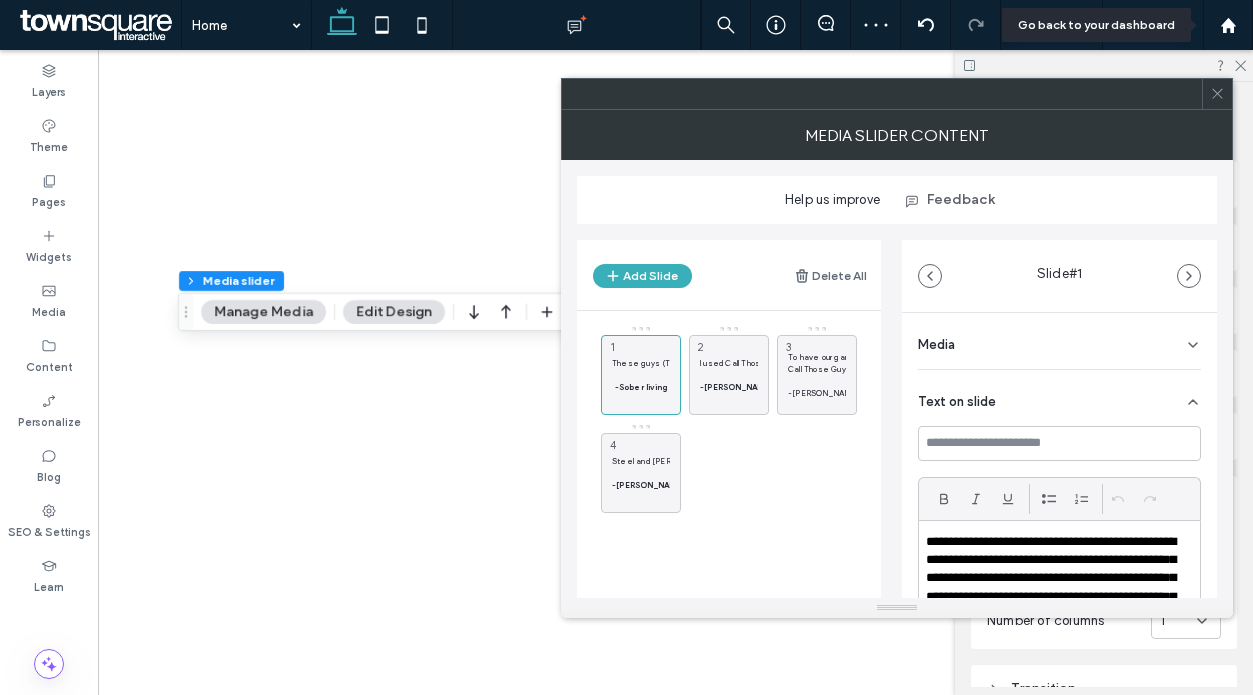 click 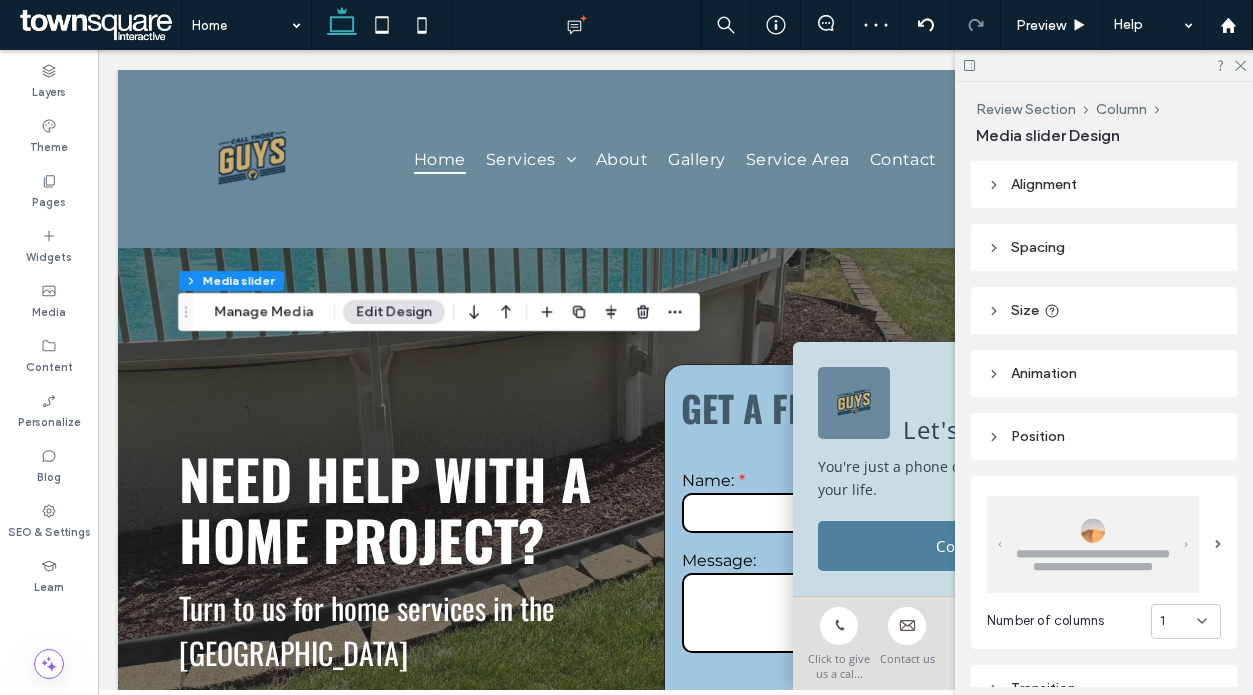 scroll, scrollTop: 3970, scrollLeft: 0, axis: vertical 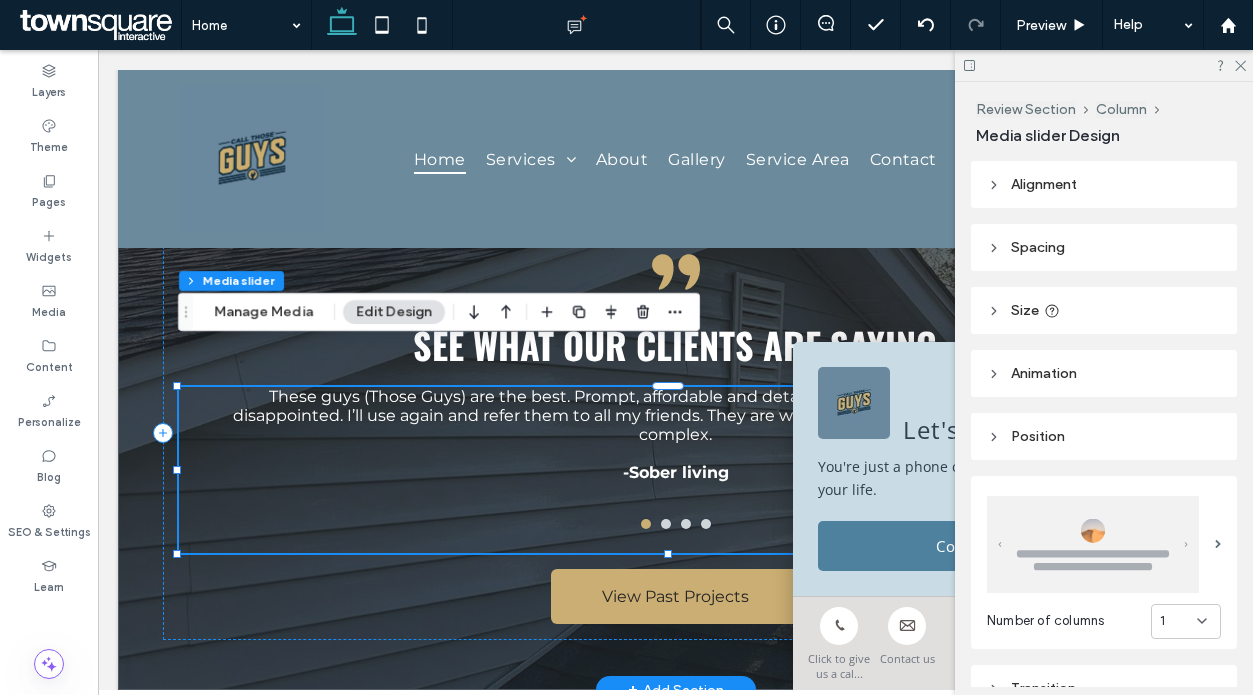 click on "These guys (Those Guys) are the best.  Prompt, affordable and detailed high quality work, you won’t be disappointed.  I’ll use again and refer them to all my friends.  They are willing to tackle all types of work; simple to complex." at bounding box center (676, 415) 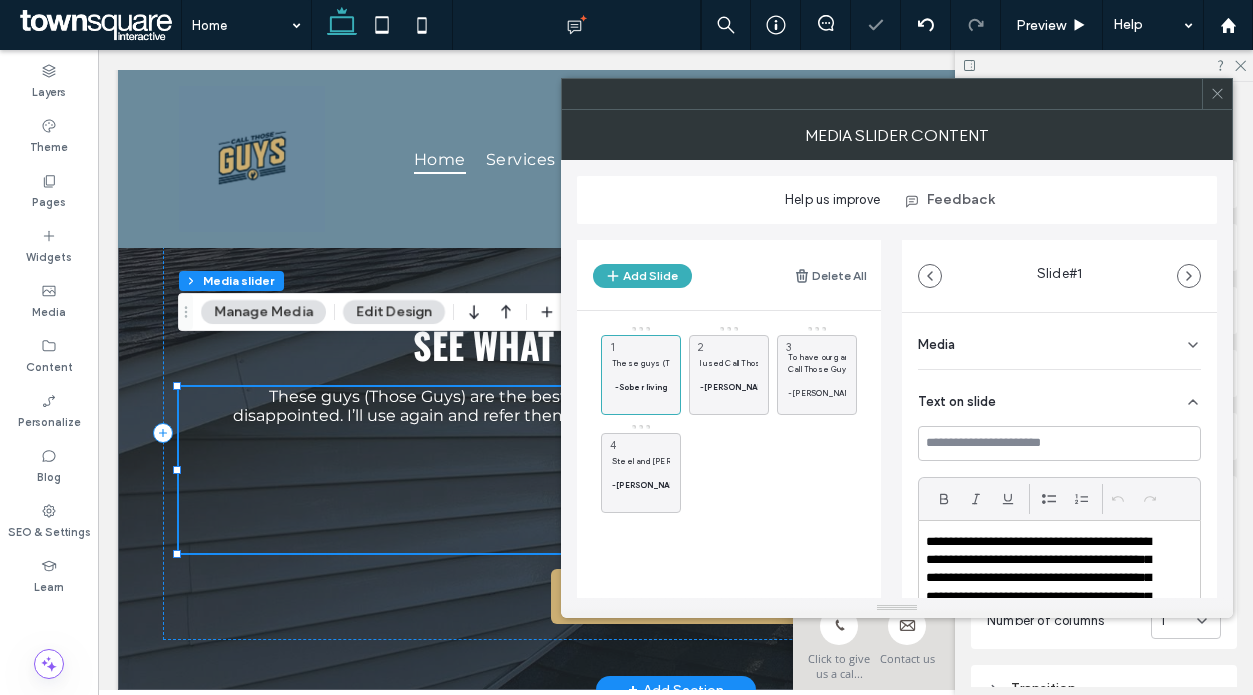 click 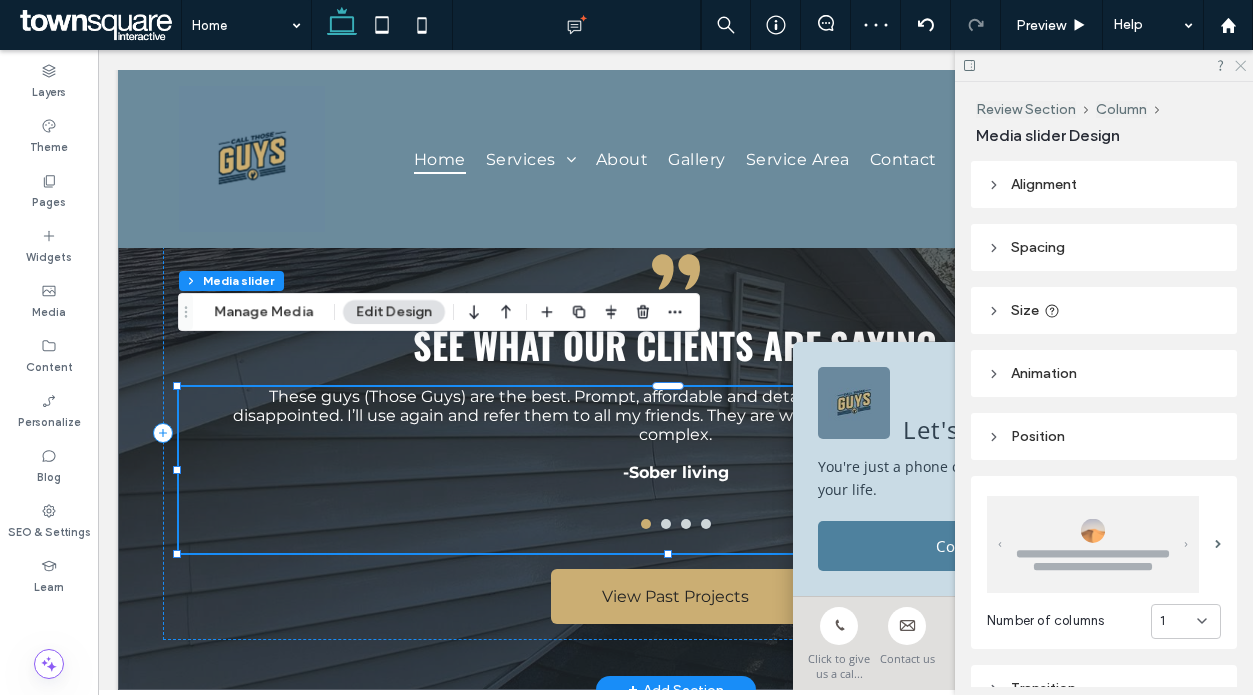 click 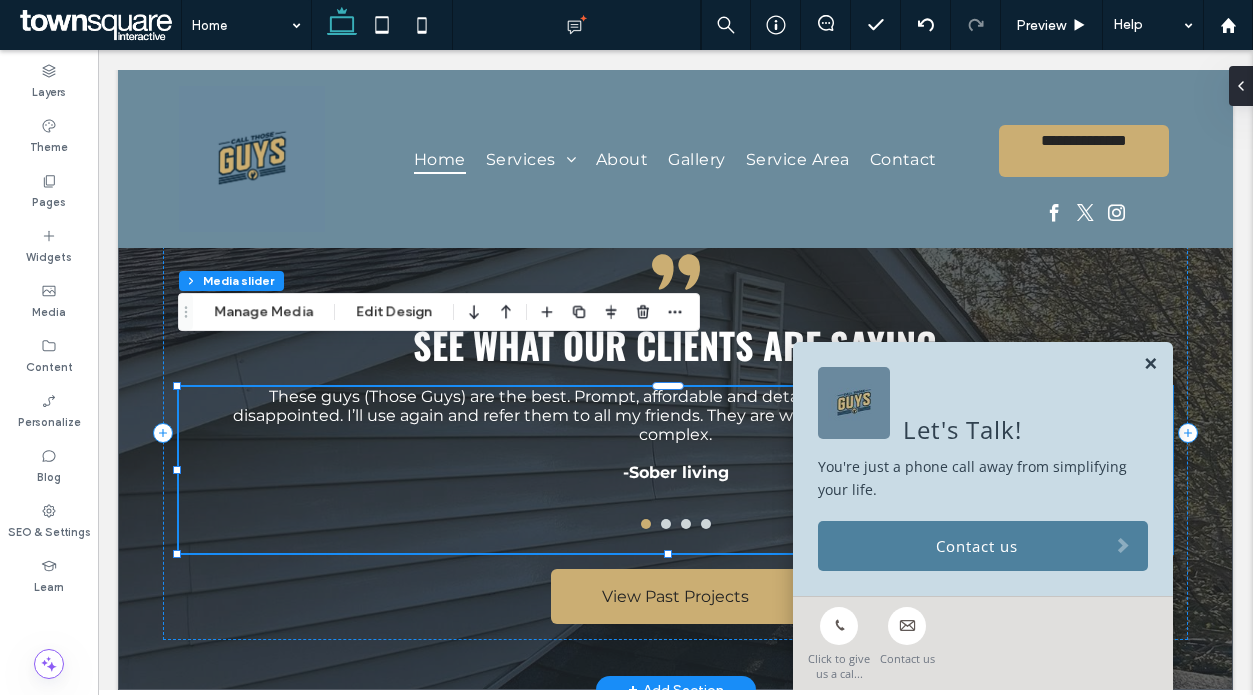 click at bounding box center [1150, 364] 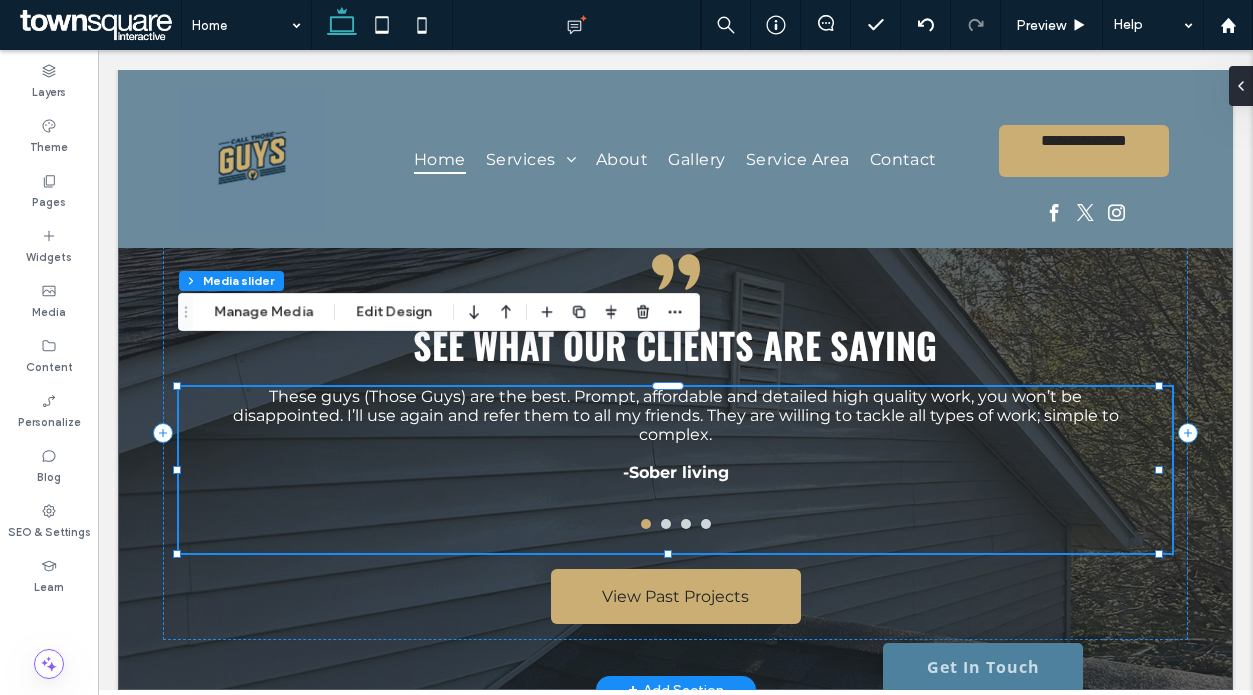 click on "-Sober living" at bounding box center (676, 472) 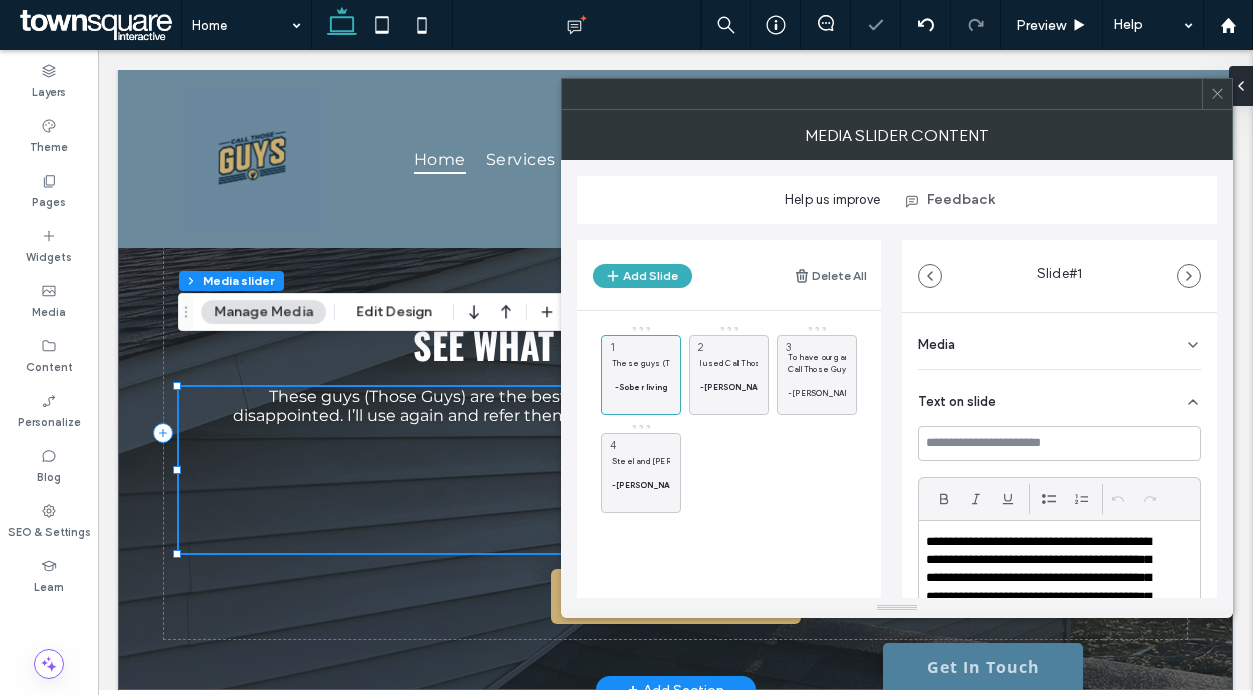 click 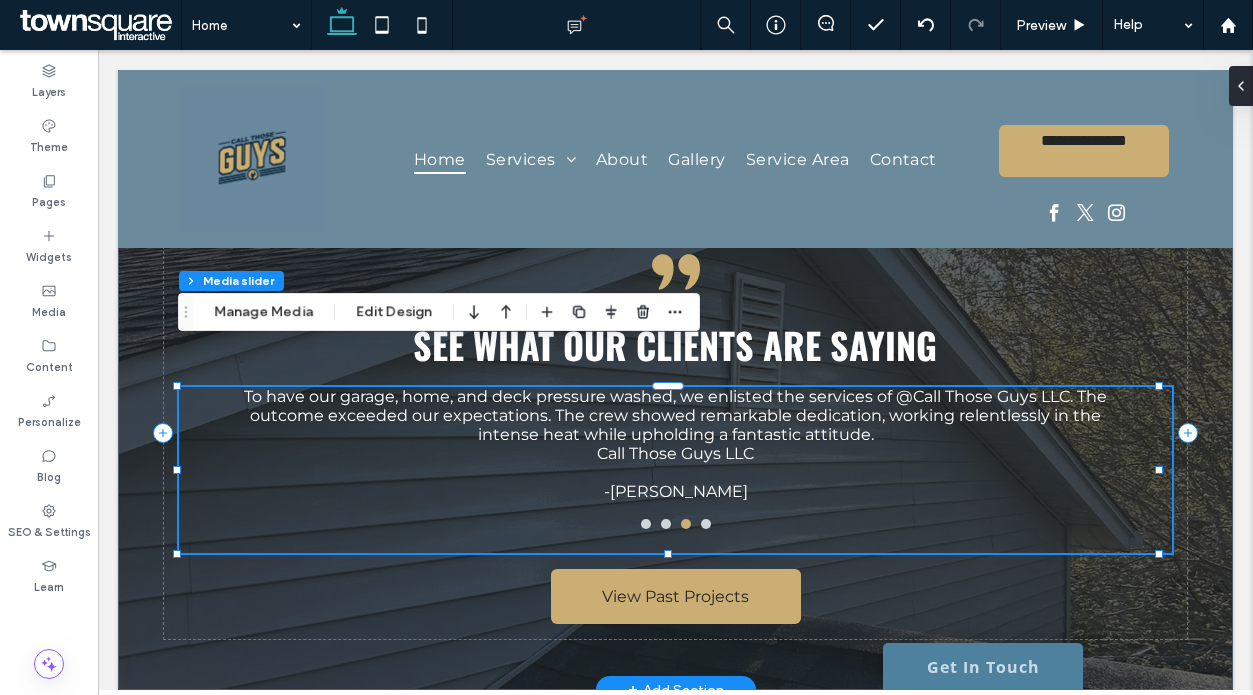 click on "Call Those Guys LLC" at bounding box center (676, 453) 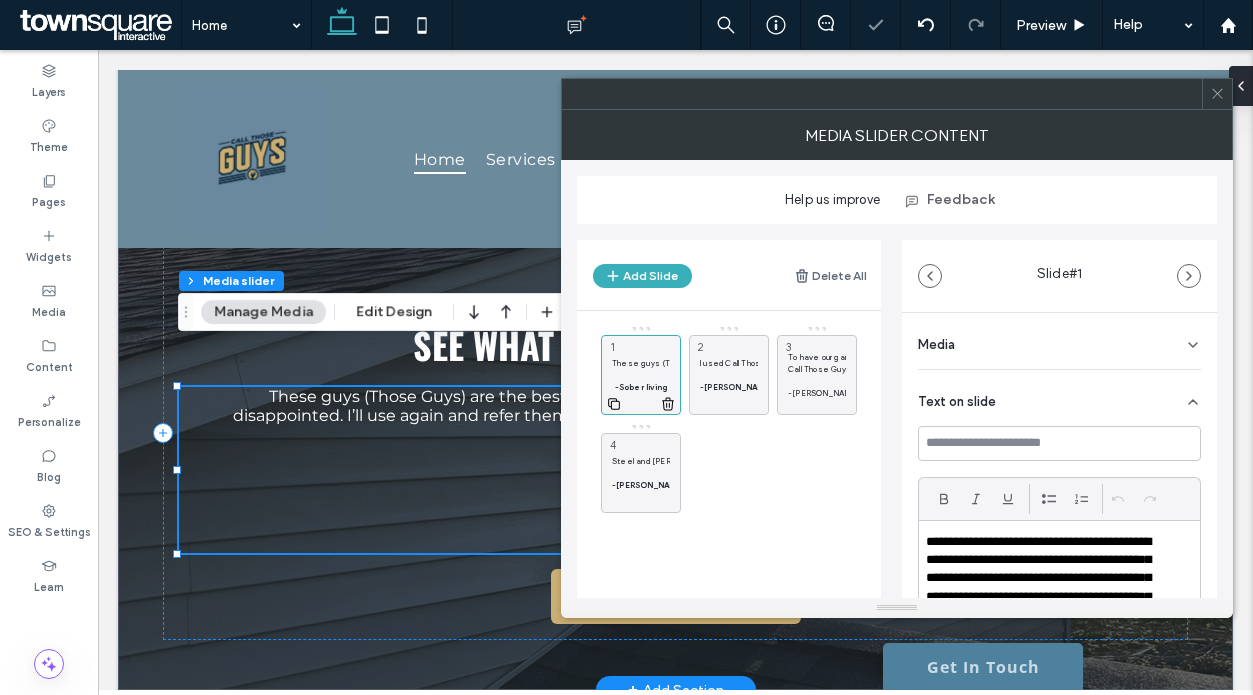 click on "-Sober living" at bounding box center [641, 387] 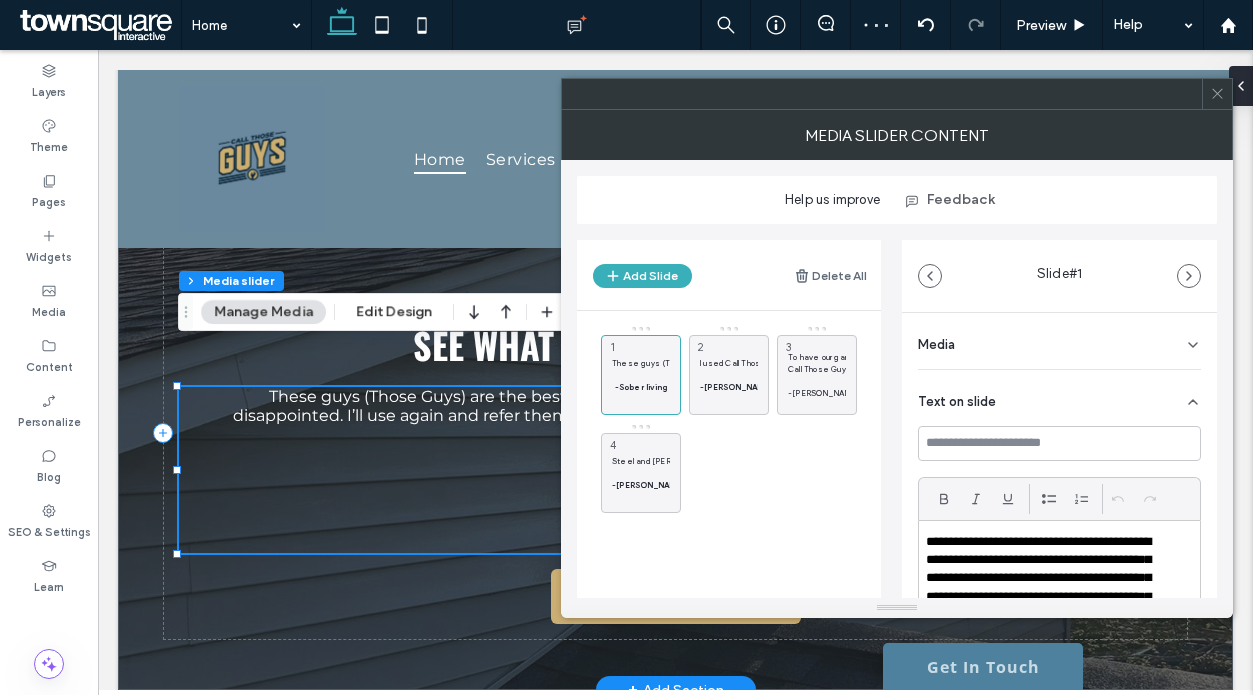 scroll, scrollTop: 200, scrollLeft: 0, axis: vertical 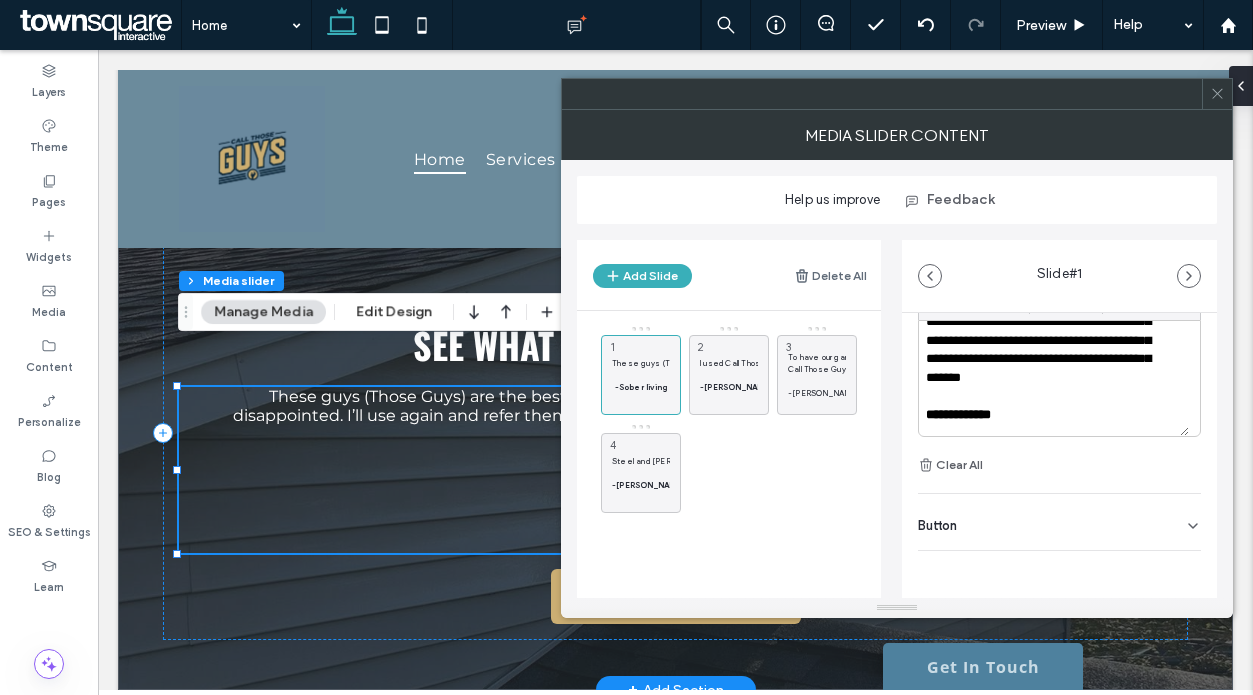 click on "**********" at bounding box center (958, 414) 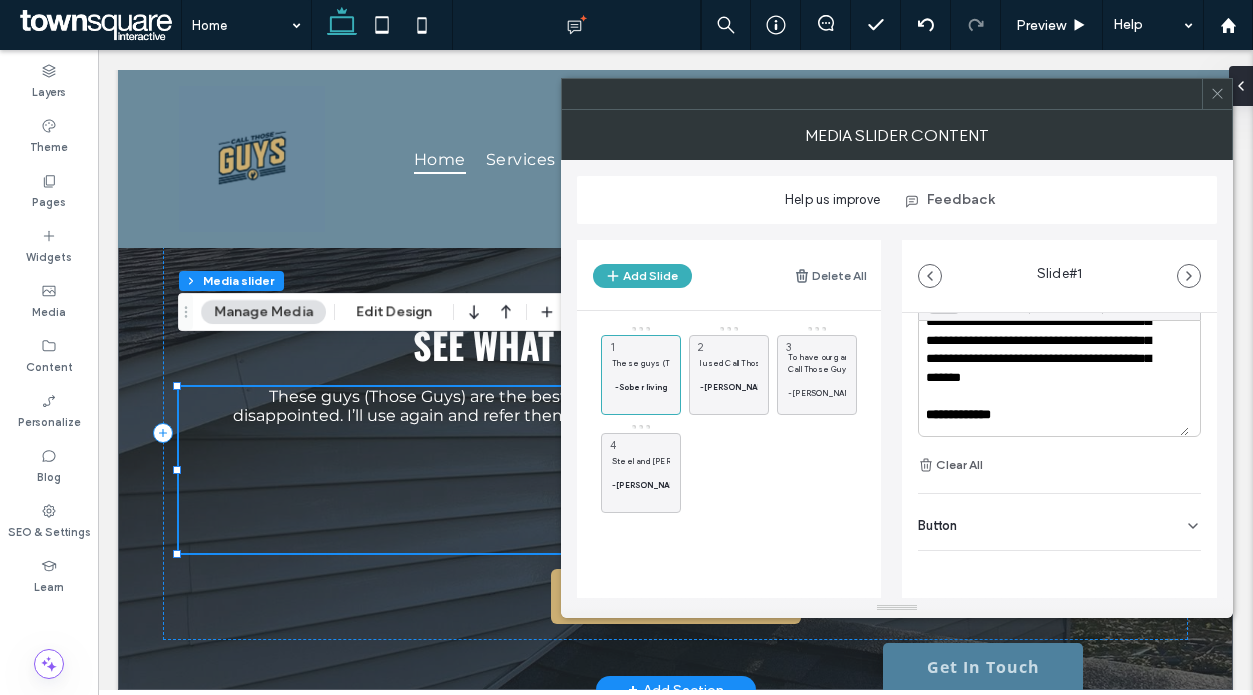 type 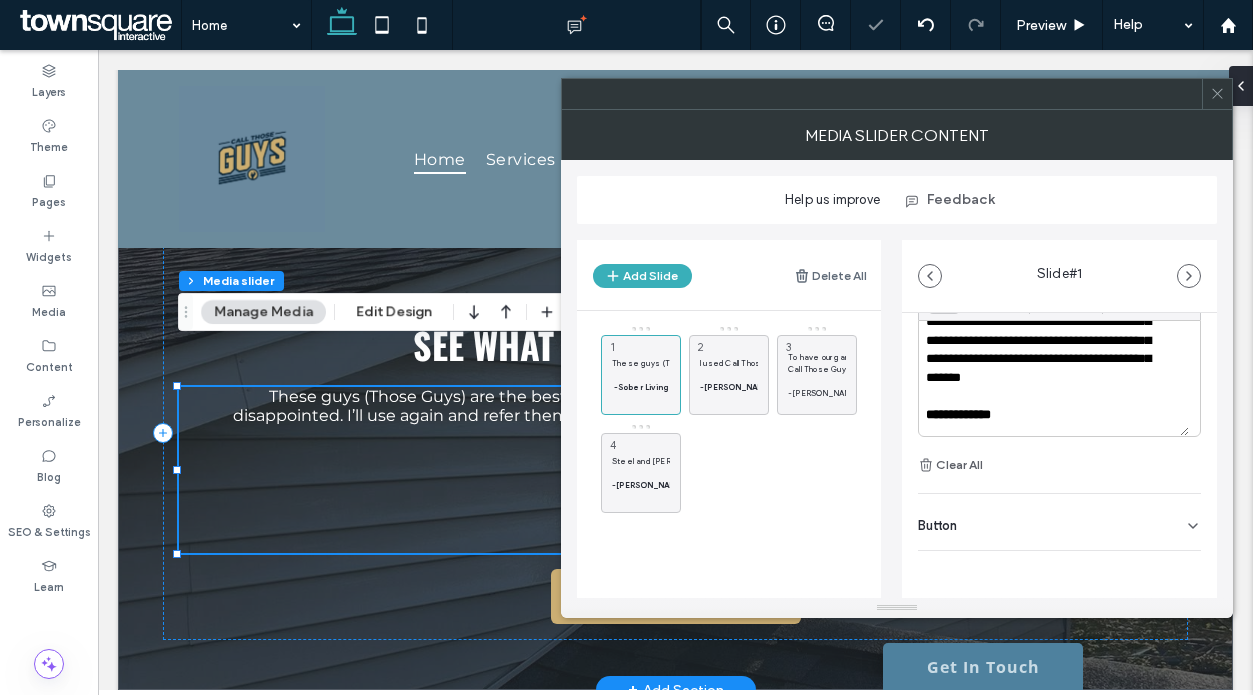 click on "**********" at bounding box center [897, 411] 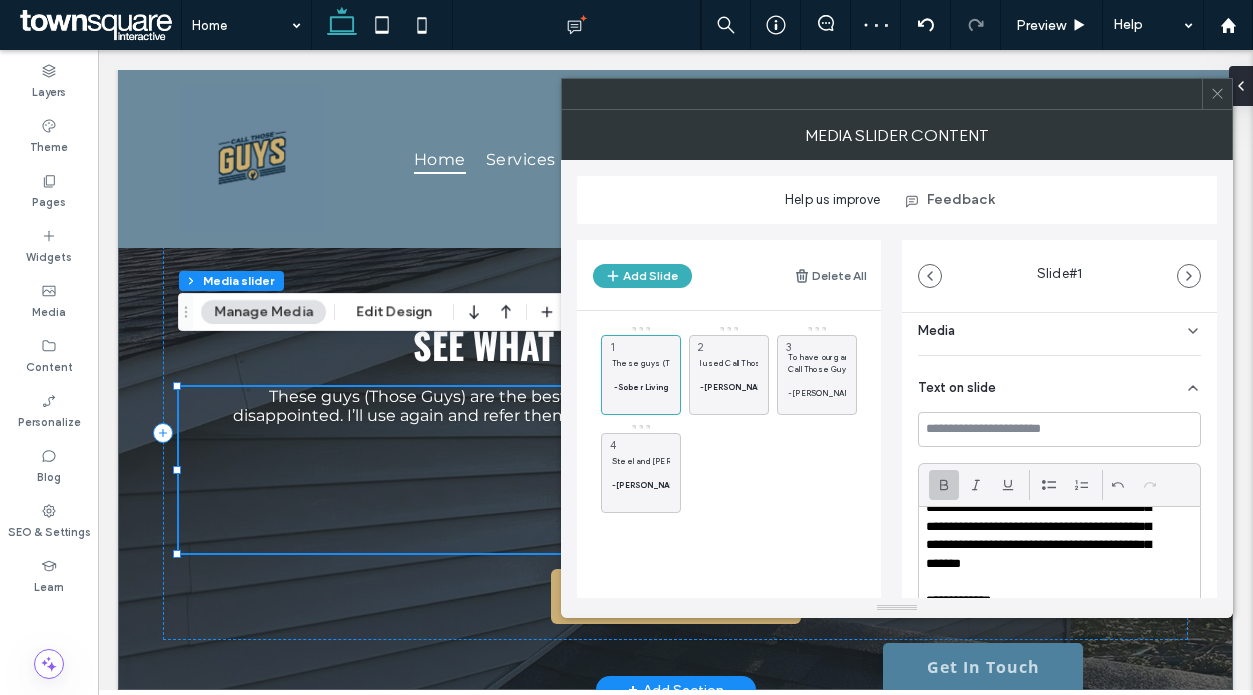 scroll, scrollTop: 0, scrollLeft: 0, axis: both 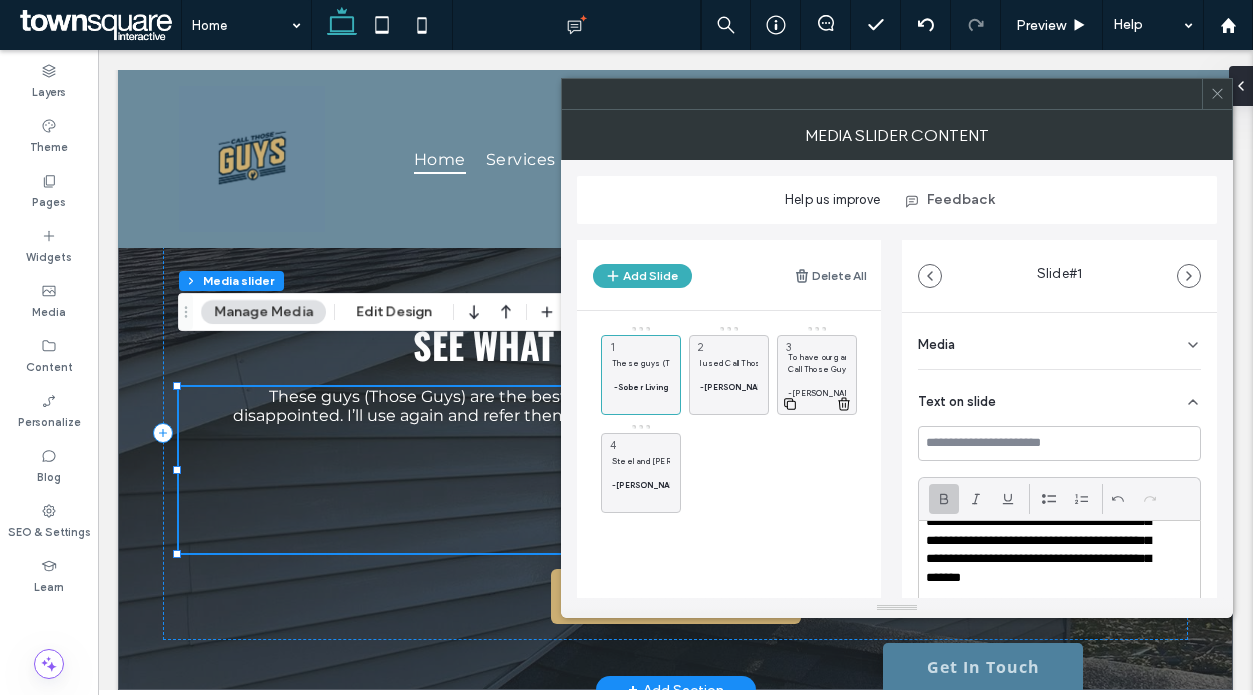 click at bounding box center (817, 381) 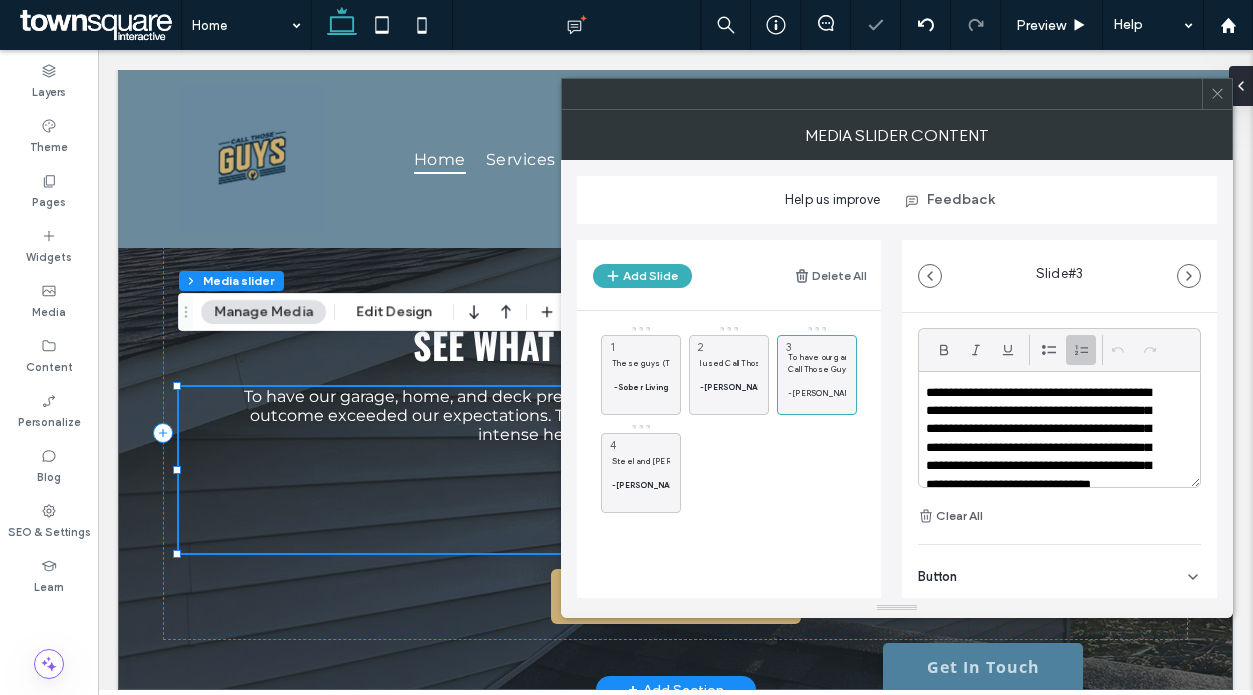scroll, scrollTop: 173, scrollLeft: 0, axis: vertical 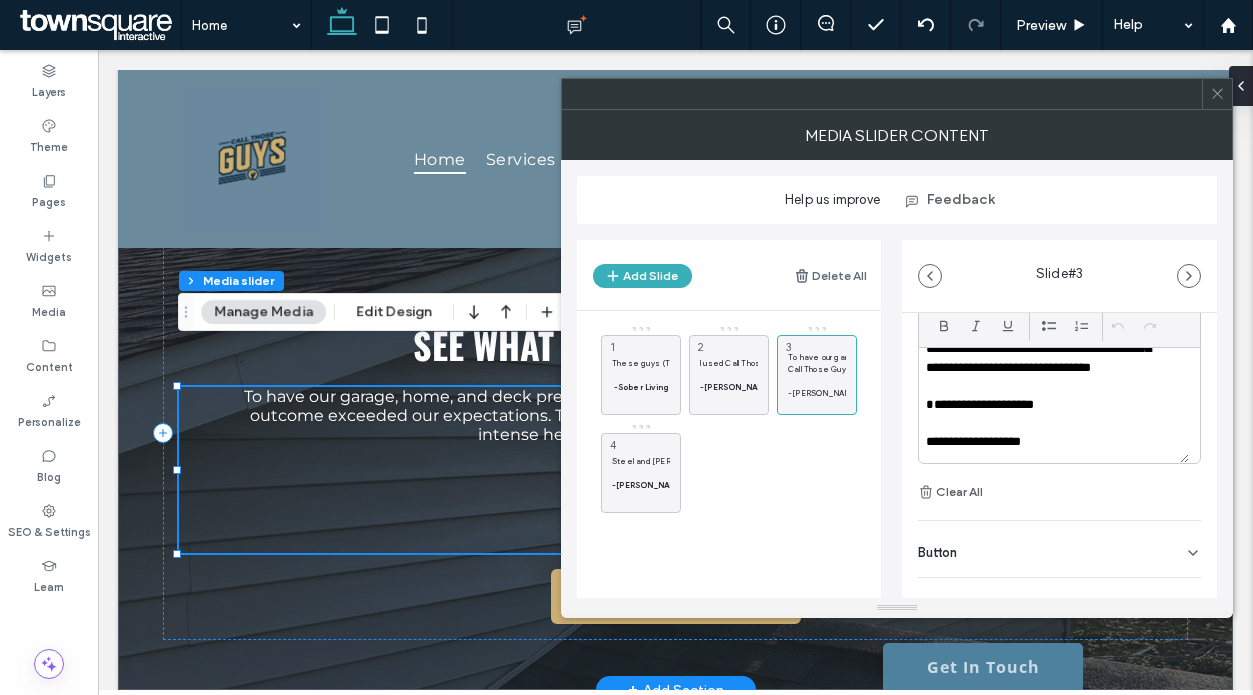 click 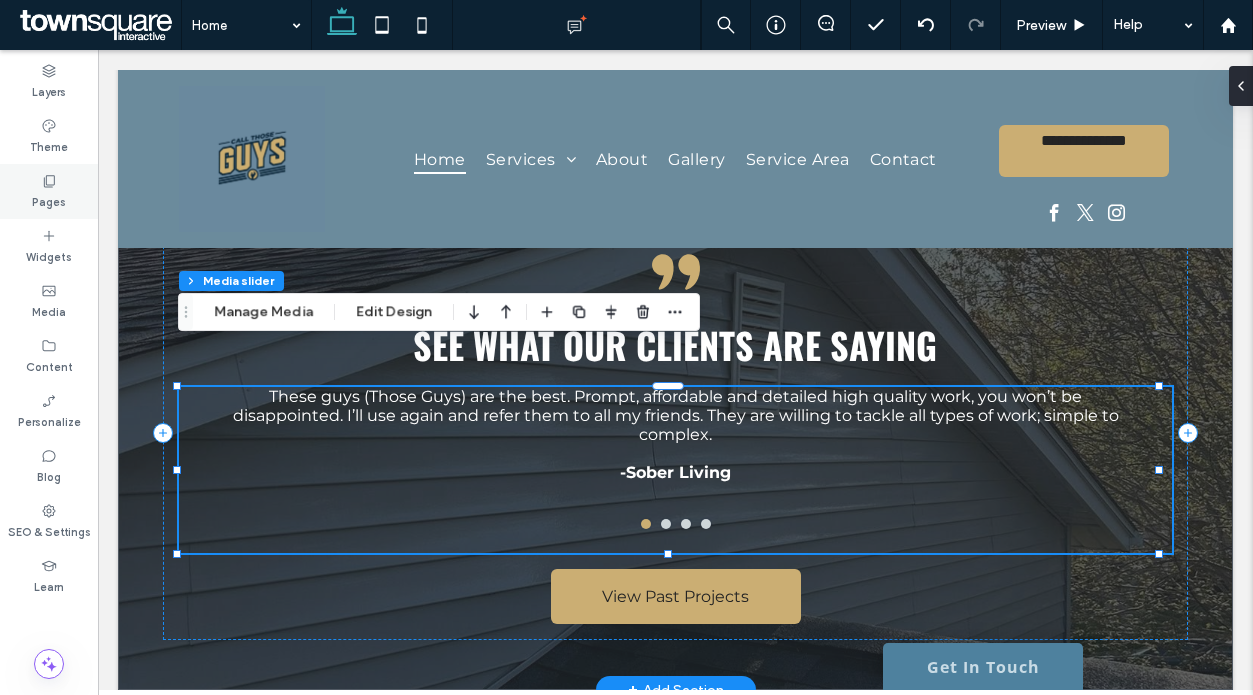 click on "Pages" at bounding box center (49, 191) 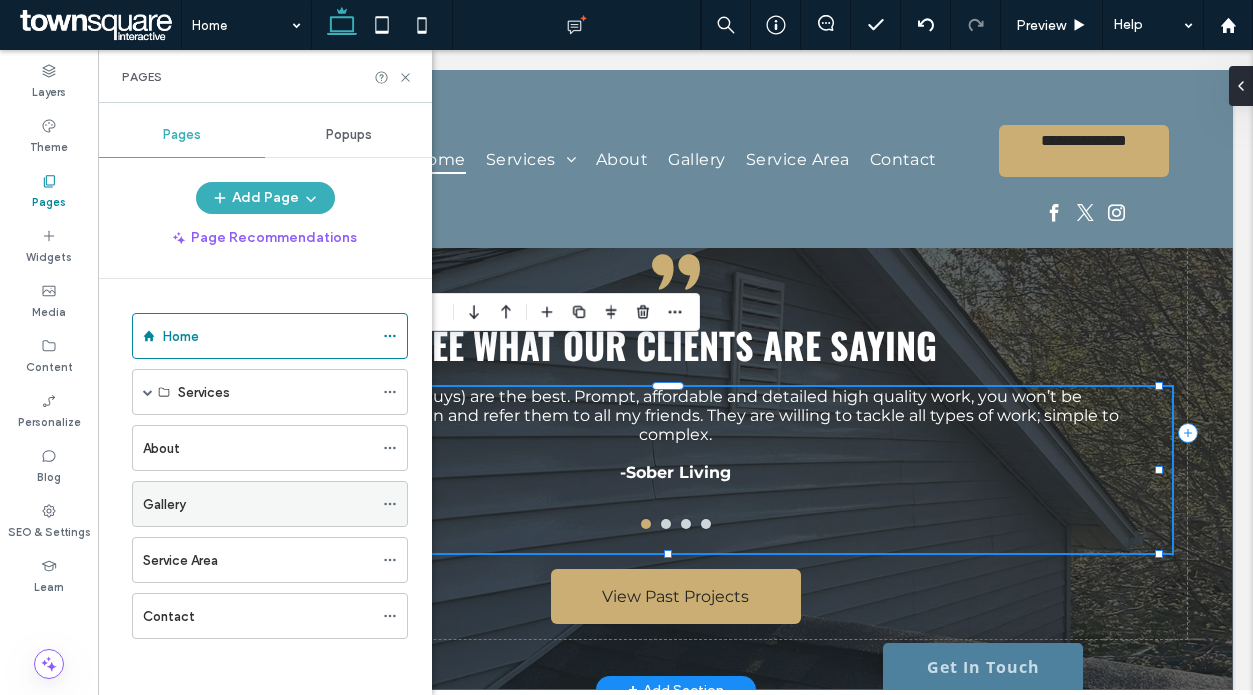 click on "Gallery" at bounding box center [258, 504] 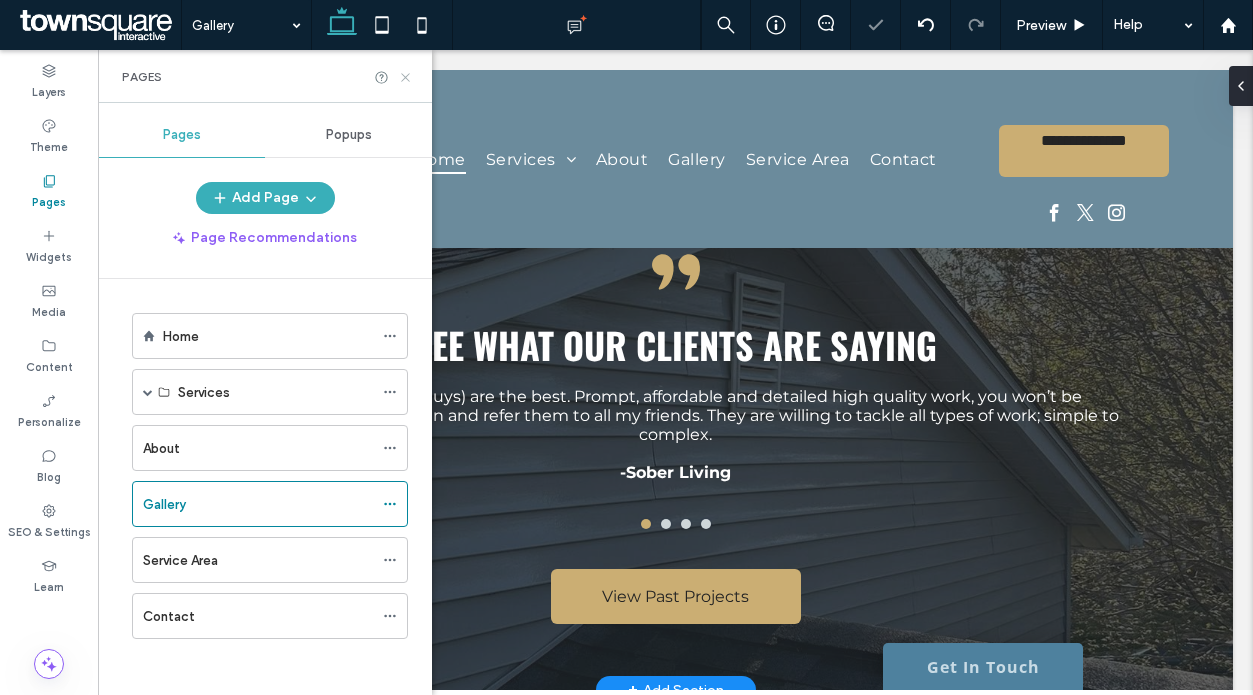 click 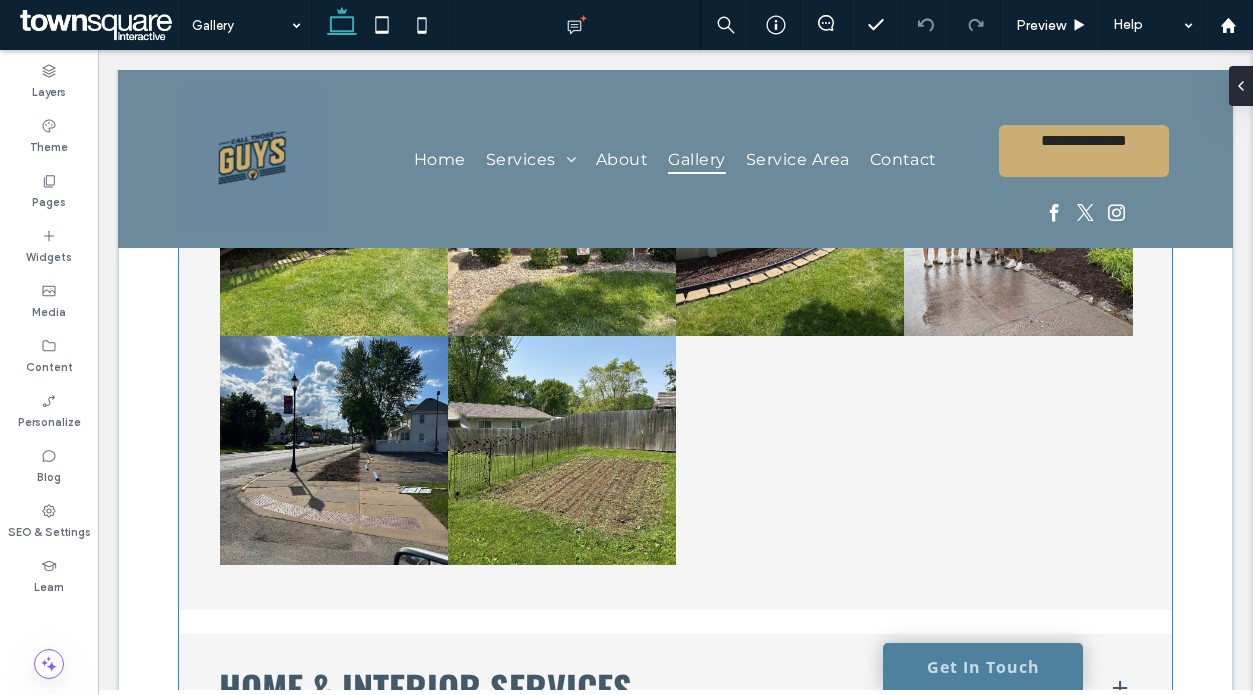 scroll, scrollTop: 554, scrollLeft: 0, axis: vertical 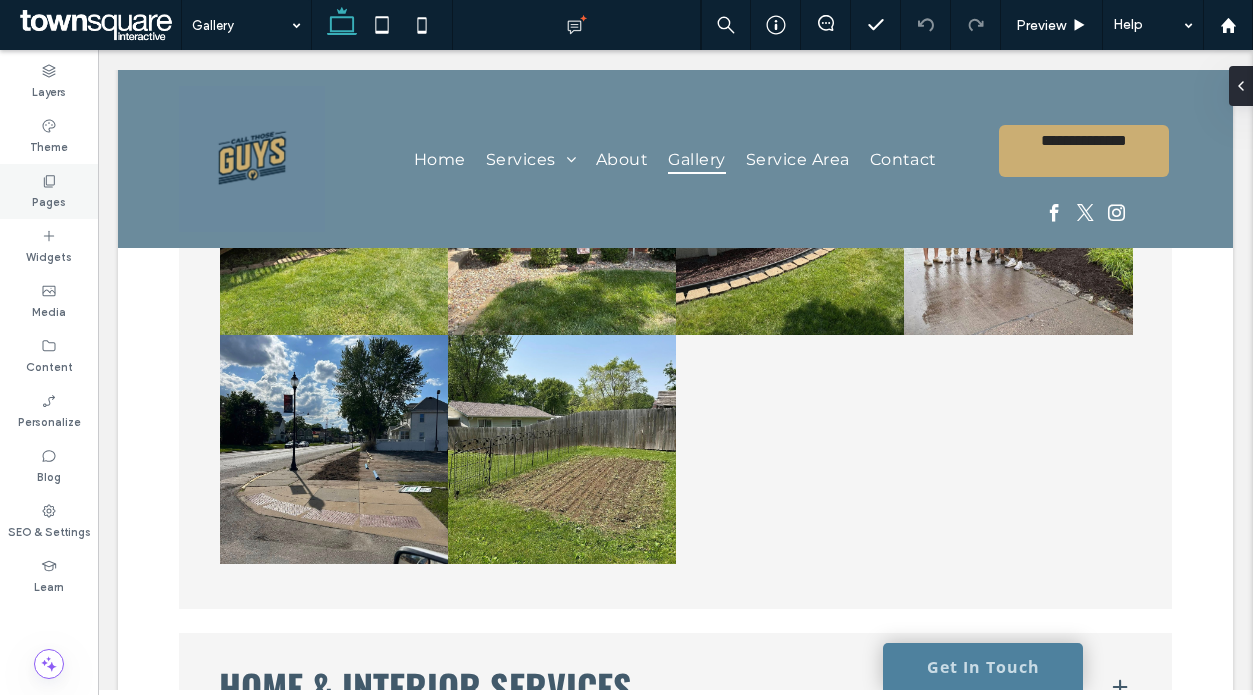 click 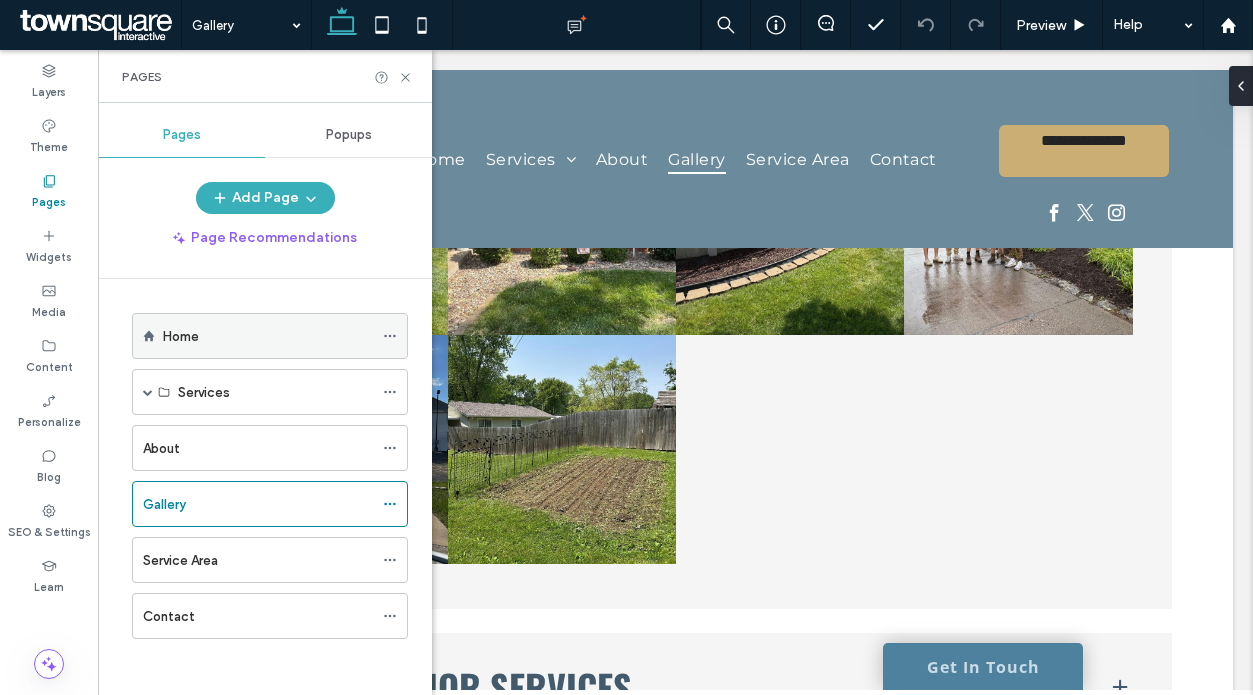 click on "Home" at bounding box center (268, 336) 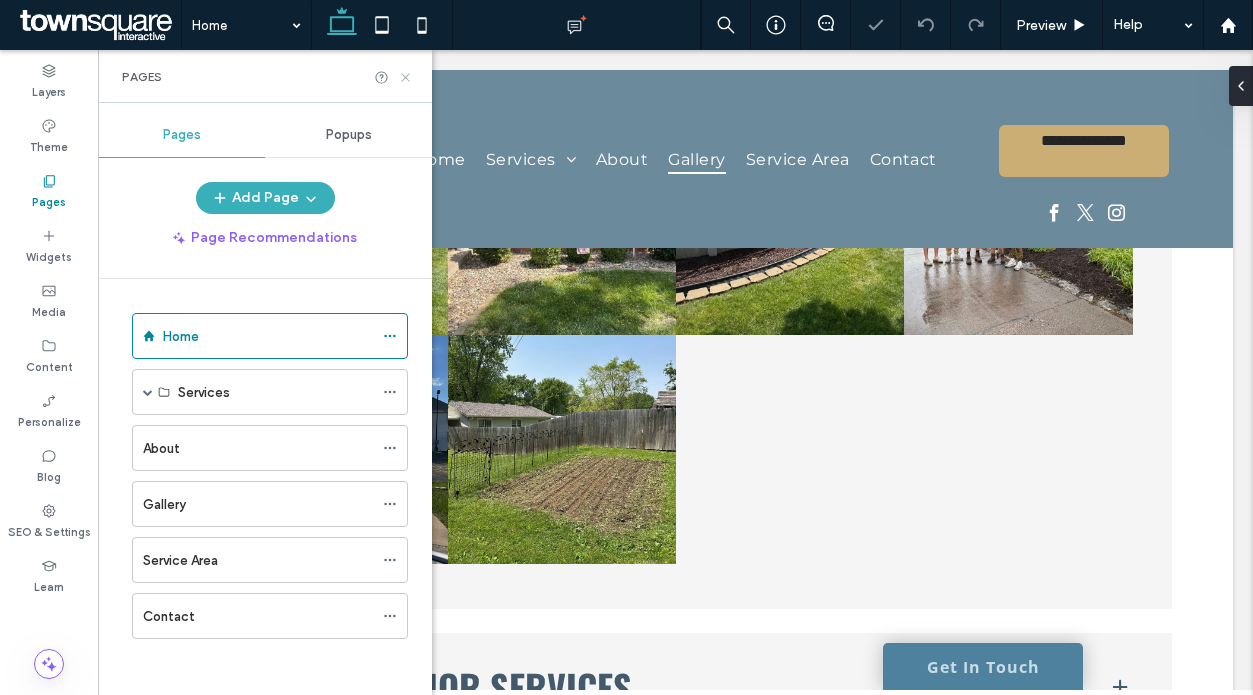 click 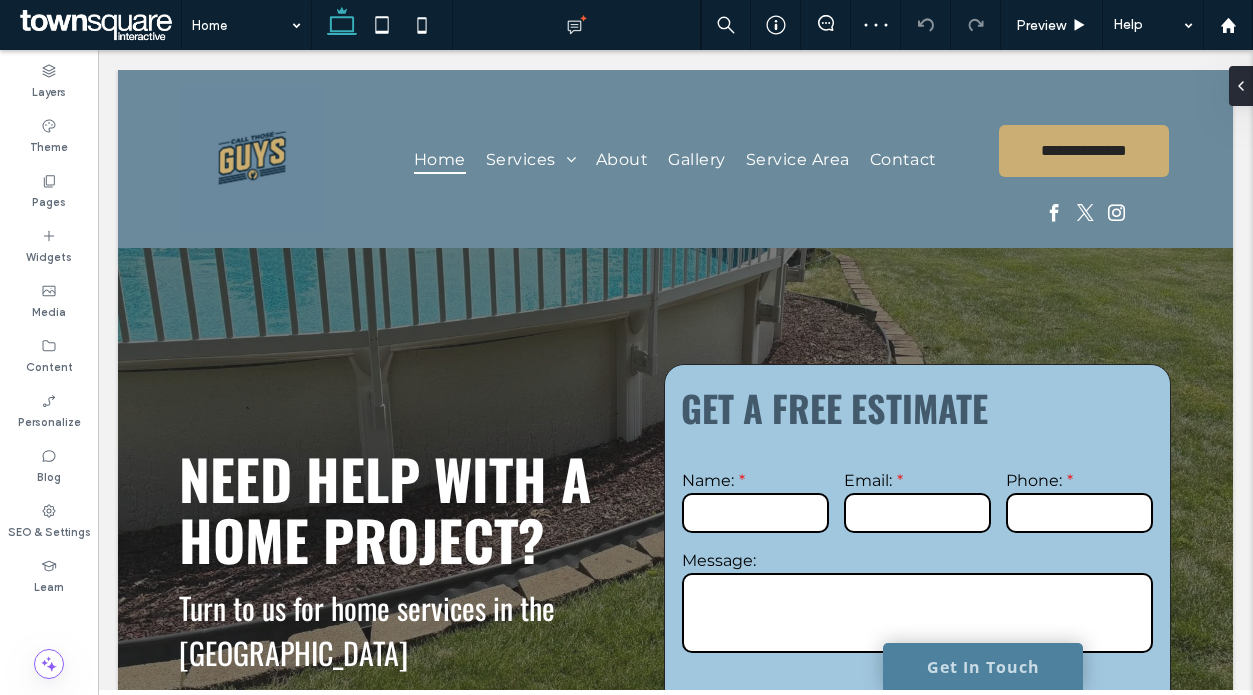 scroll, scrollTop: 4082, scrollLeft: 0, axis: vertical 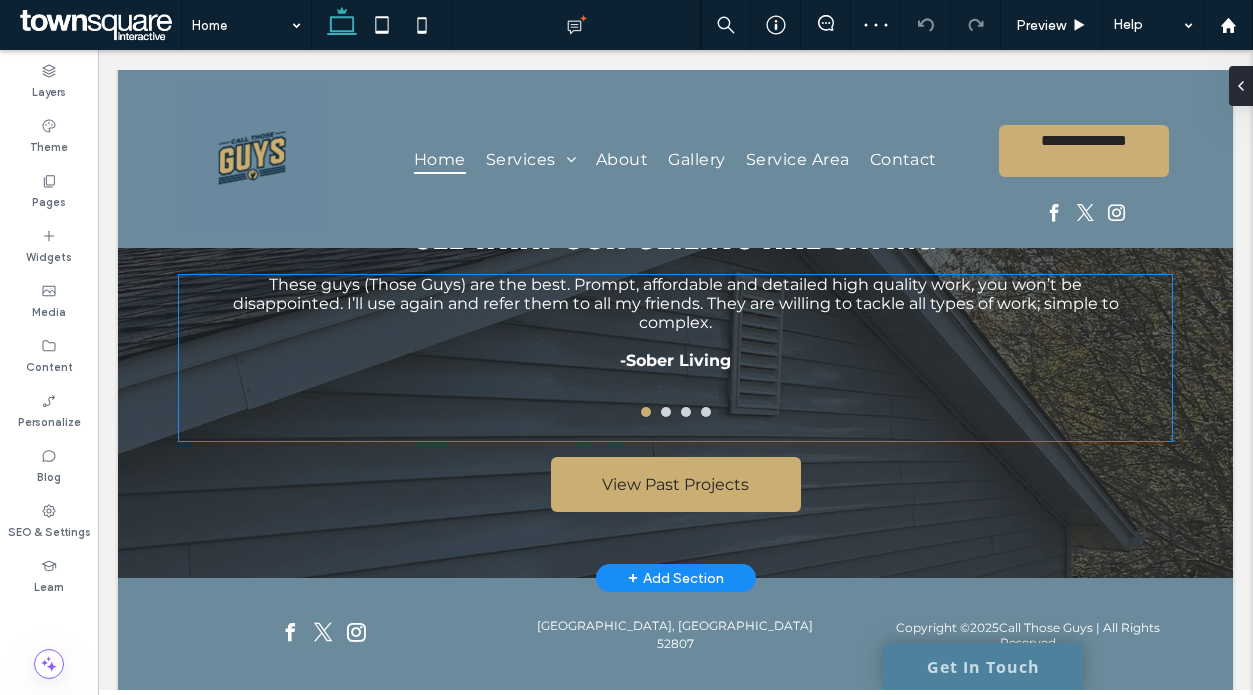 click on "-Sober Living" at bounding box center [675, 360] 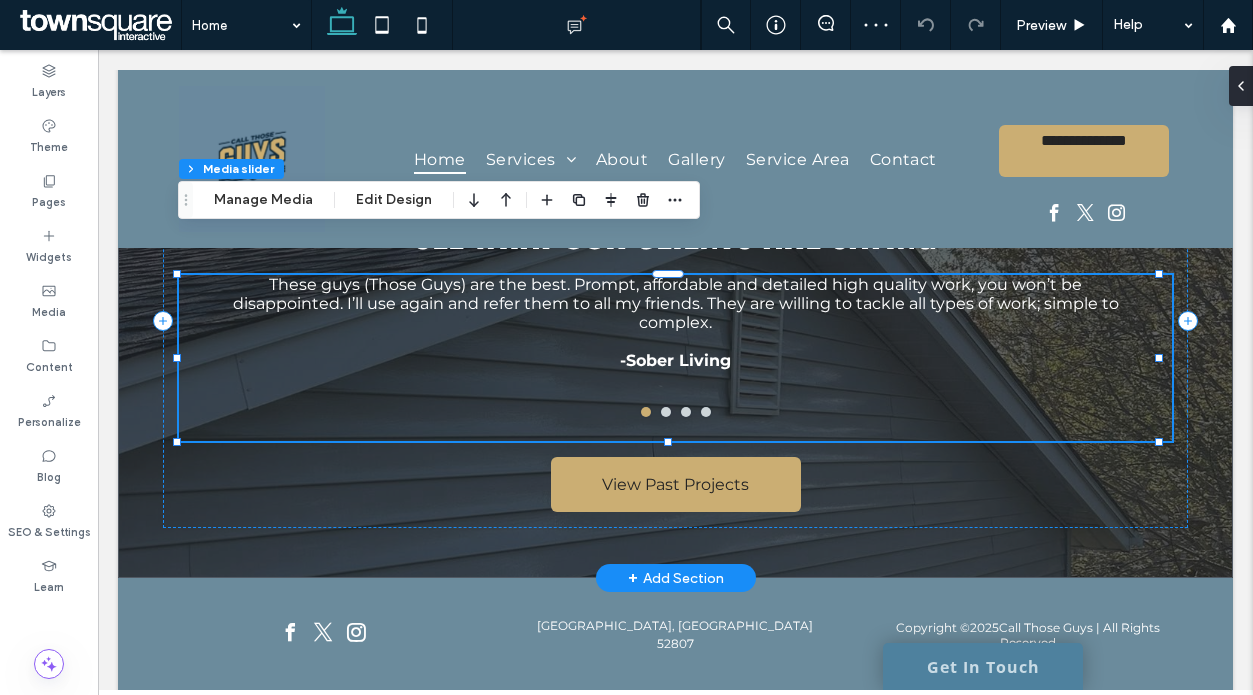 click on "-Sober Living" at bounding box center [675, 360] 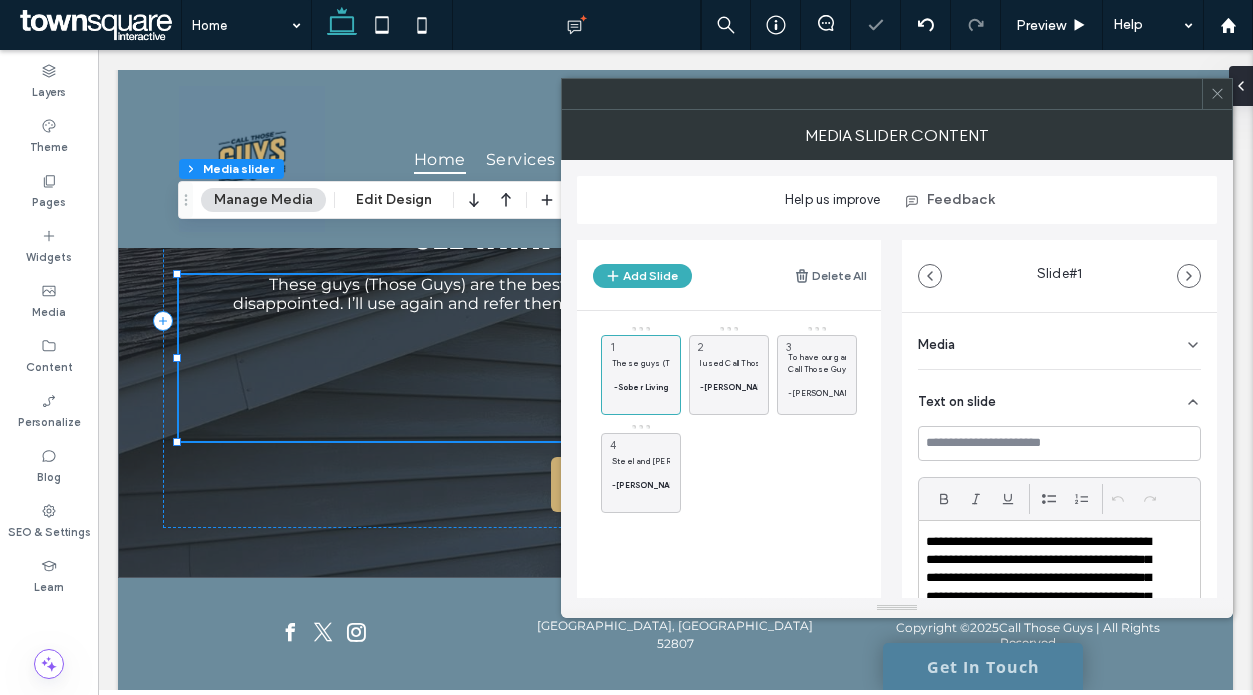 click at bounding box center (1217, 94) 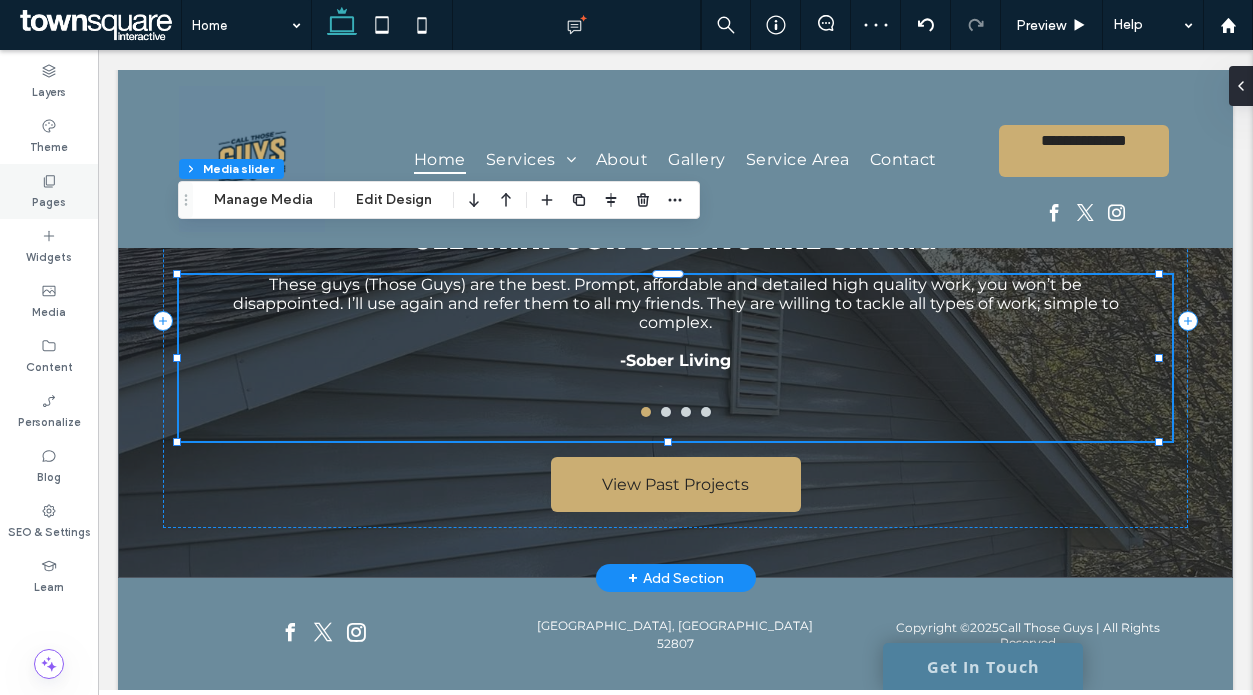 click on "Pages" at bounding box center (49, 191) 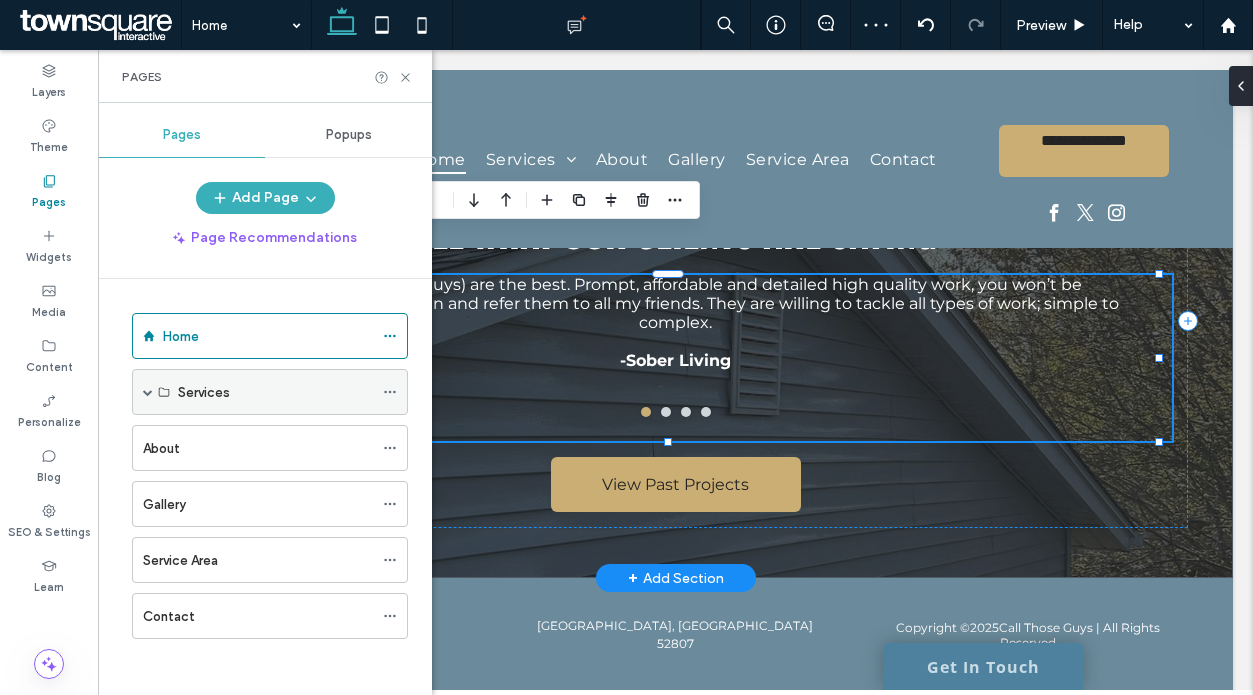 scroll, scrollTop: 4, scrollLeft: 0, axis: vertical 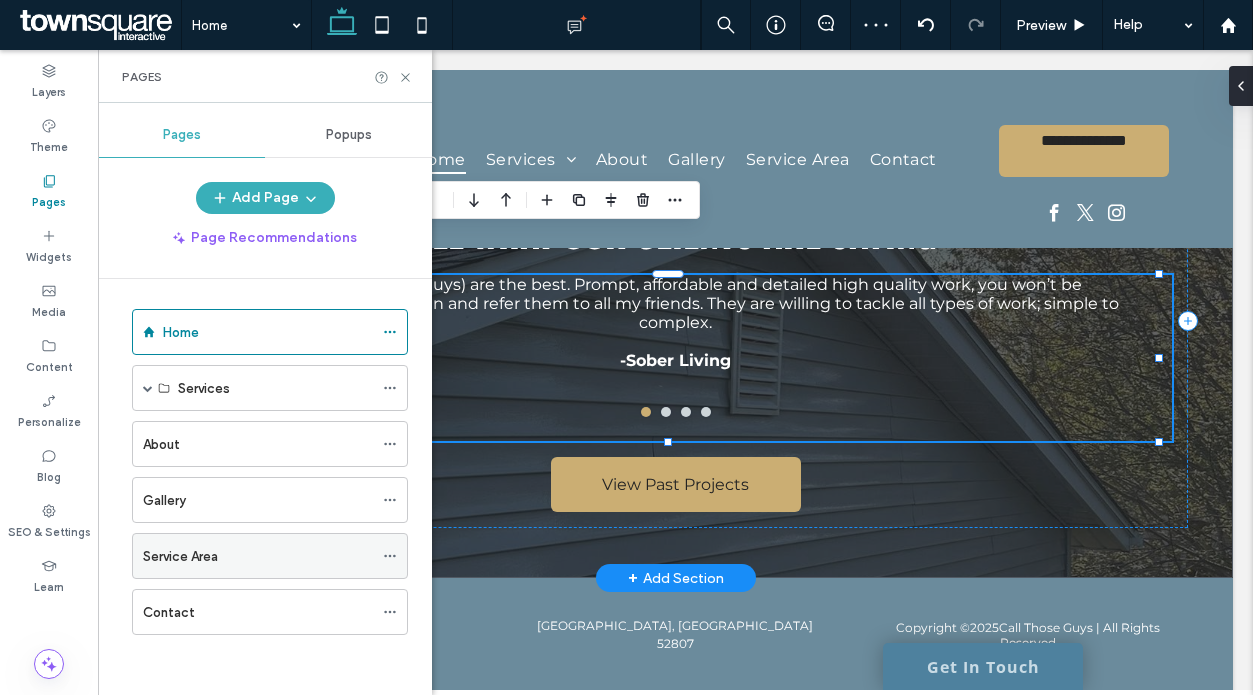 click on "Service Area" at bounding box center (180, 556) 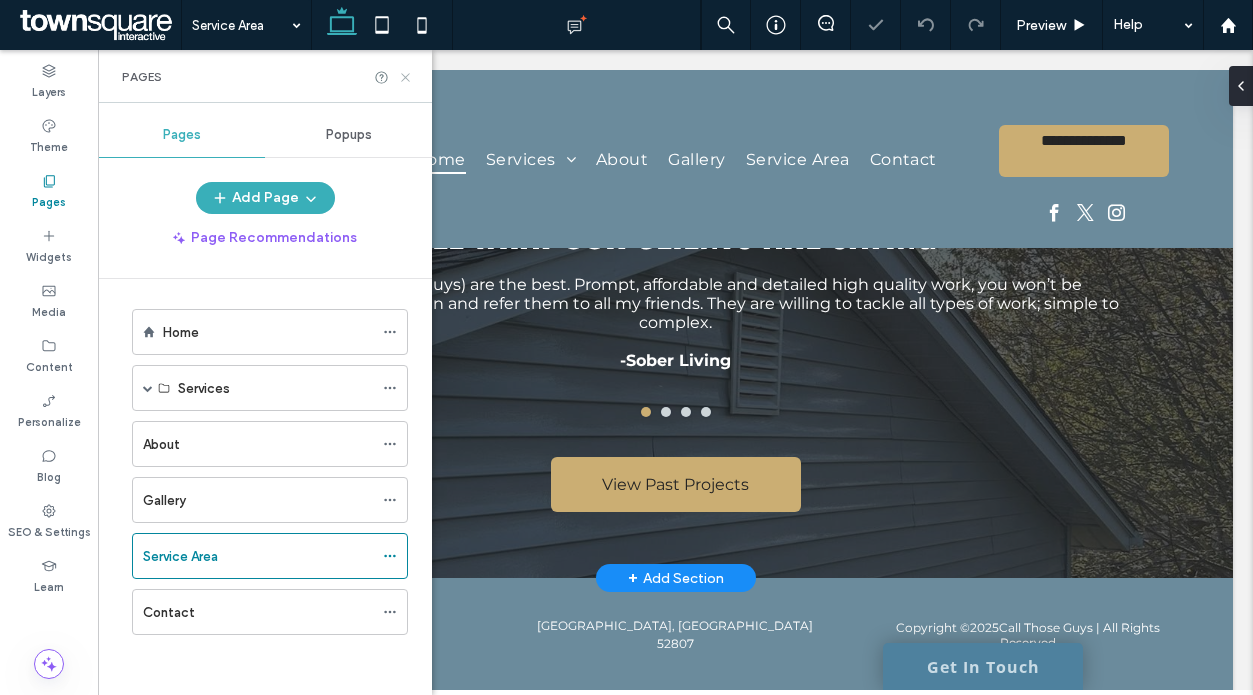 click 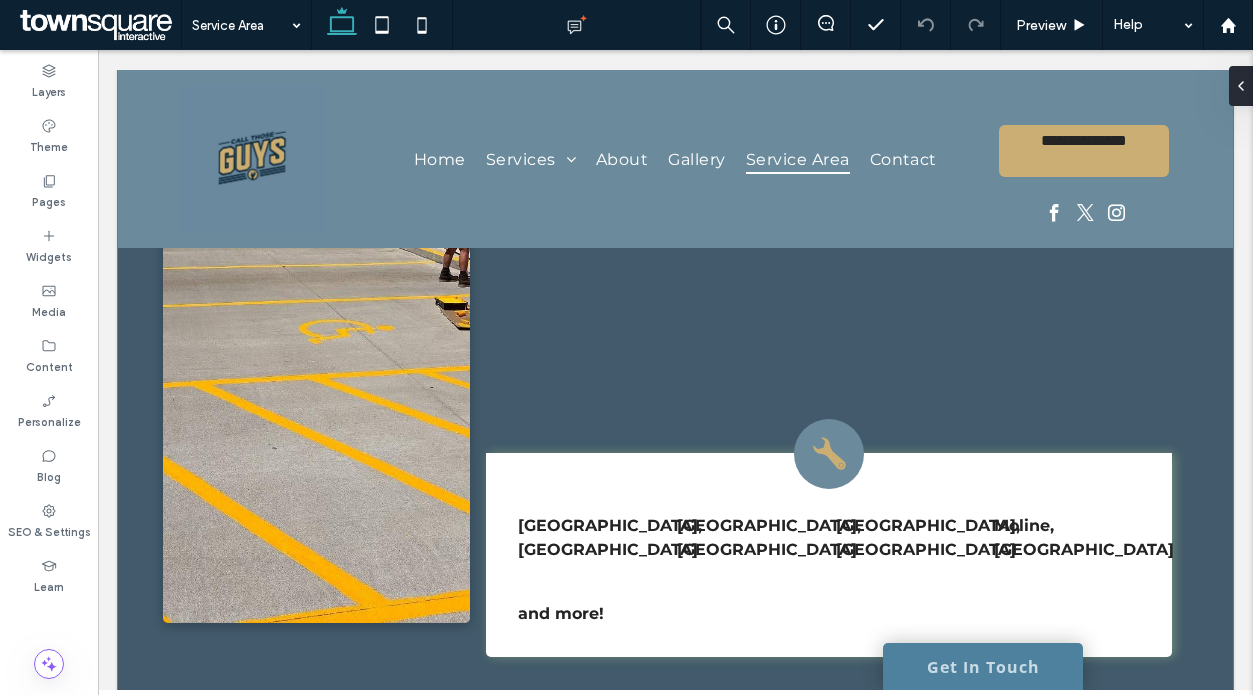 scroll, scrollTop: 798, scrollLeft: 0, axis: vertical 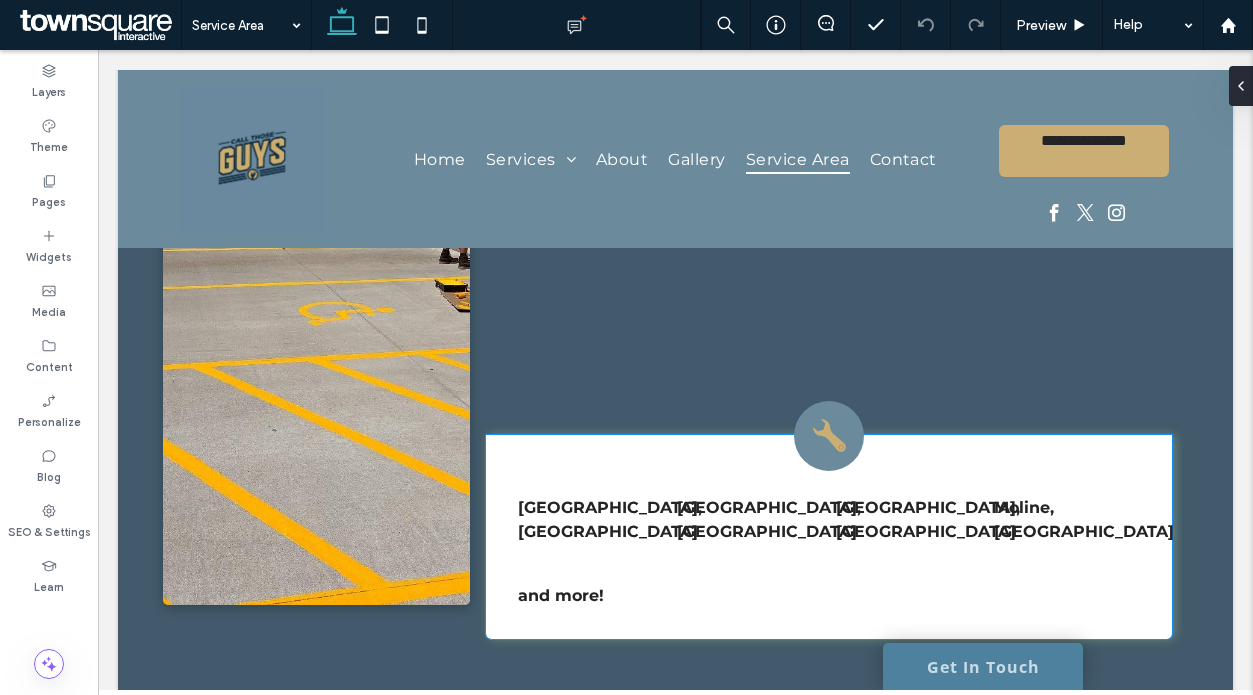 click on "[GEOGRAPHIC_DATA], [GEOGRAPHIC_DATA]" at bounding box center [928, 519] 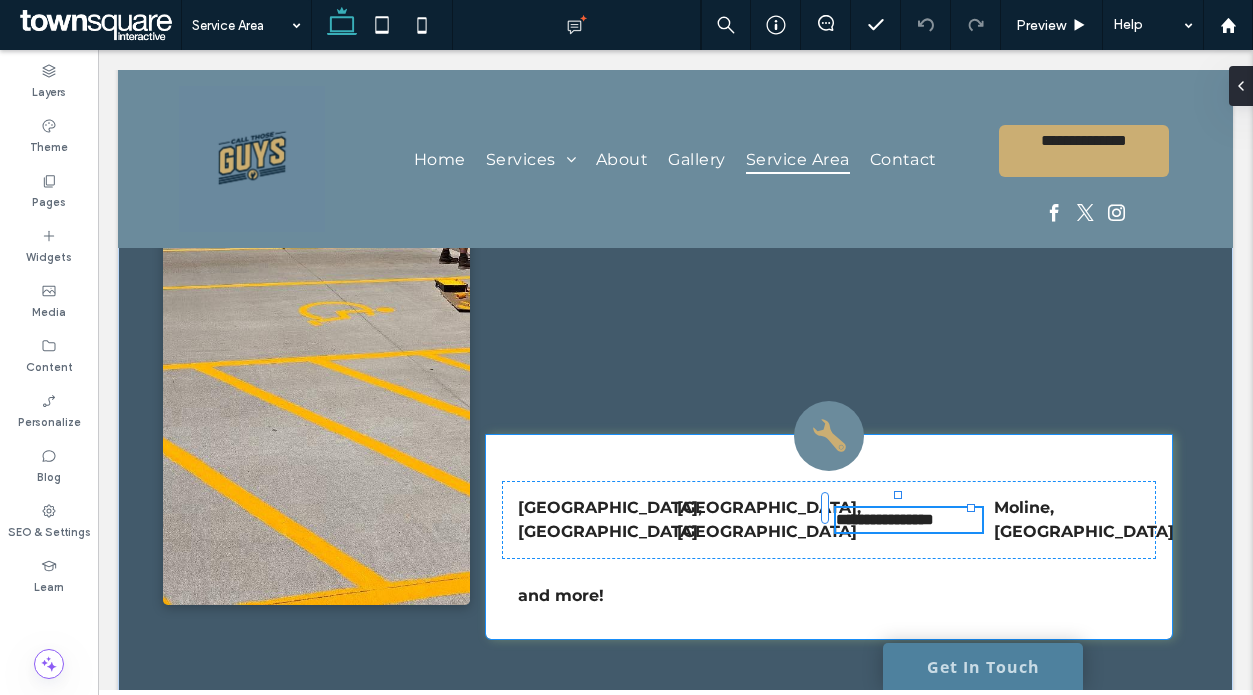 type on "**********" 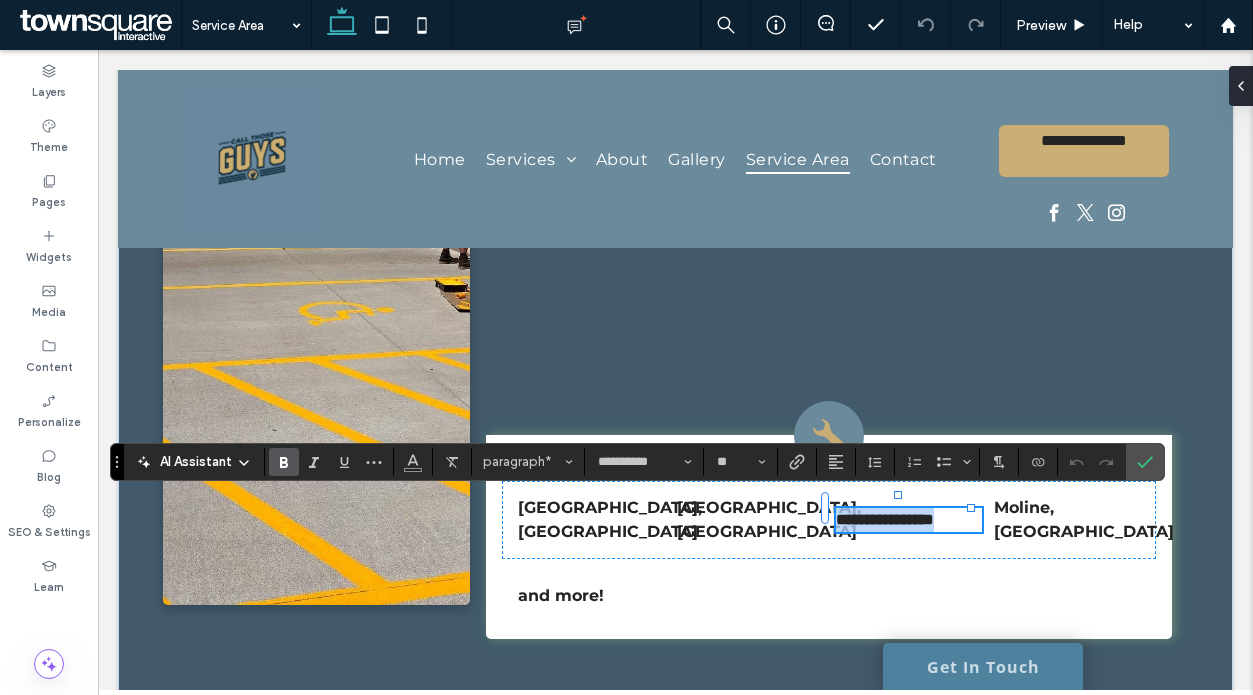 click on "**********" at bounding box center [885, 519] 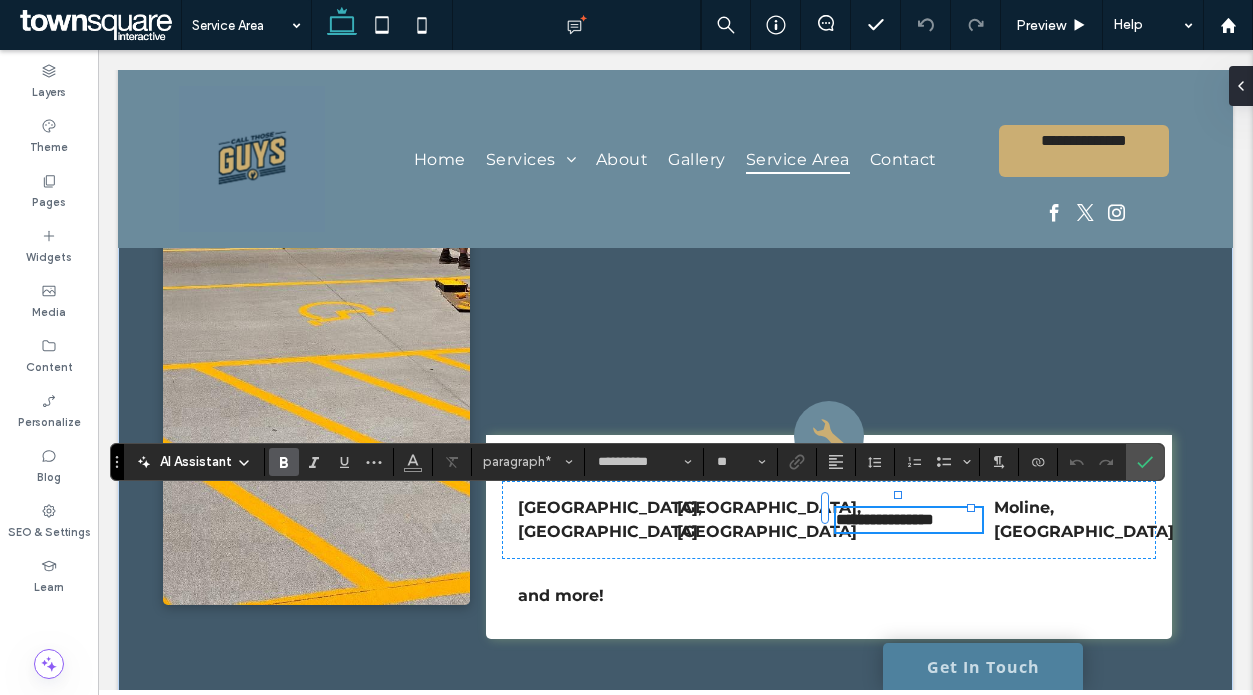 click on "**********" at bounding box center (885, 519) 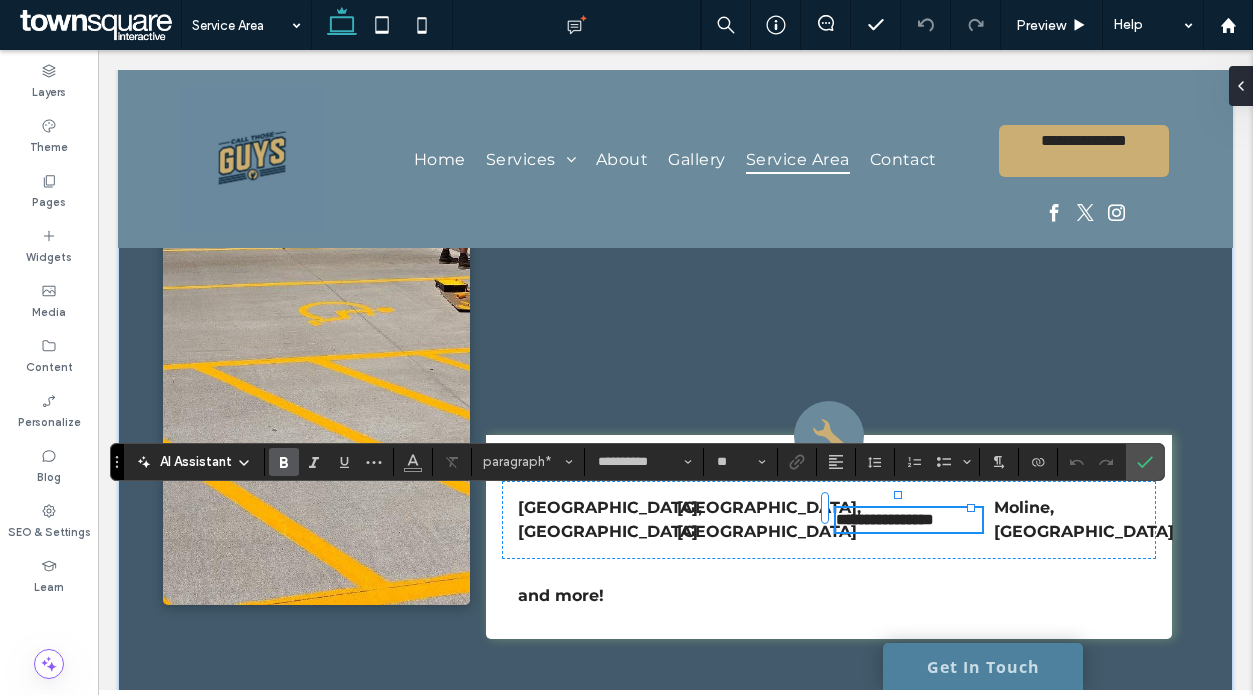 type 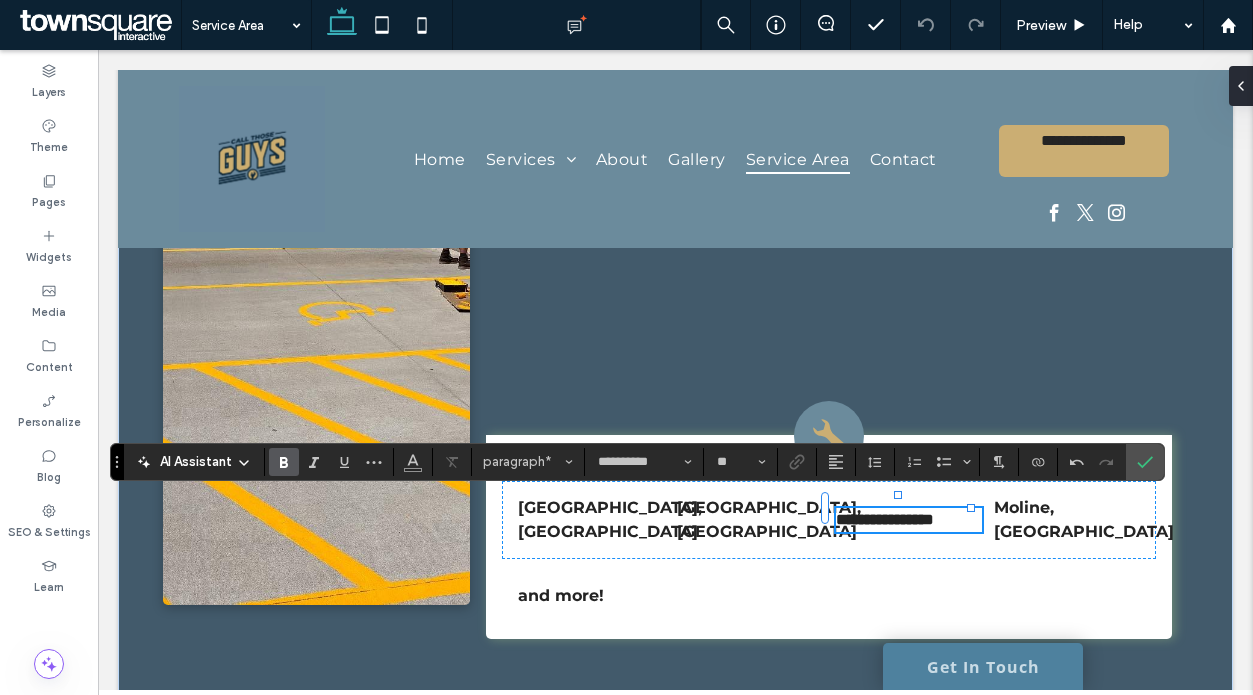 click on "**********" at bounding box center [885, 519] 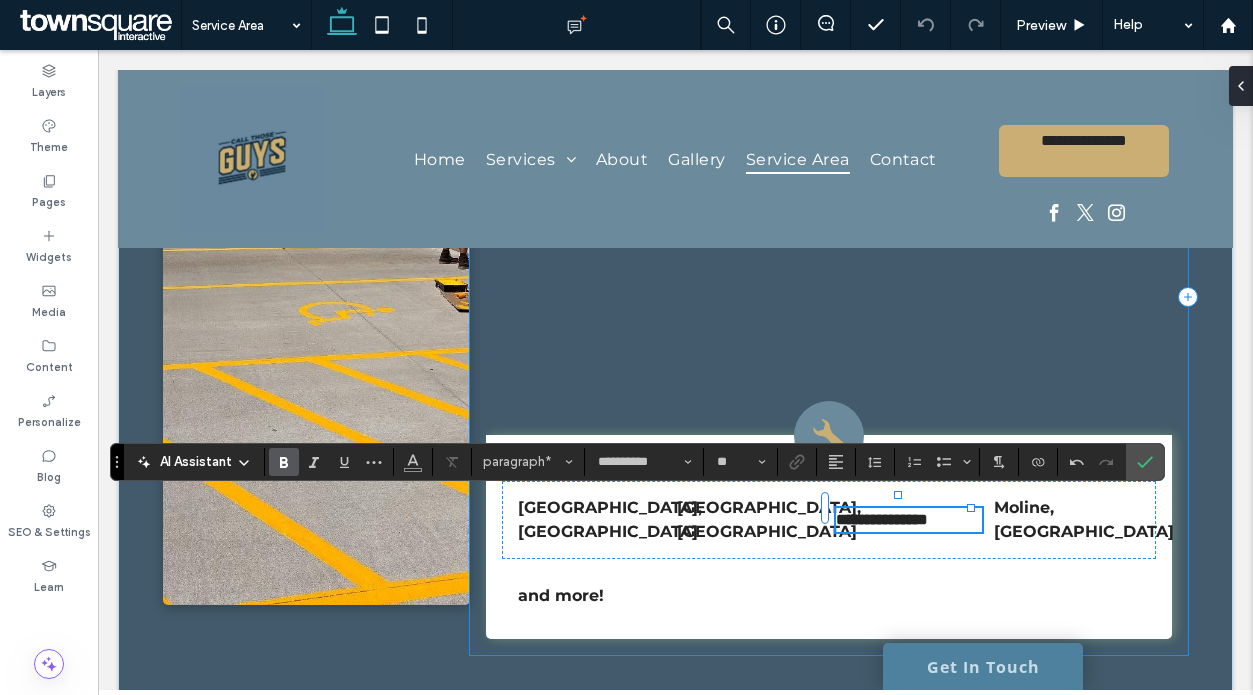 click on "**********" at bounding box center [829, 297] 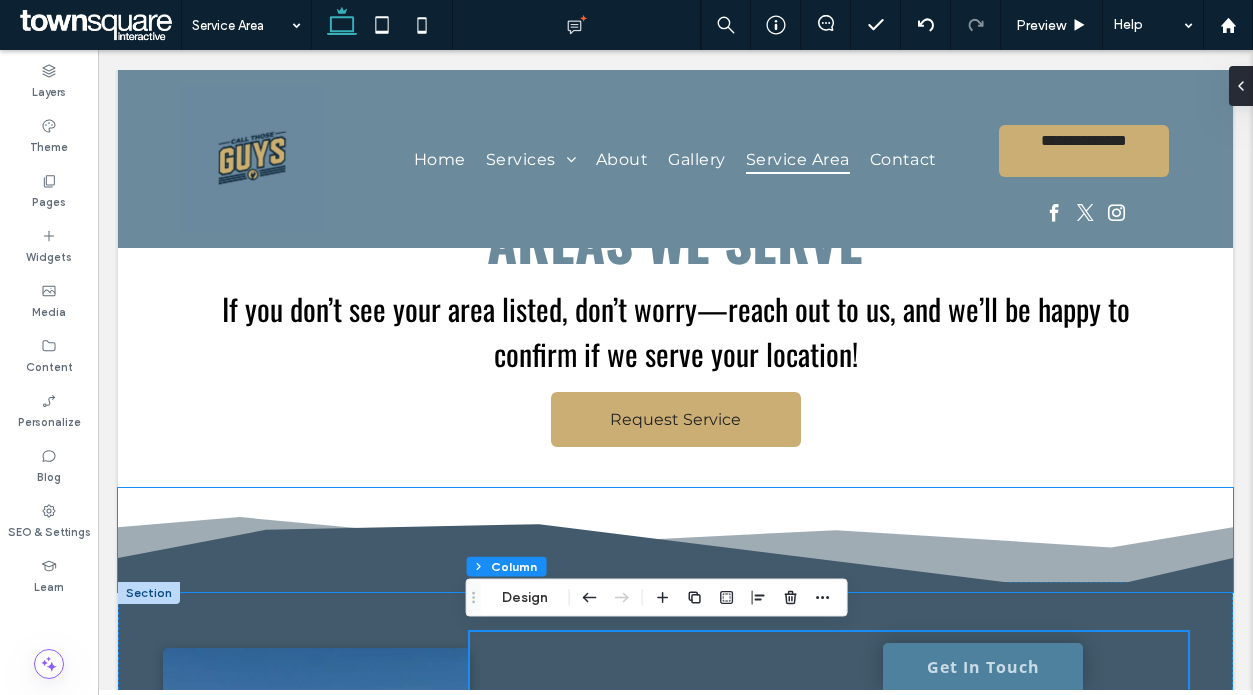scroll, scrollTop: 103, scrollLeft: 0, axis: vertical 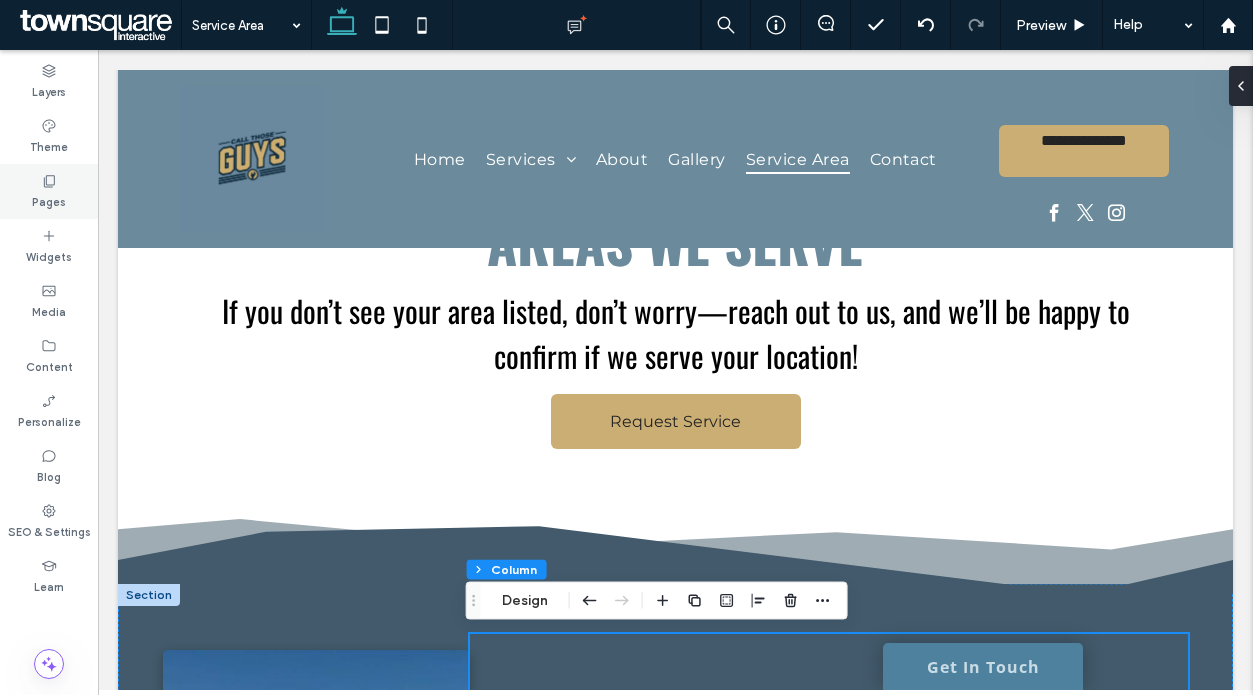 click 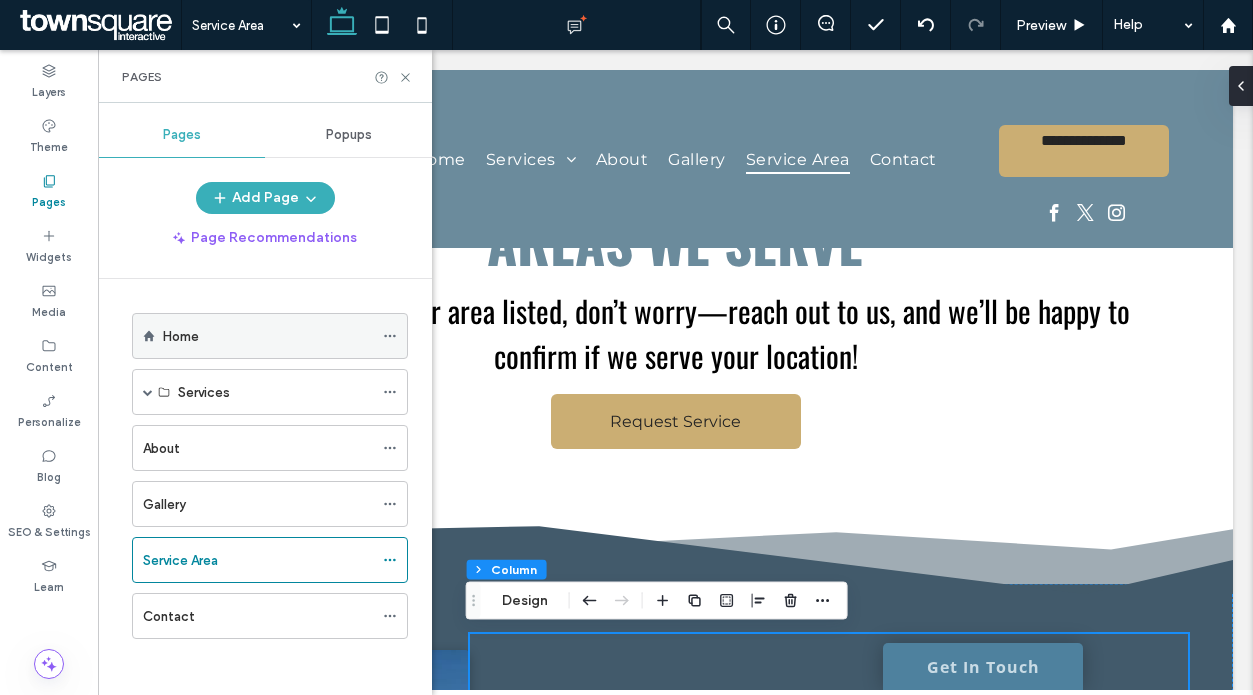 click on "Home" at bounding box center [181, 336] 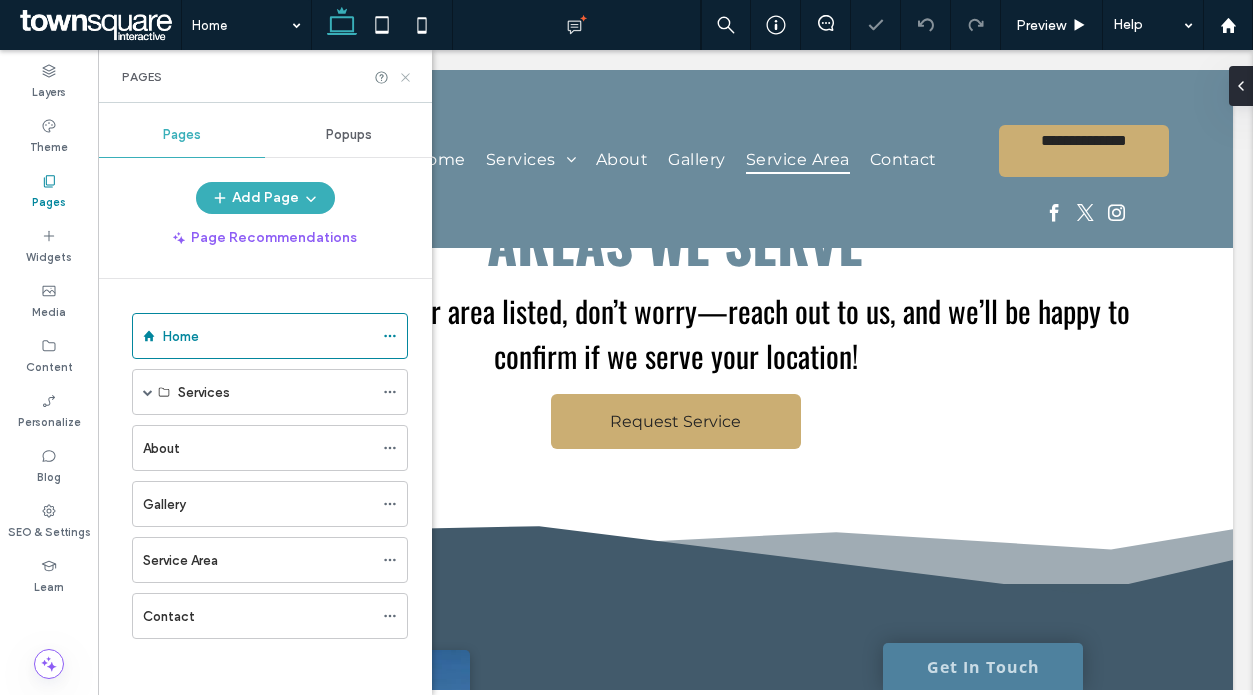 click 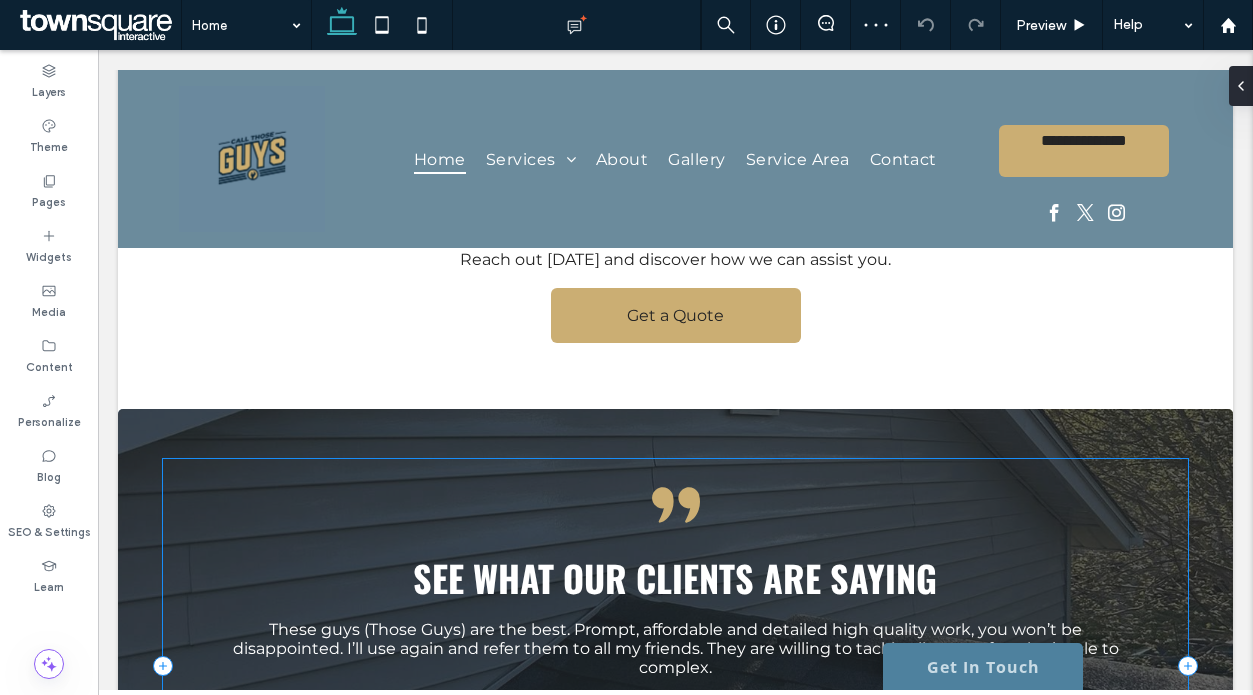 scroll, scrollTop: 4082, scrollLeft: 0, axis: vertical 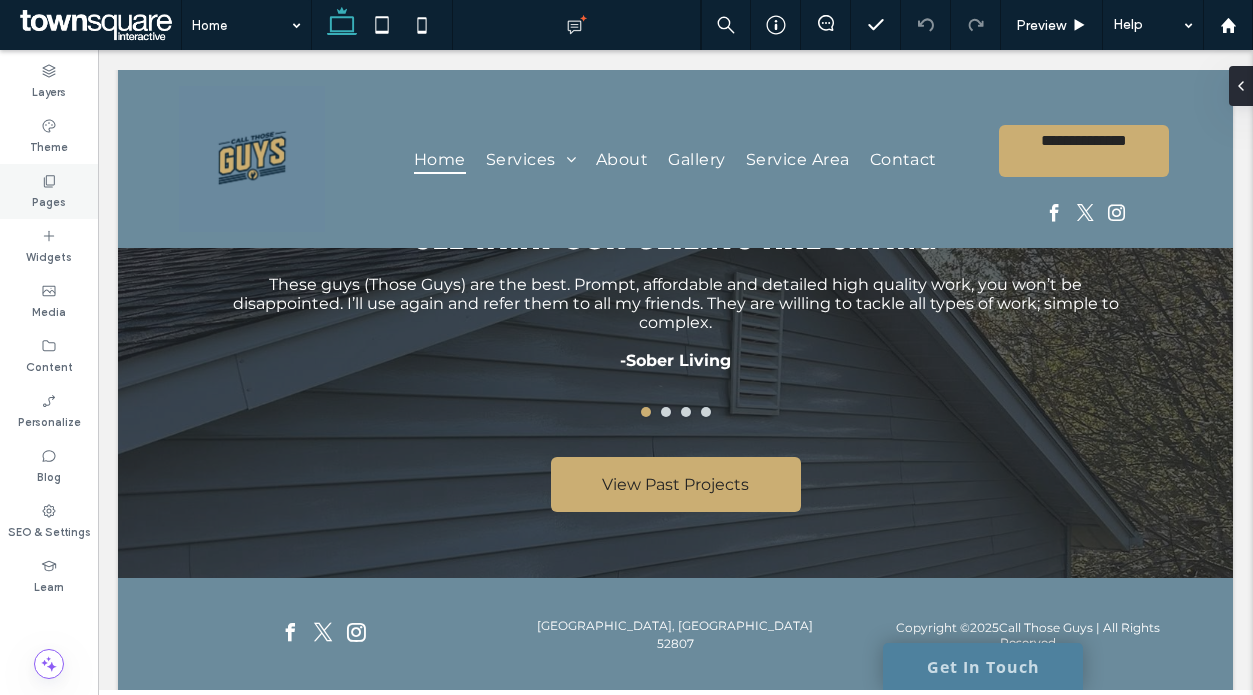 click on "Pages" at bounding box center [49, 200] 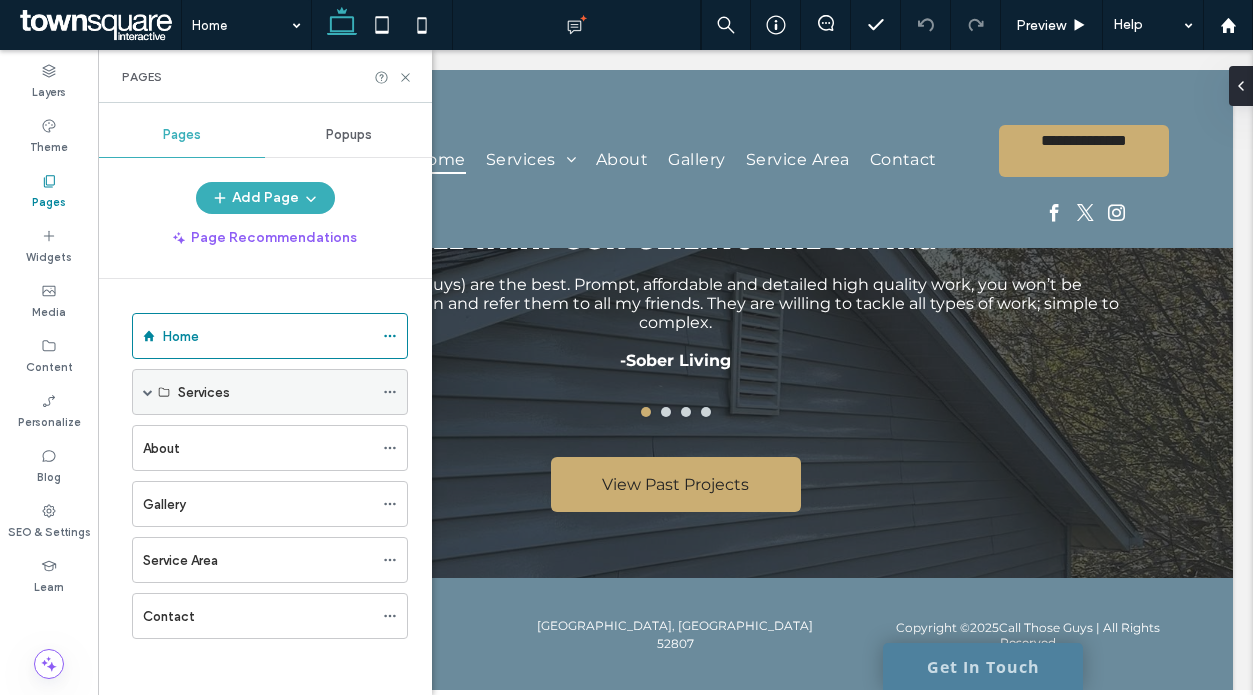 click at bounding box center [148, 392] 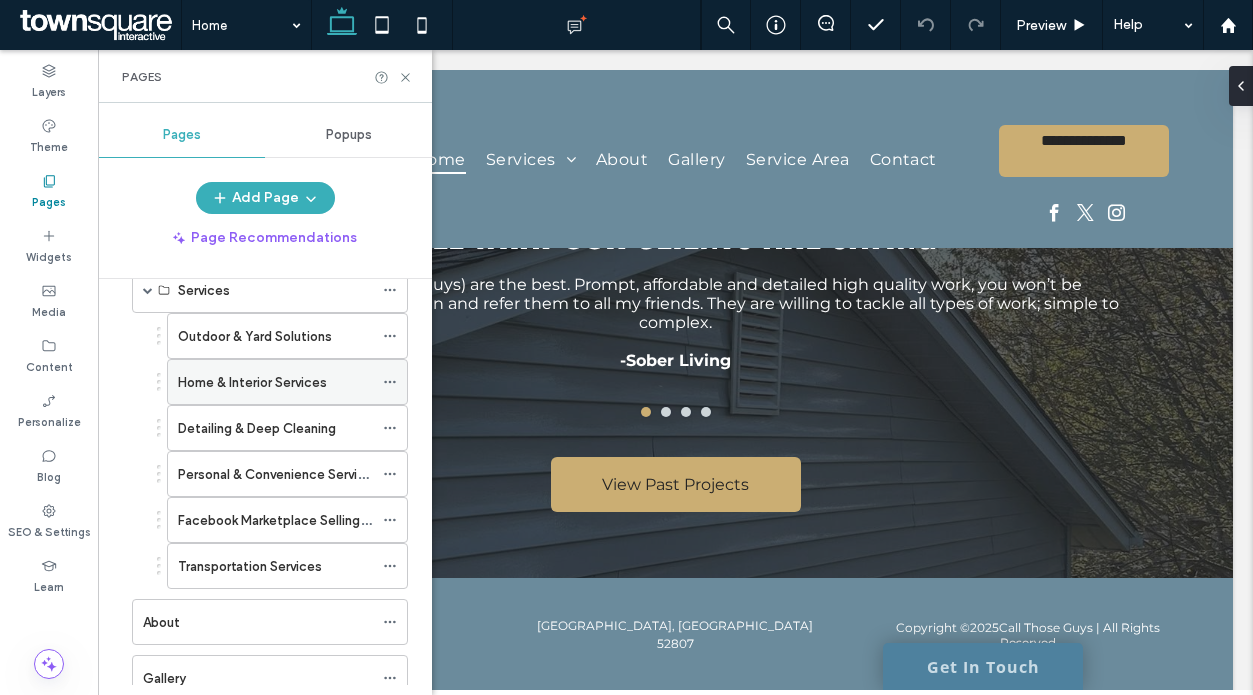 scroll, scrollTop: 120, scrollLeft: 0, axis: vertical 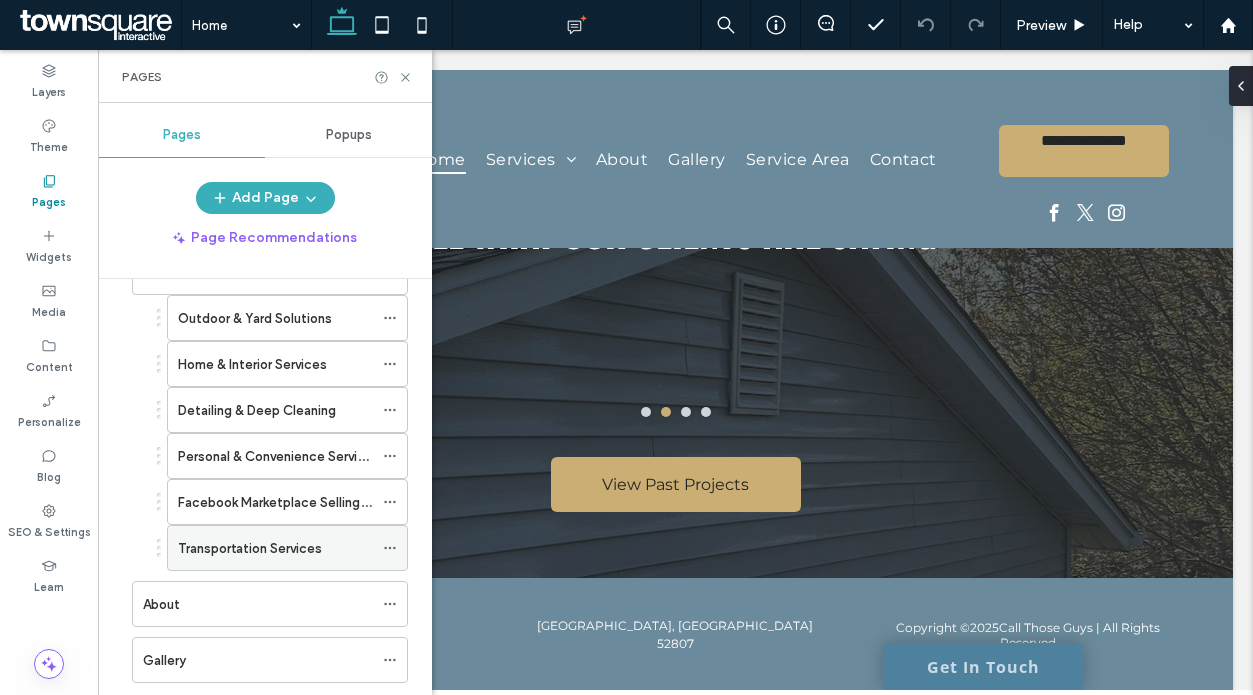 click on "Transportation Services" at bounding box center (250, 548) 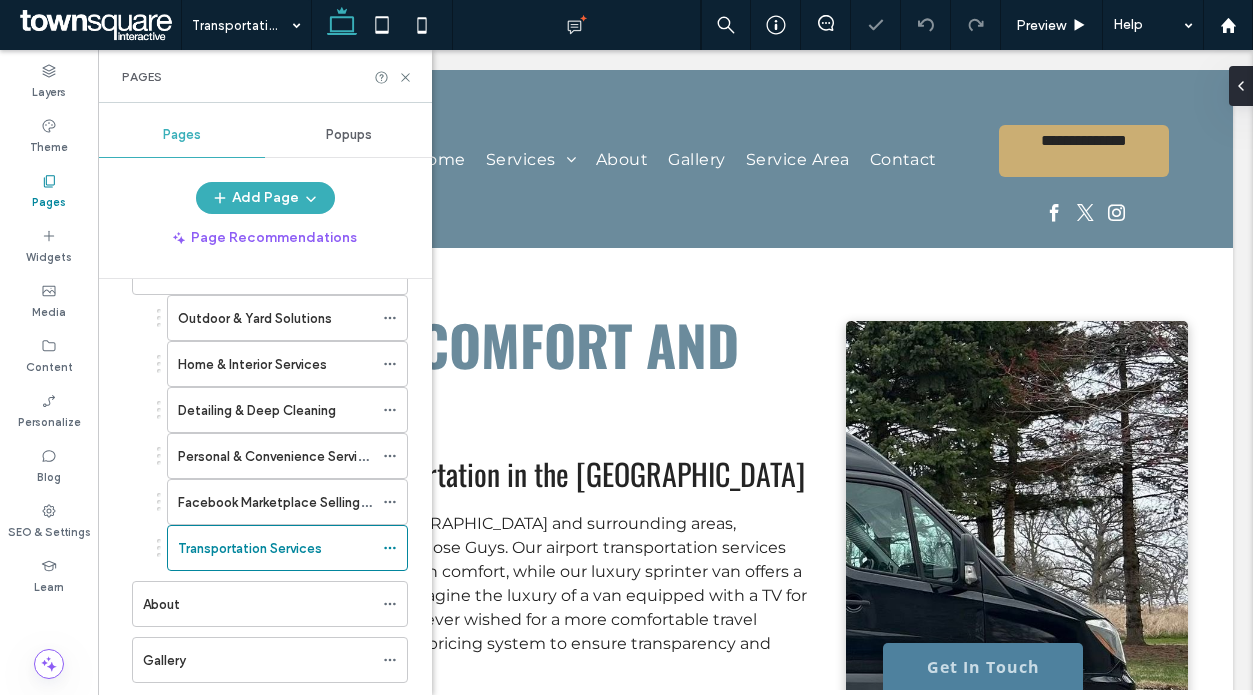 scroll, scrollTop: 0, scrollLeft: 0, axis: both 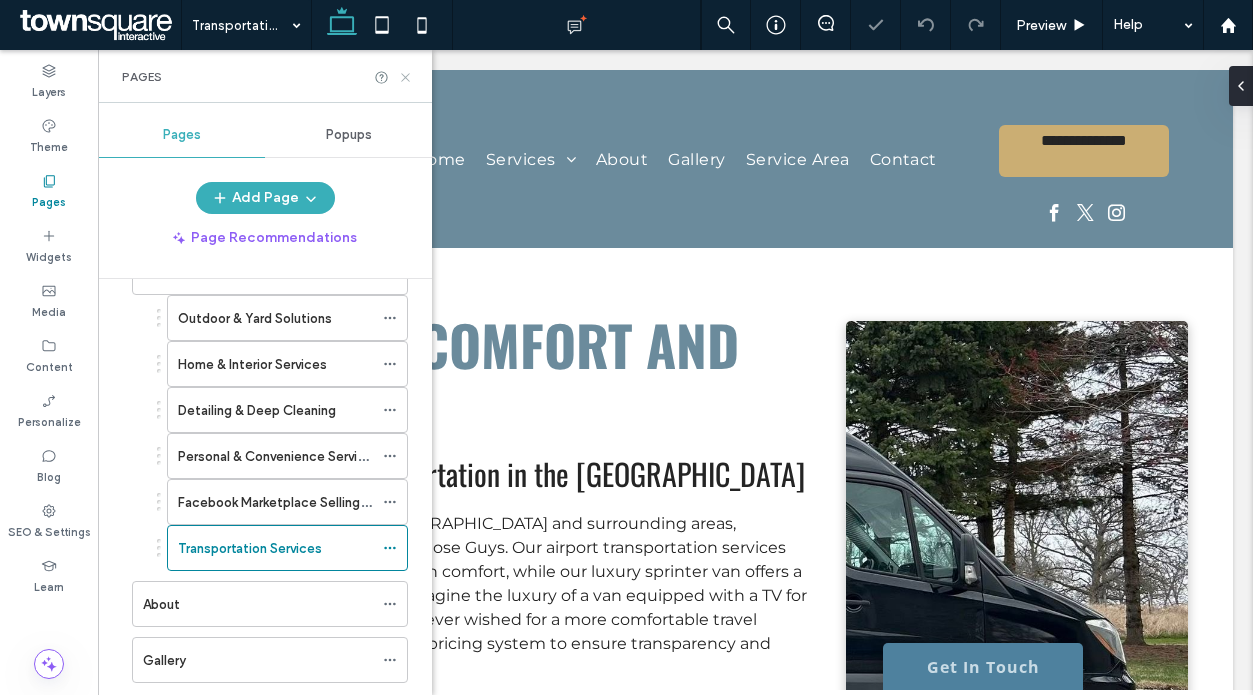 click 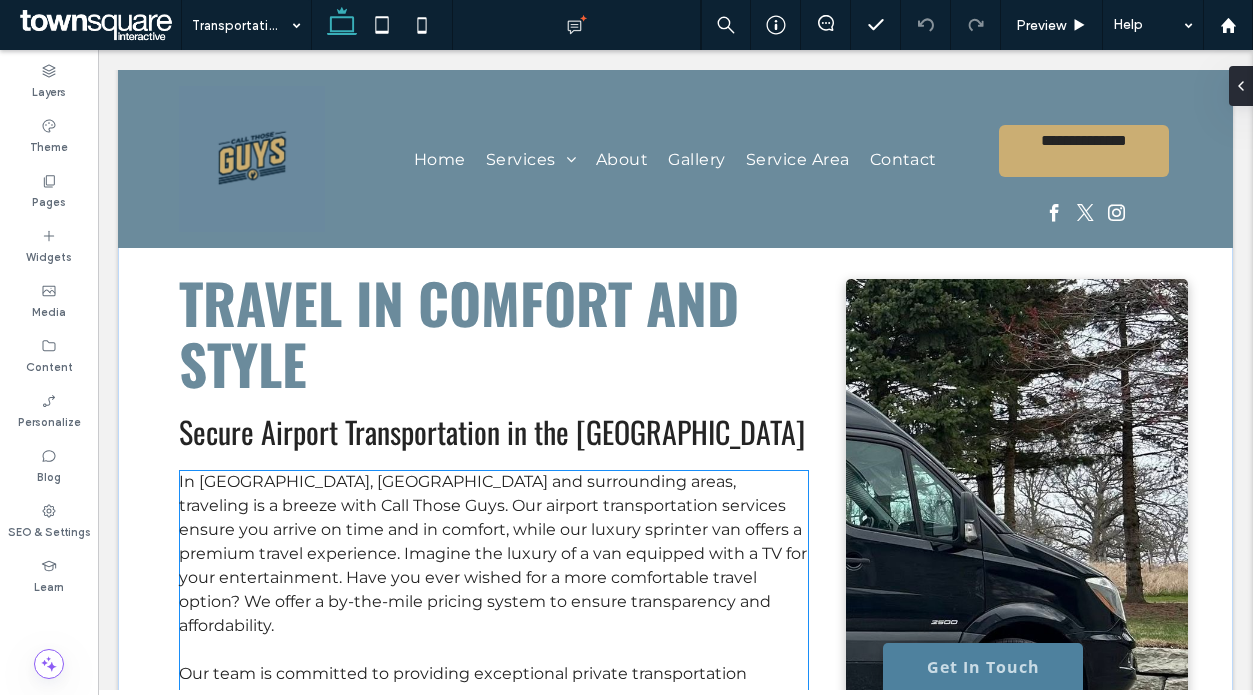 scroll, scrollTop: 43, scrollLeft: 0, axis: vertical 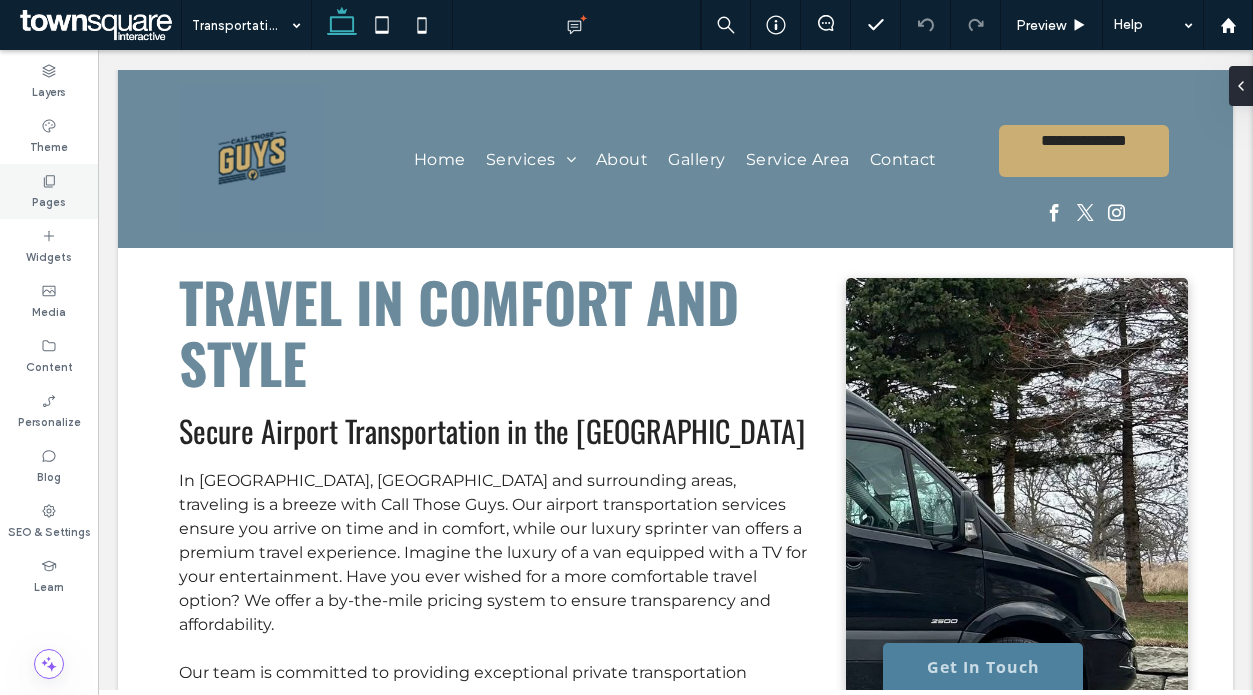 click 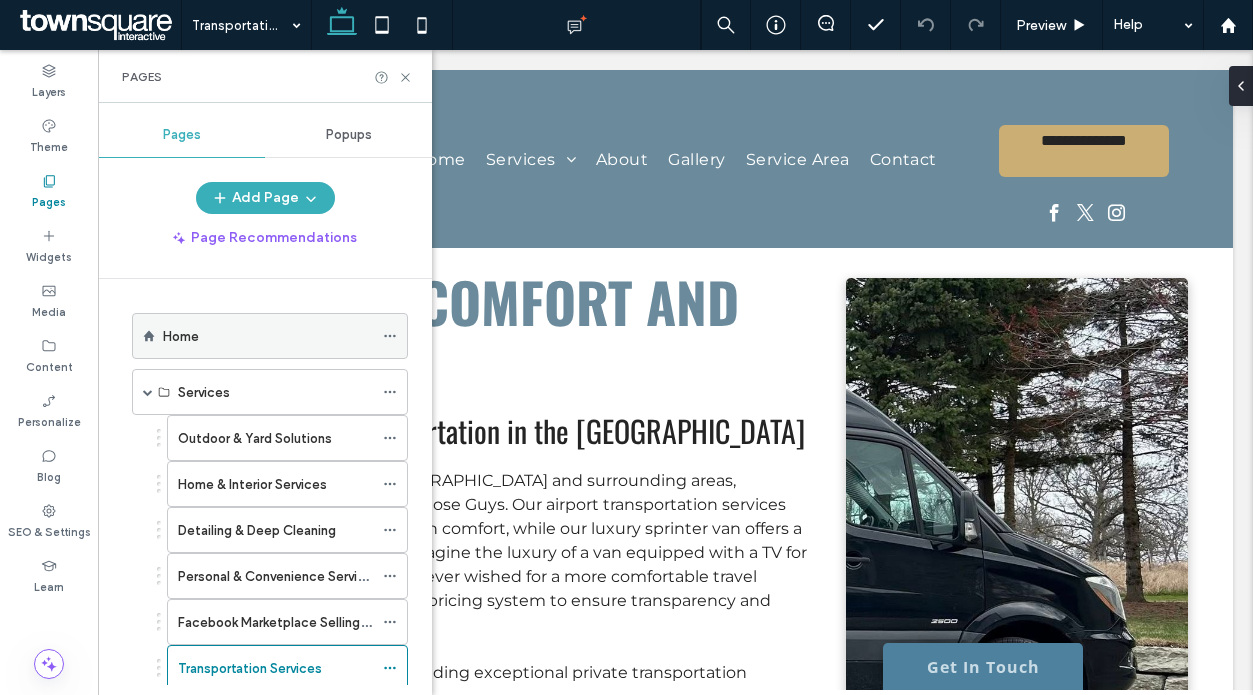 click on "Home" at bounding box center (268, 336) 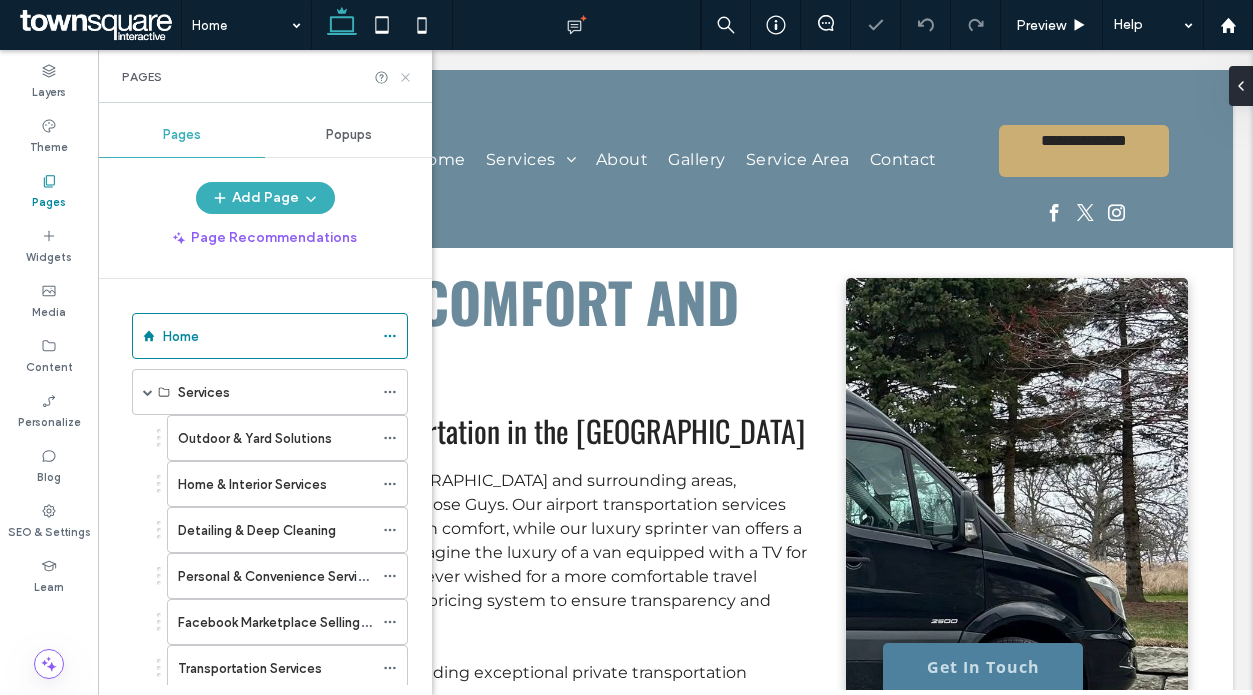 click 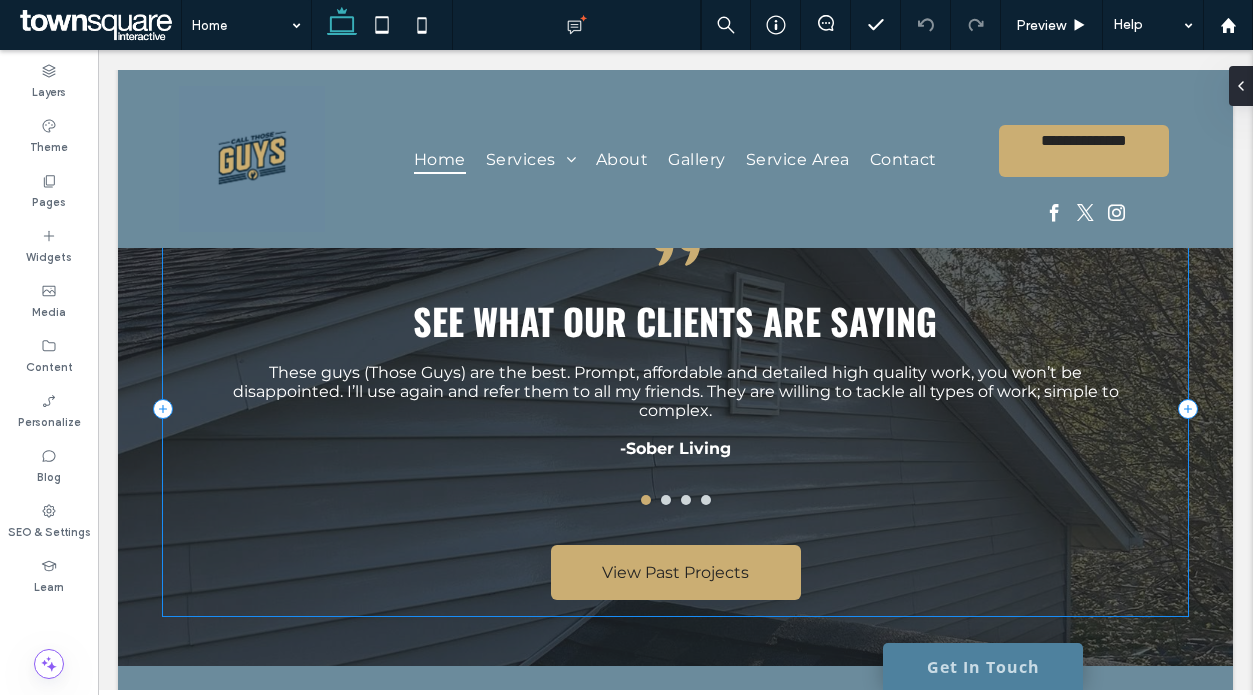 scroll, scrollTop: 3992, scrollLeft: 0, axis: vertical 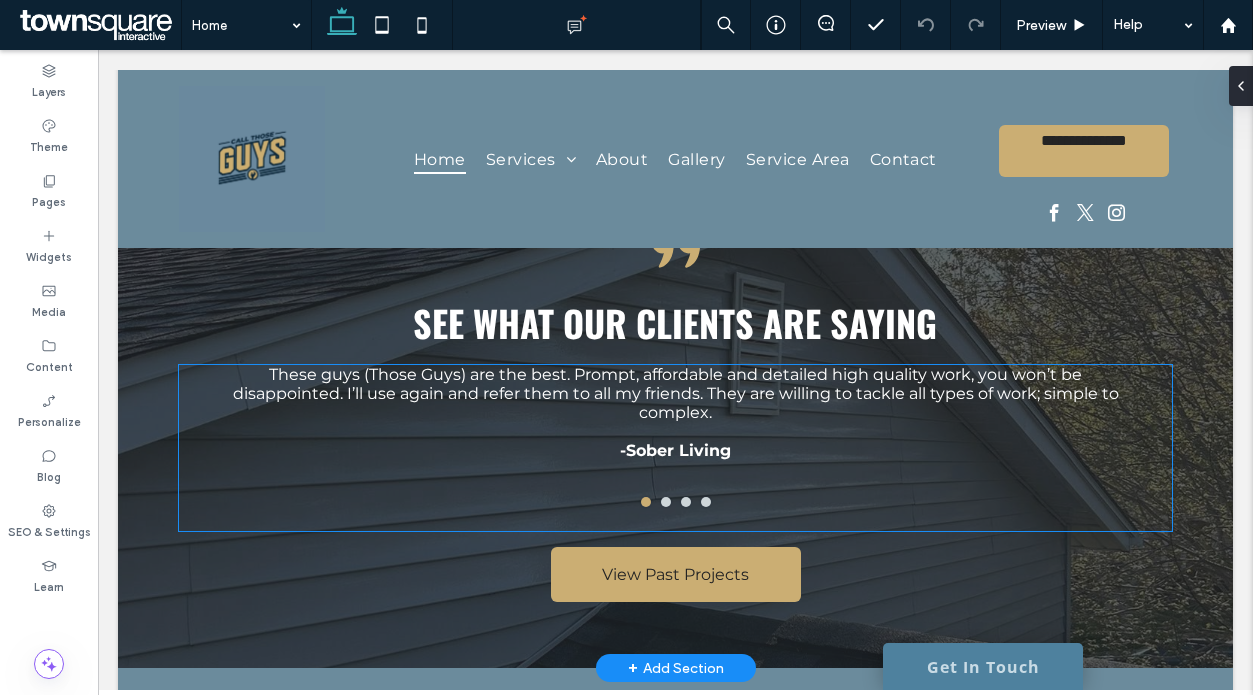 click on "These guys (Those Guys) are the best.  Prompt, affordable and detailed high quality work, you won’t be disappointed.  I’ll use again and refer them to all my friends.  They are willing to tackle all types of work; simple to complex." at bounding box center (676, 393) 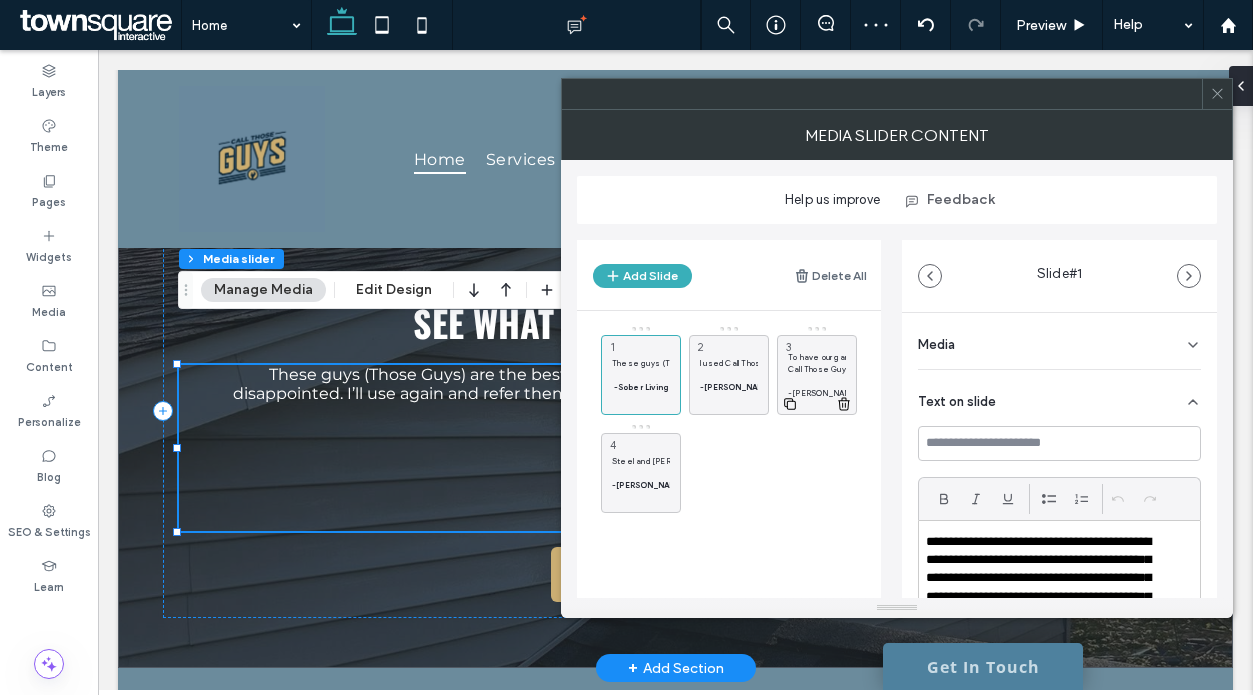 click at bounding box center [817, 381] 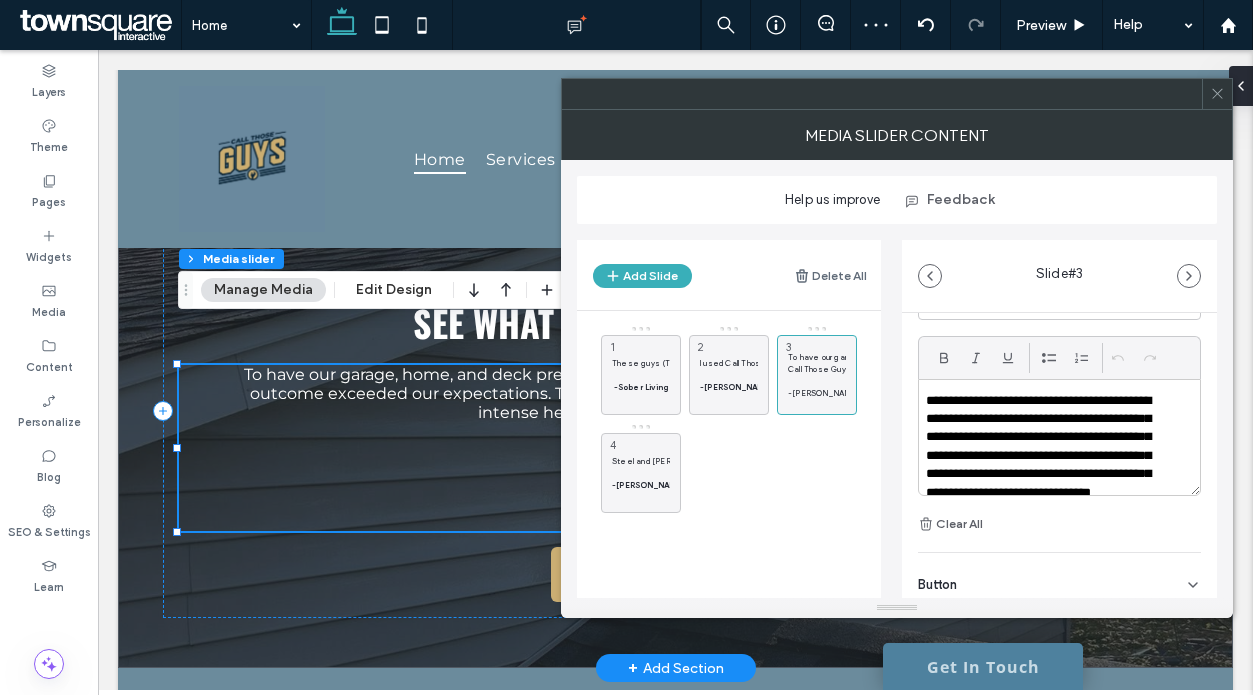 scroll, scrollTop: 147, scrollLeft: 0, axis: vertical 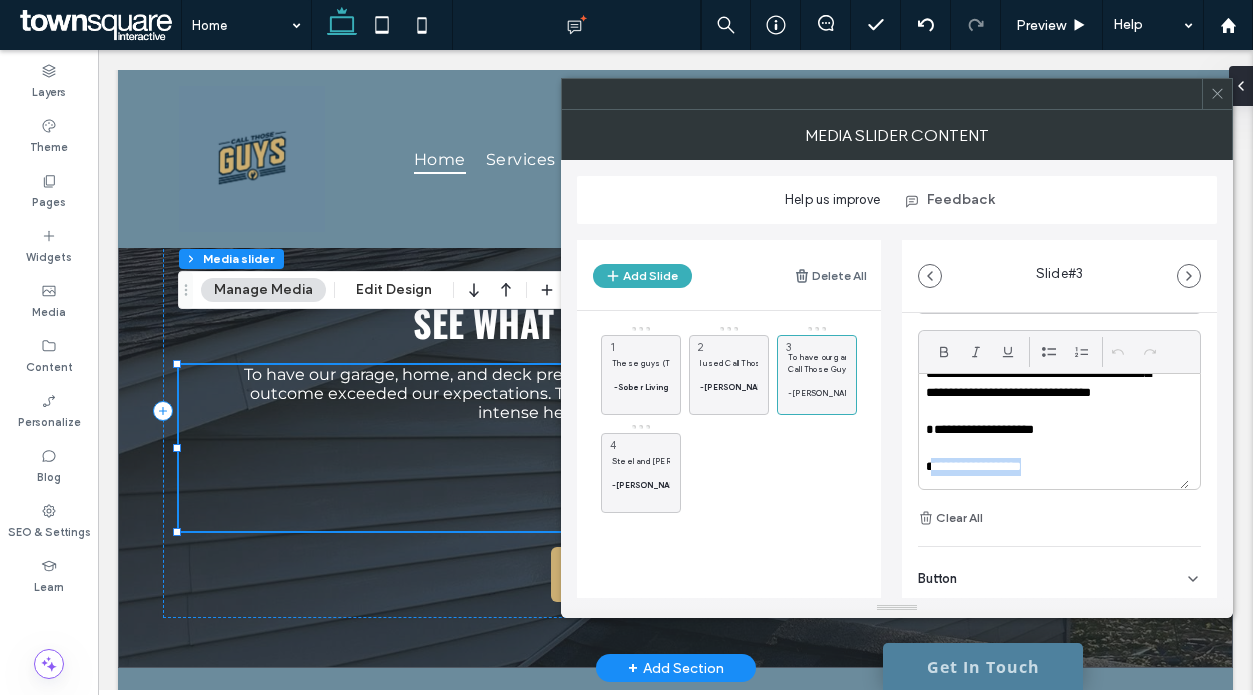 drag, startPoint x: 1045, startPoint y: 470, endPoint x: 934, endPoint y: 467, distance: 111.040535 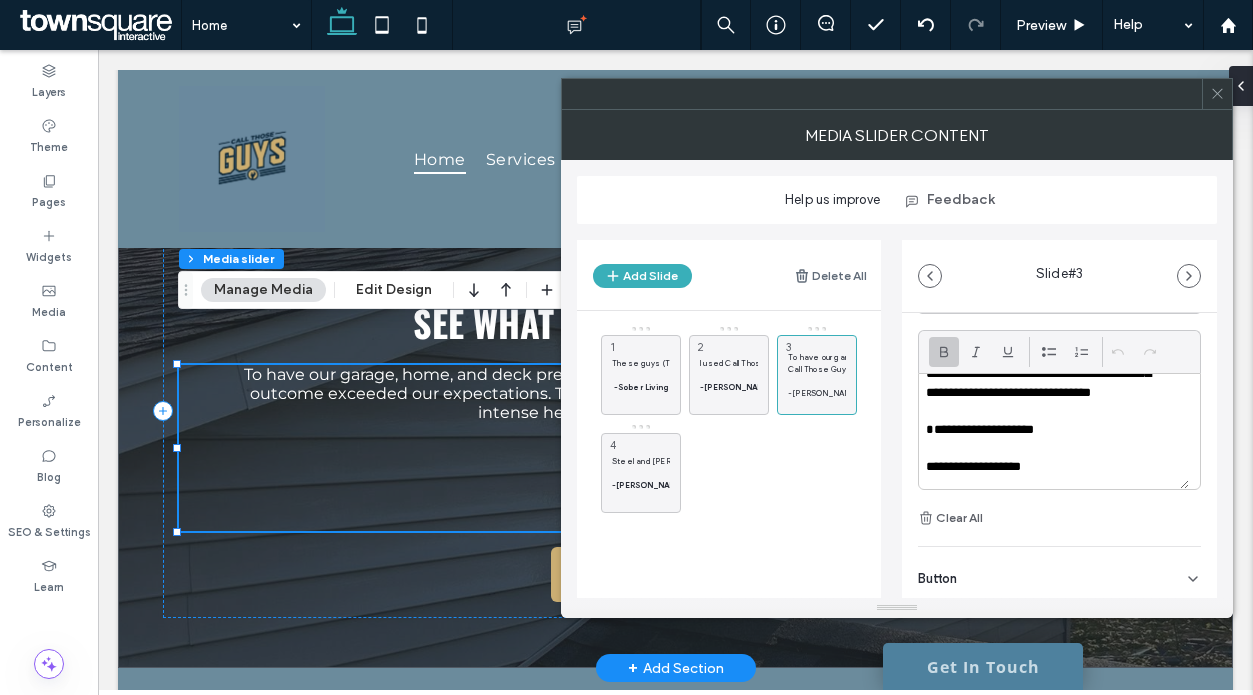click 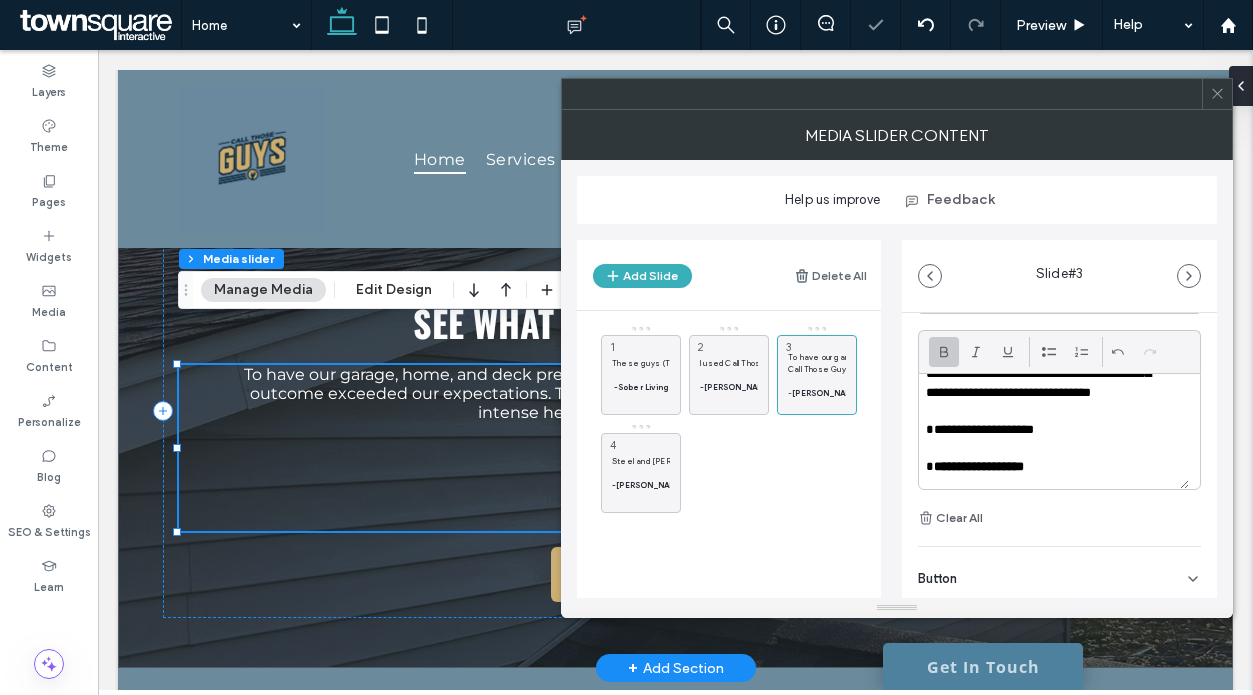 click at bounding box center (1054, 448) 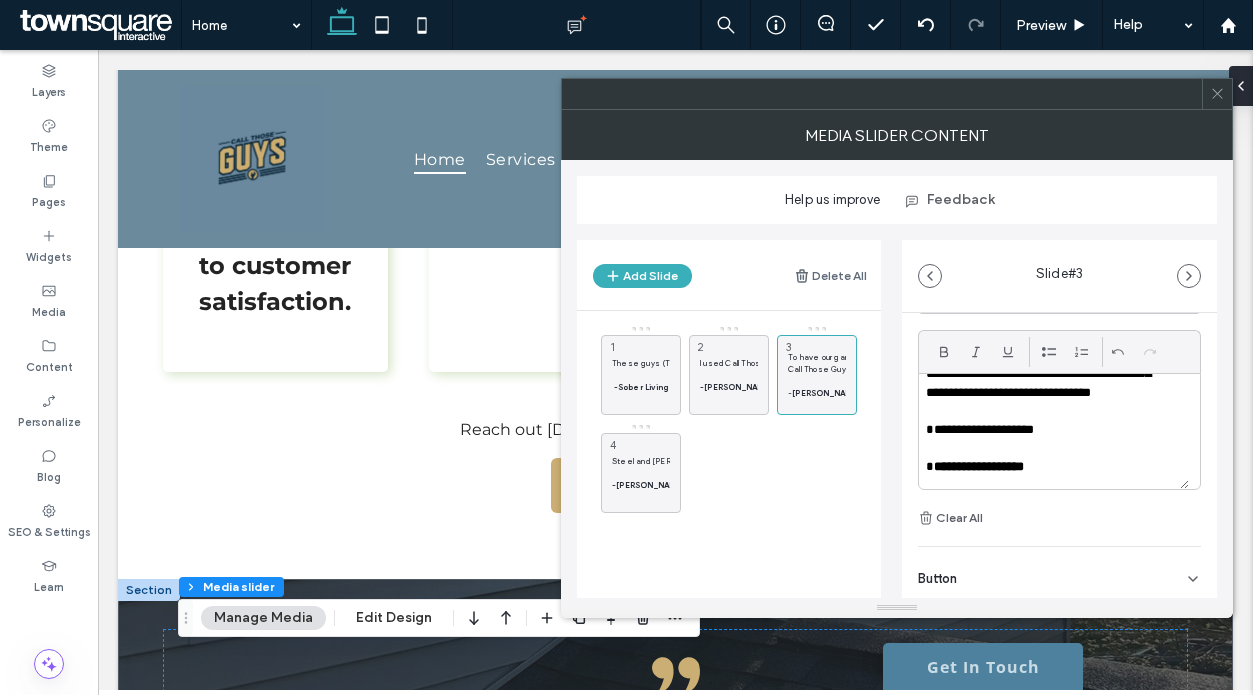 scroll, scrollTop: 3566, scrollLeft: 0, axis: vertical 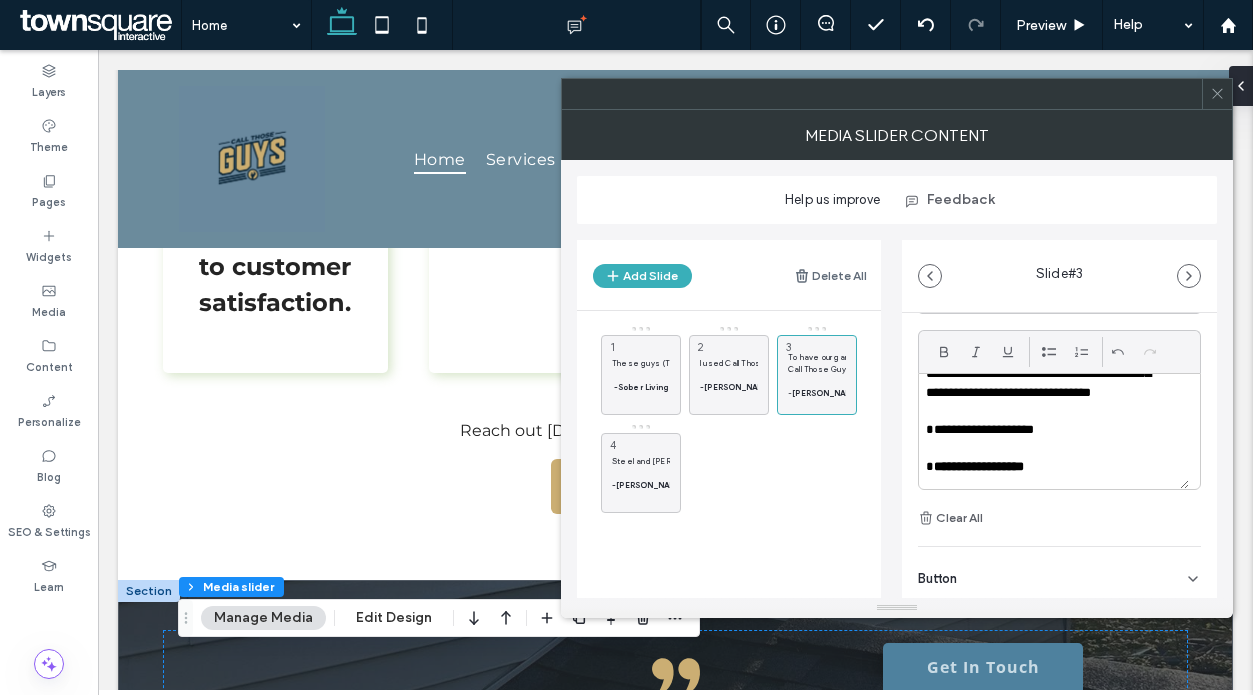 click at bounding box center [1217, 94] 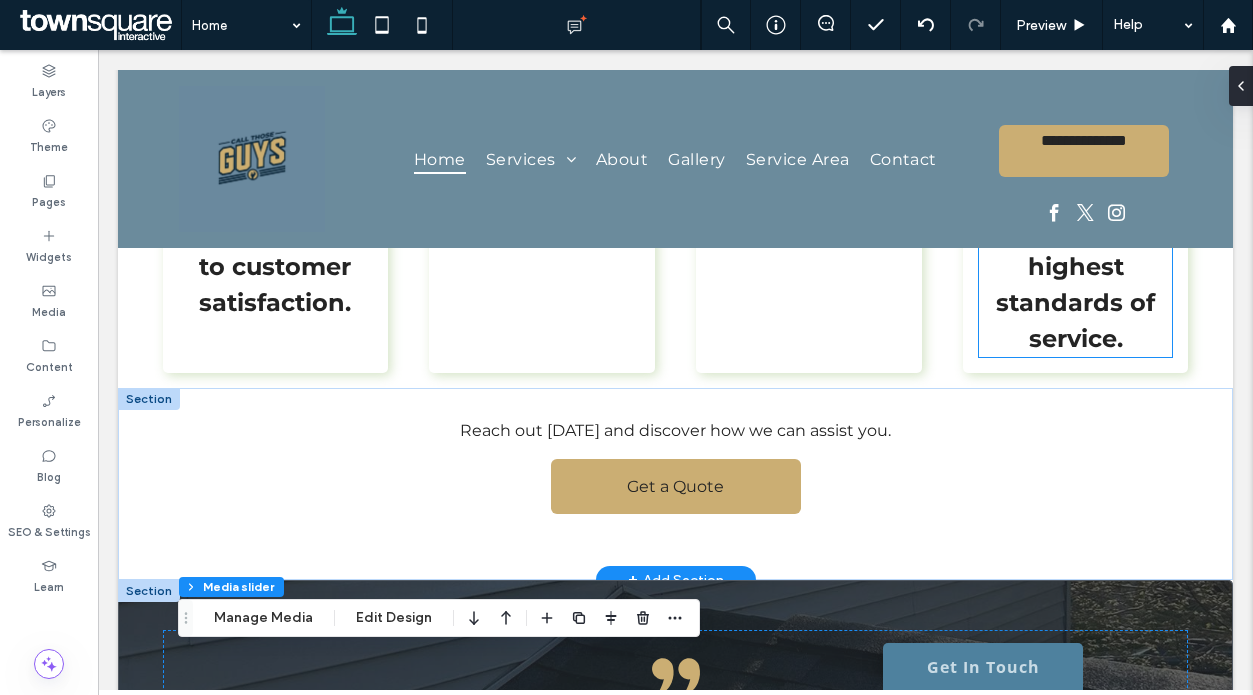 scroll, scrollTop: 3439, scrollLeft: 0, axis: vertical 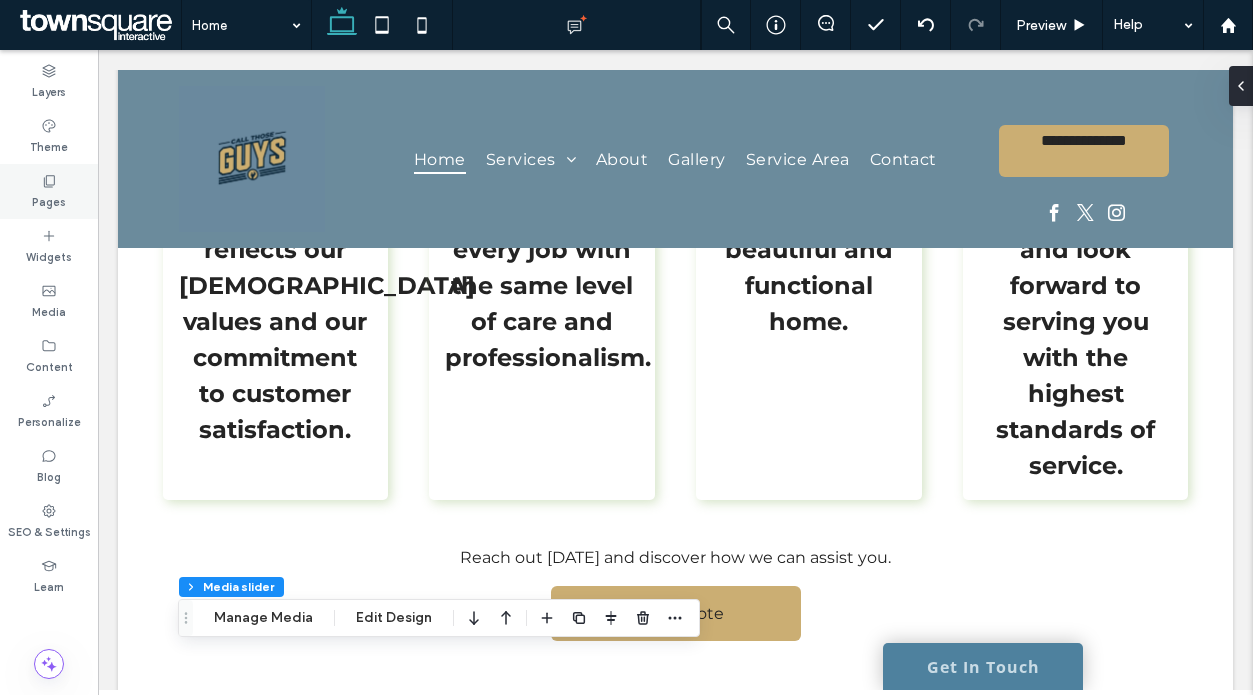 click on "Pages" at bounding box center (49, 200) 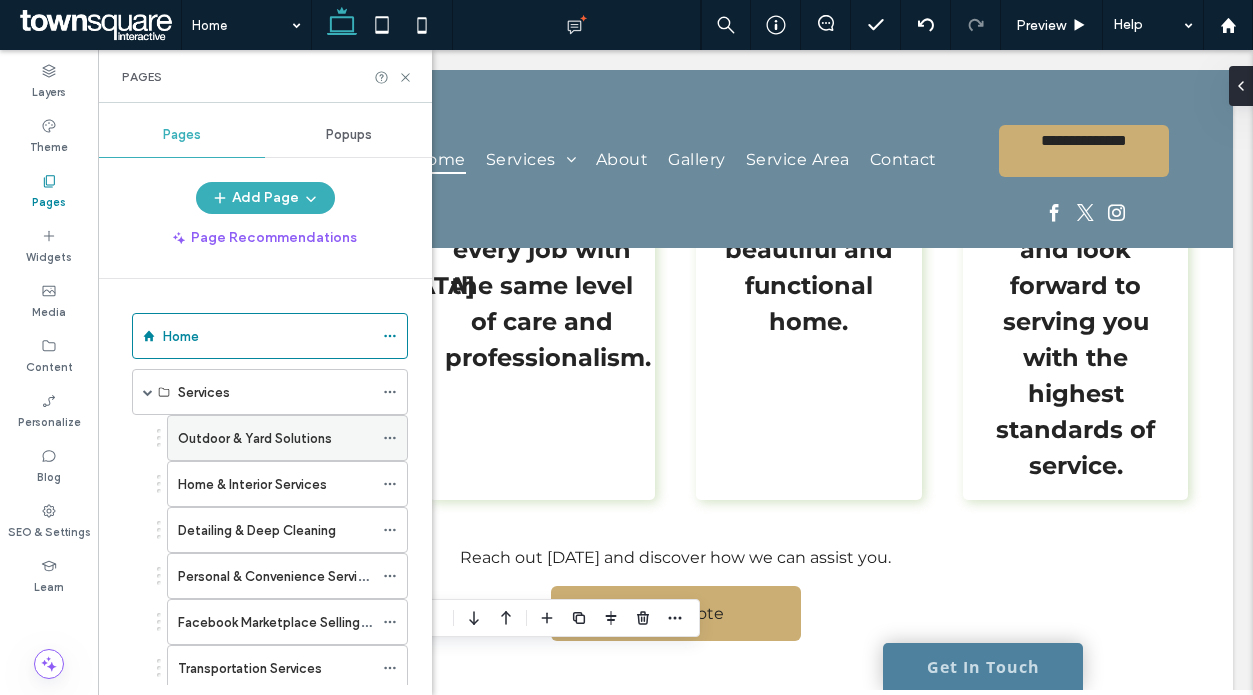 scroll, scrollTop: 280, scrollLeft: 0, axis: vertical 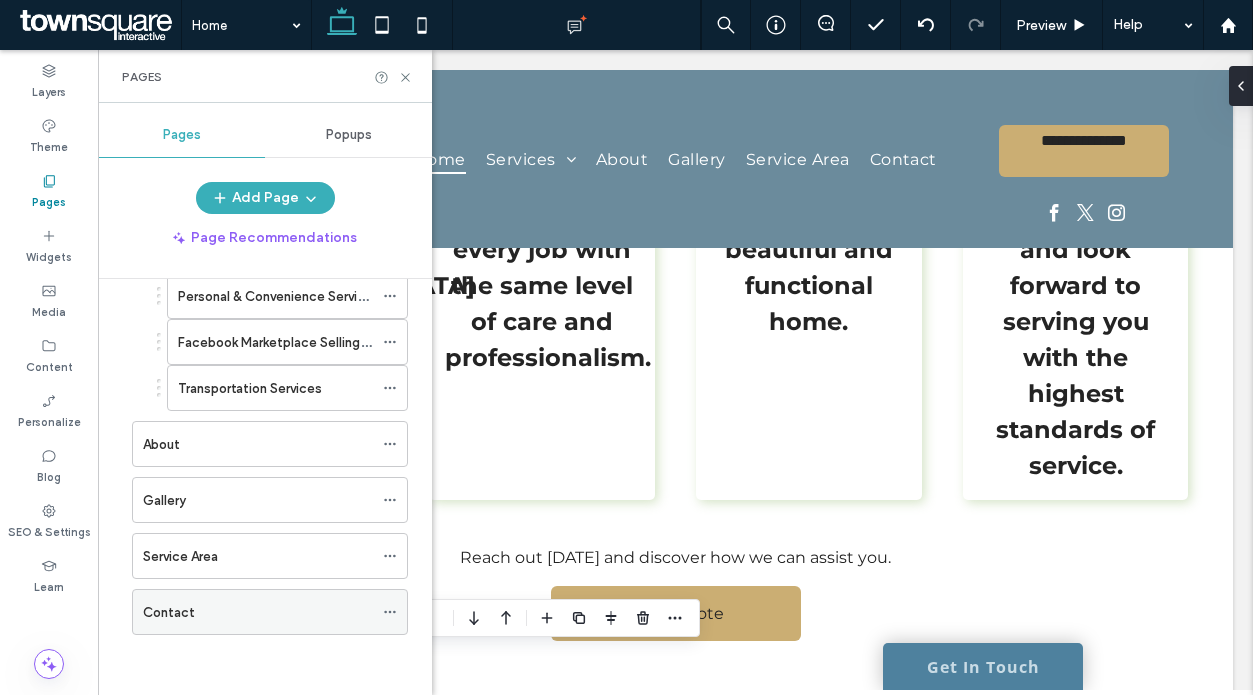 click on "Contact" at bounding box center (169, 612) 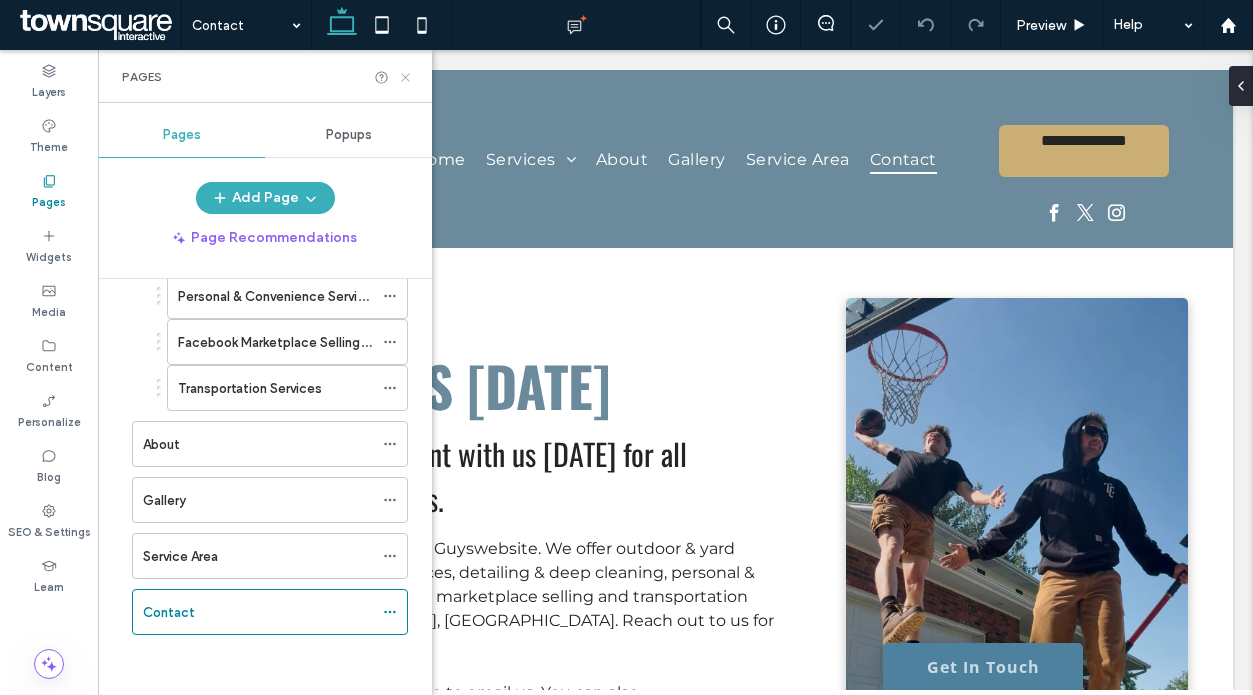 scroll, scrollTop: 0, scrollLeft: 0, axis: both 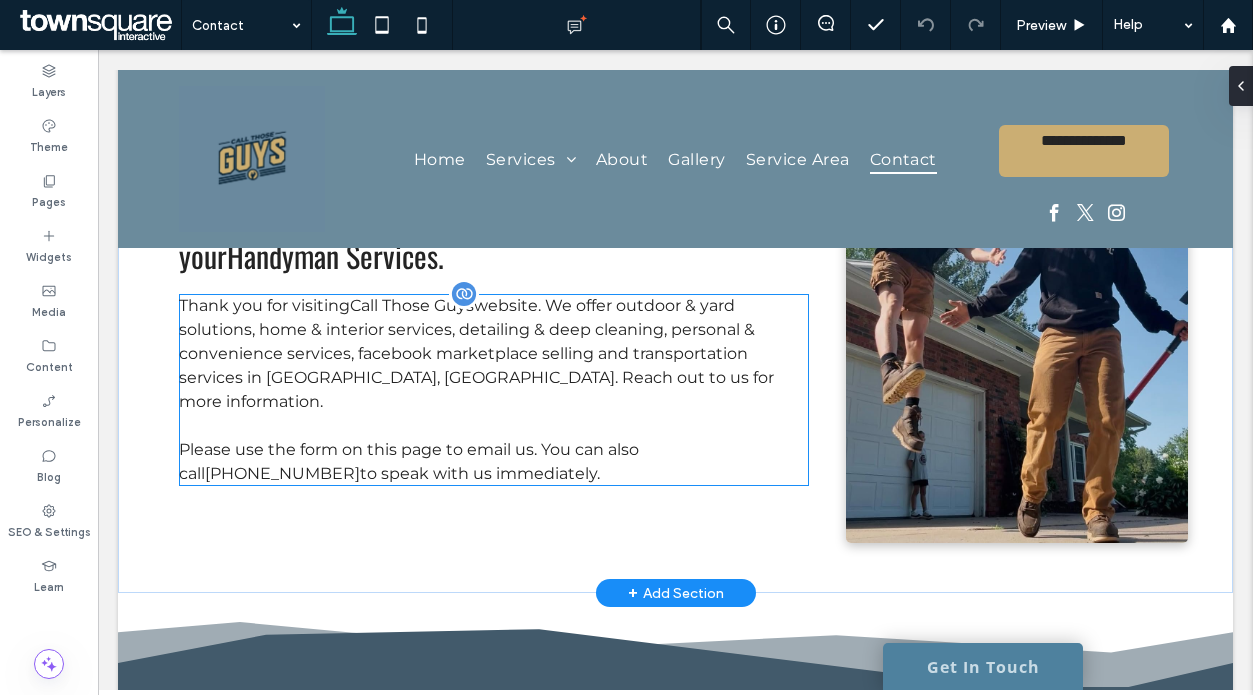 click on "Thank you for visiting  Call Those Guys
website. We offer outdoor & yard solutions, home & interior services, detailing & deep cleaning, personal & convenience services, facebook marketplace selling and transportation services in [GEOGRAPHIC_DATA], [GEOGRAPHIC_DATA]. Reach out to us for more information." at bounding box center (476, 353) 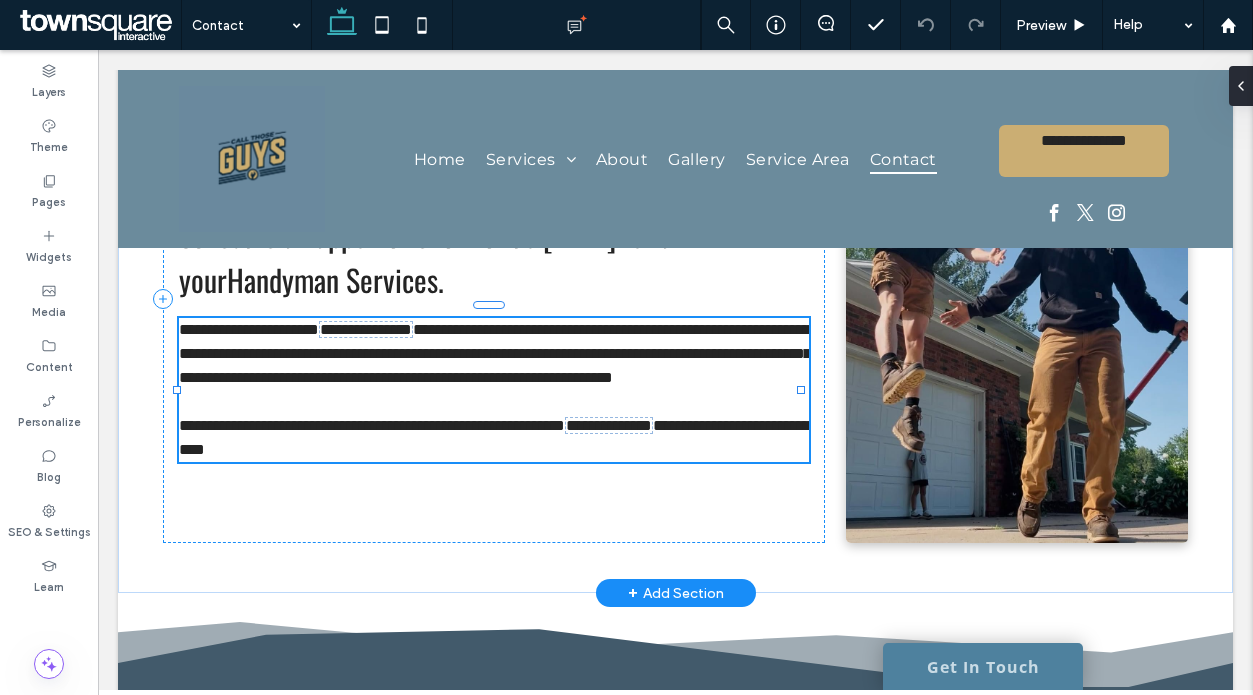 type on "**********" 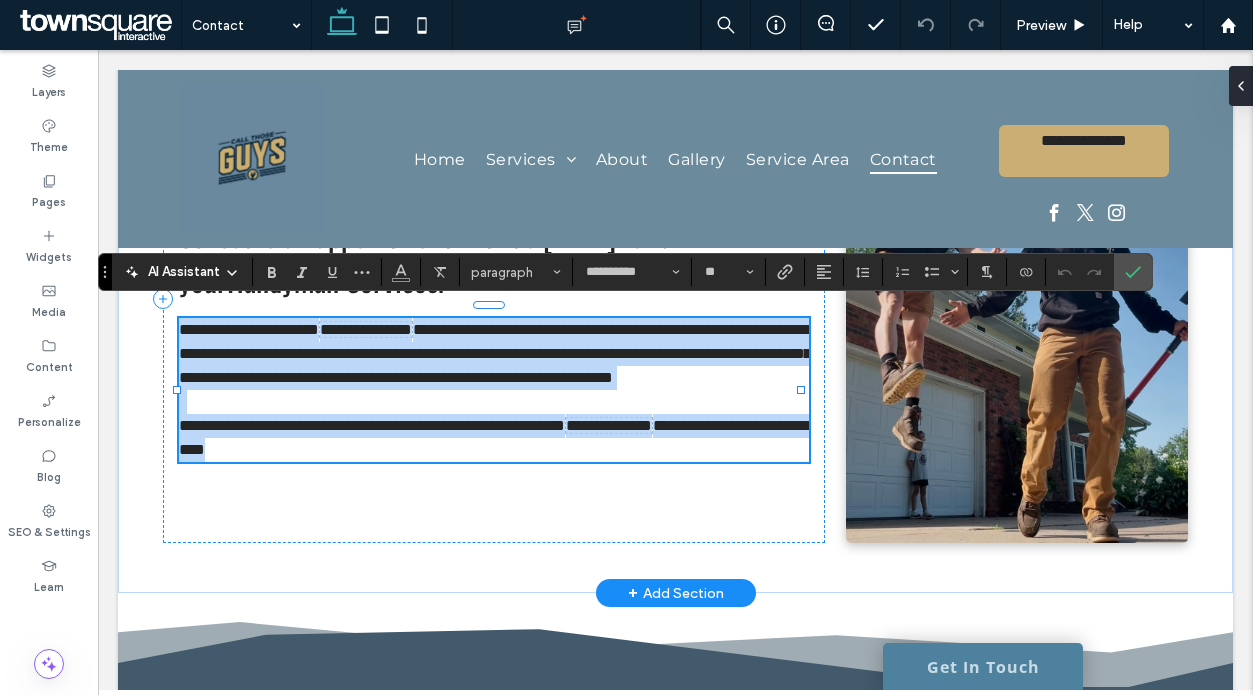 click on "**********" at bounding box center [495, 353] 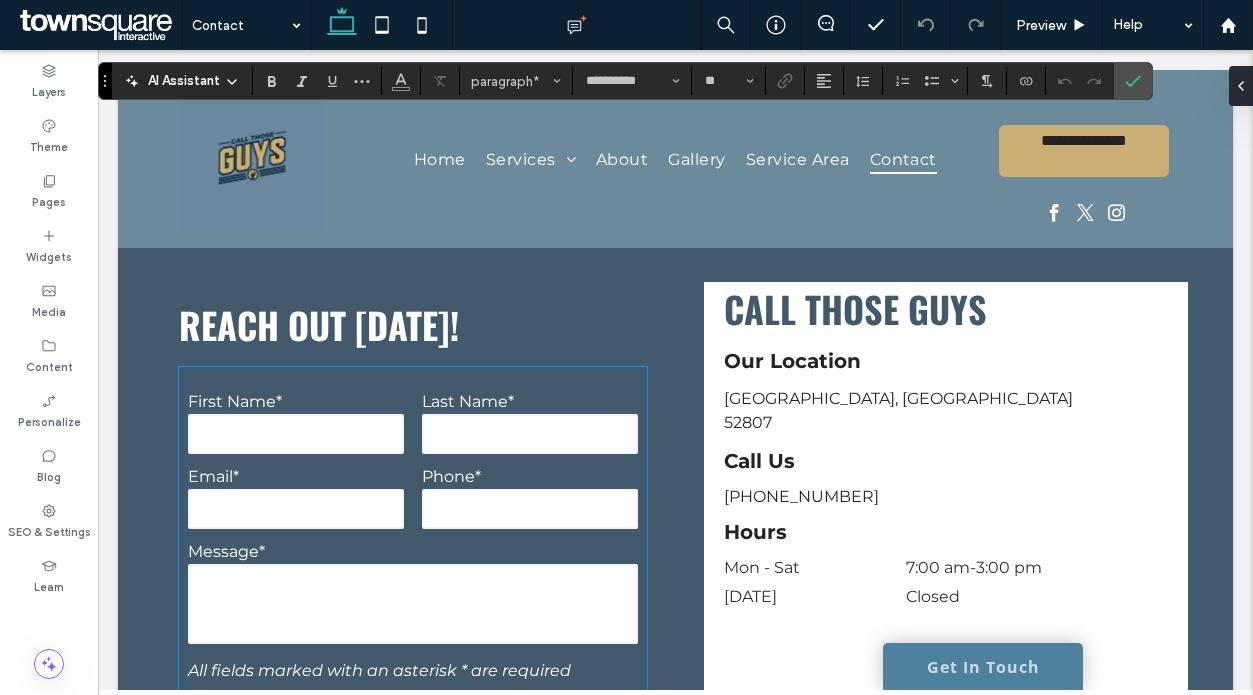 scroll, scrollTop: 699, scrollLeft: 0, axis: vertical 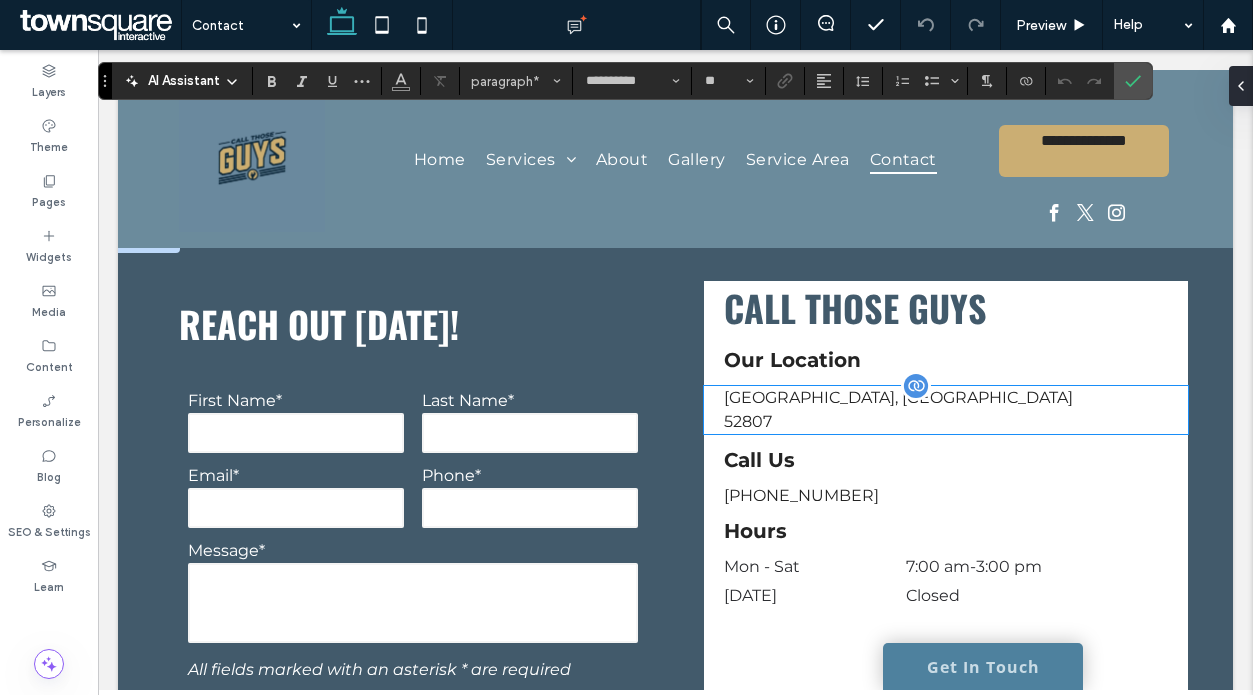 click on "[GEOGRAPHIC_DATA], [GEOGRAPHIC_DATA]" at bounding box center [946, 398] 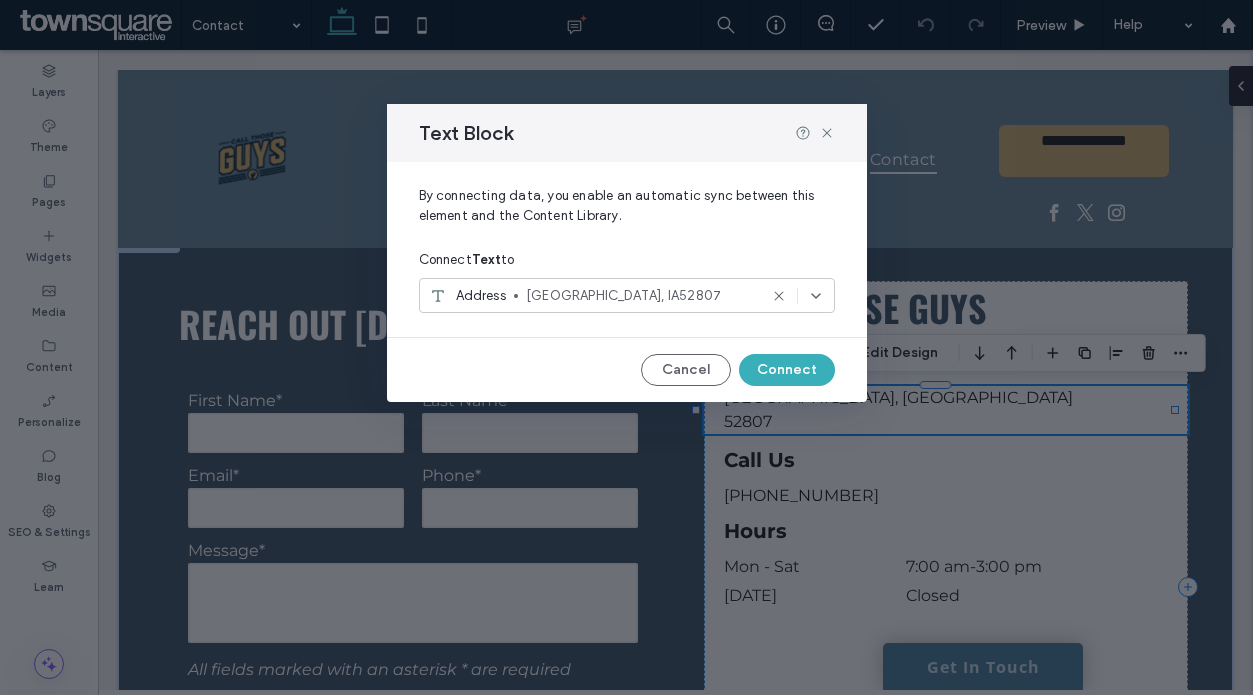 click on "[GEOGRAPHIC_DATA], IA52807" at bounding box center [641, 296] 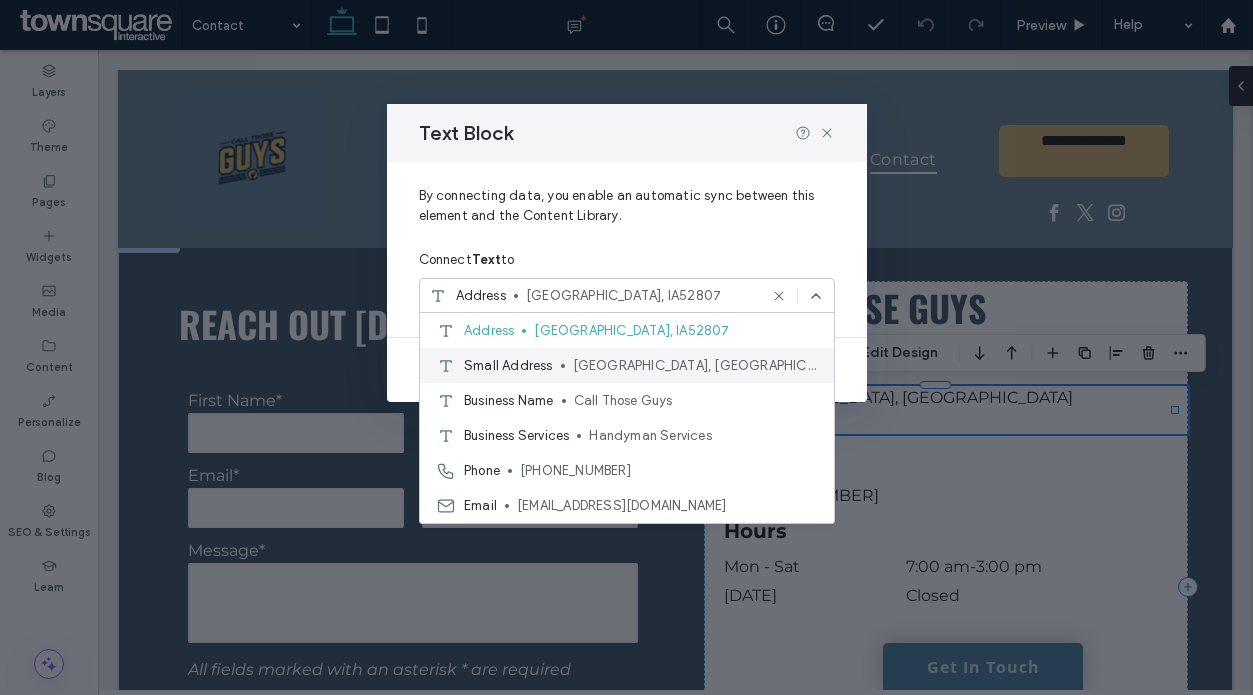scroll, scrollTop: 0, scrollLeft: 0, axis: both 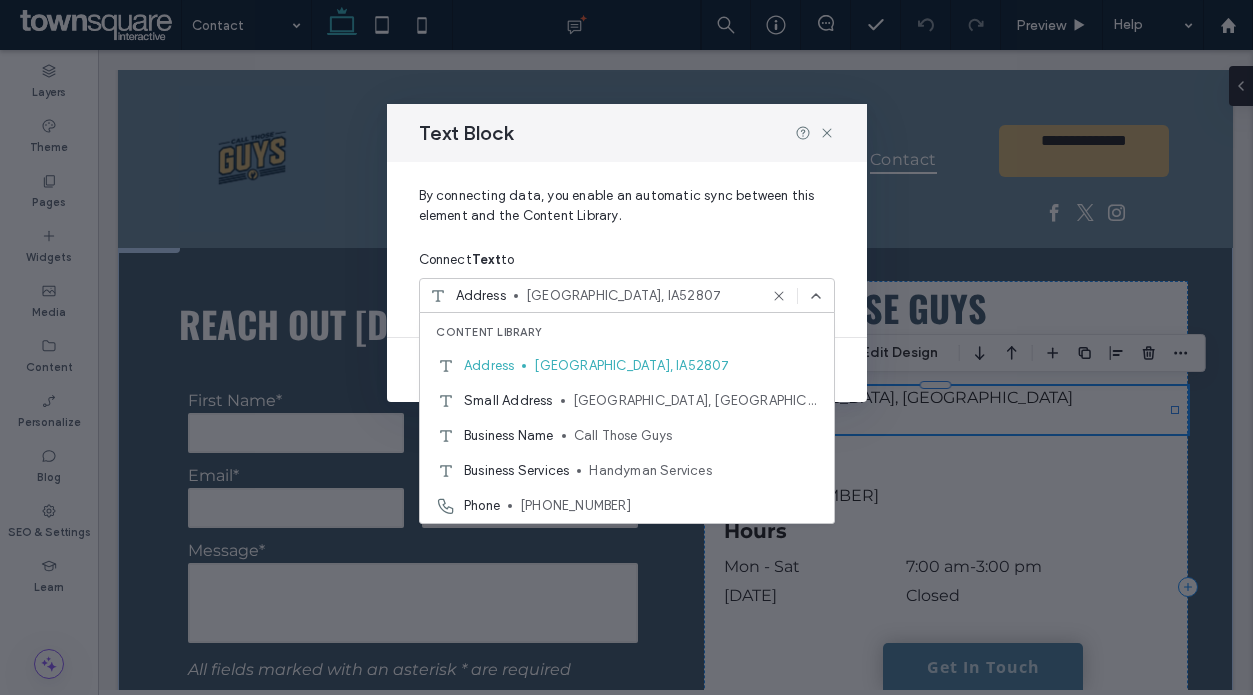 click on "Address [PERSON_NAME][GEOGRAPHIC_DATA]" at bounding box center (627, 295) 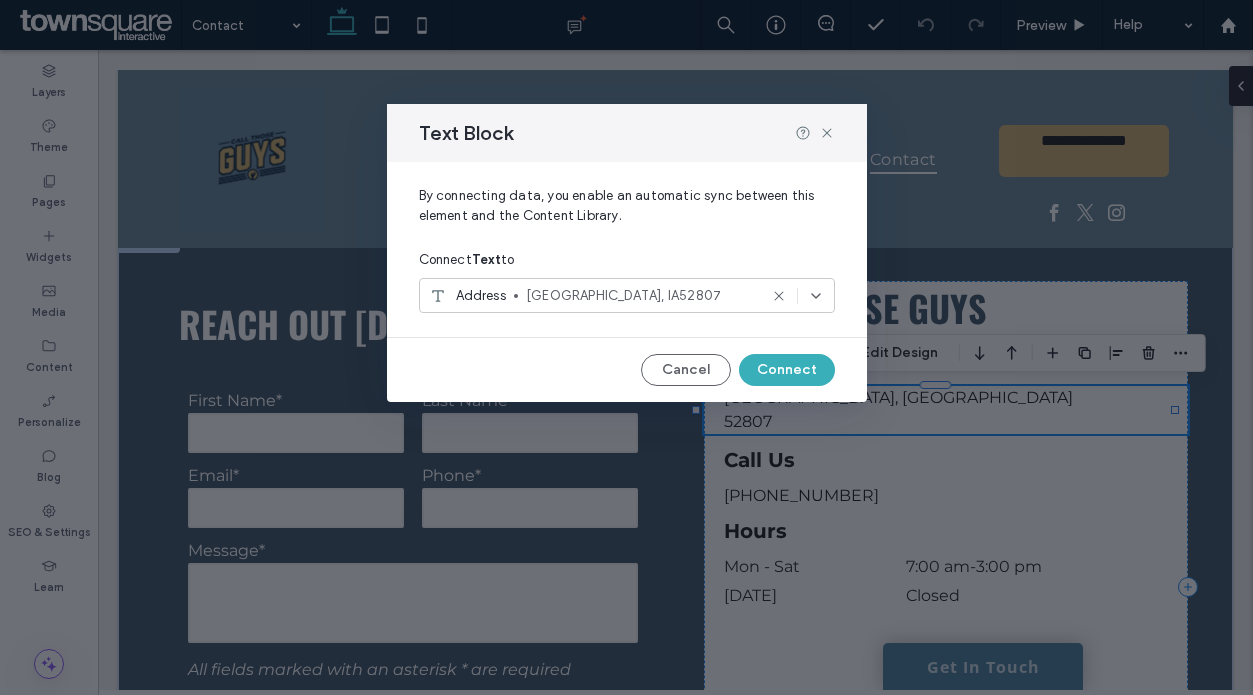 click on "Text Block By connecting data, you enable an automatic sync between this element and the Content Library. Connect  Text  to  Address [PERSON_NAME][GEOGRAPHIC_DATA] Connect" at bounding box center [626, 347] 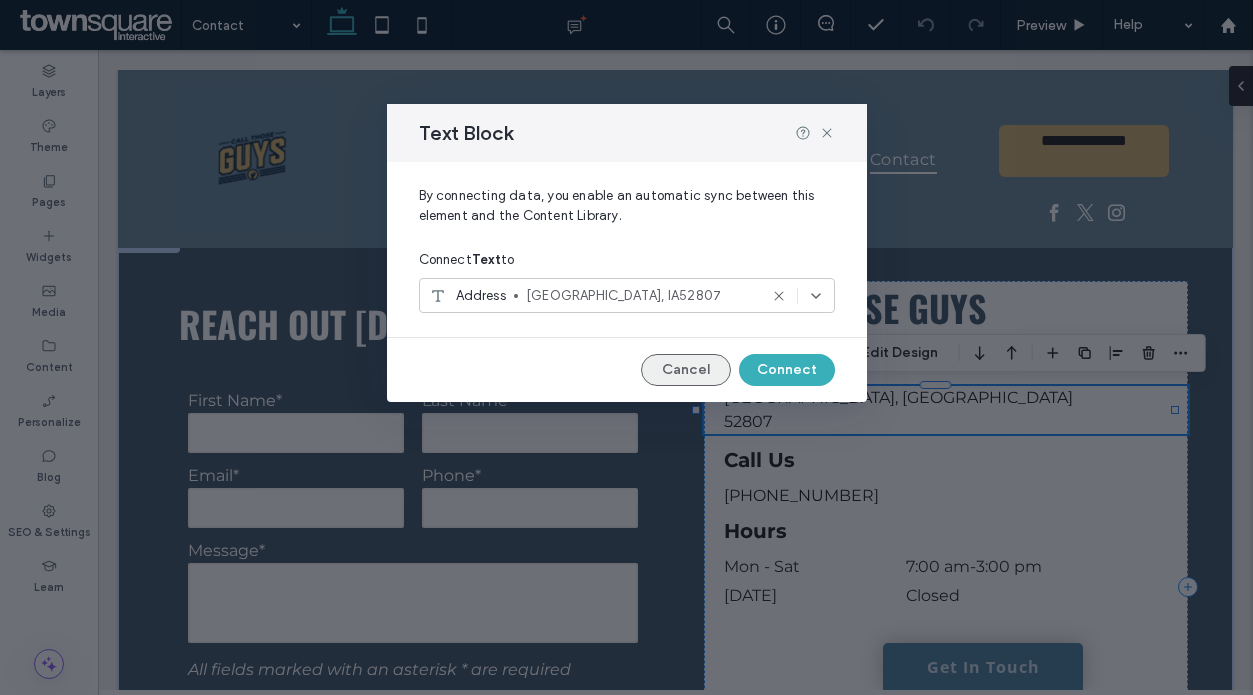 click on "Cancel" at bounding box center (686, 370) 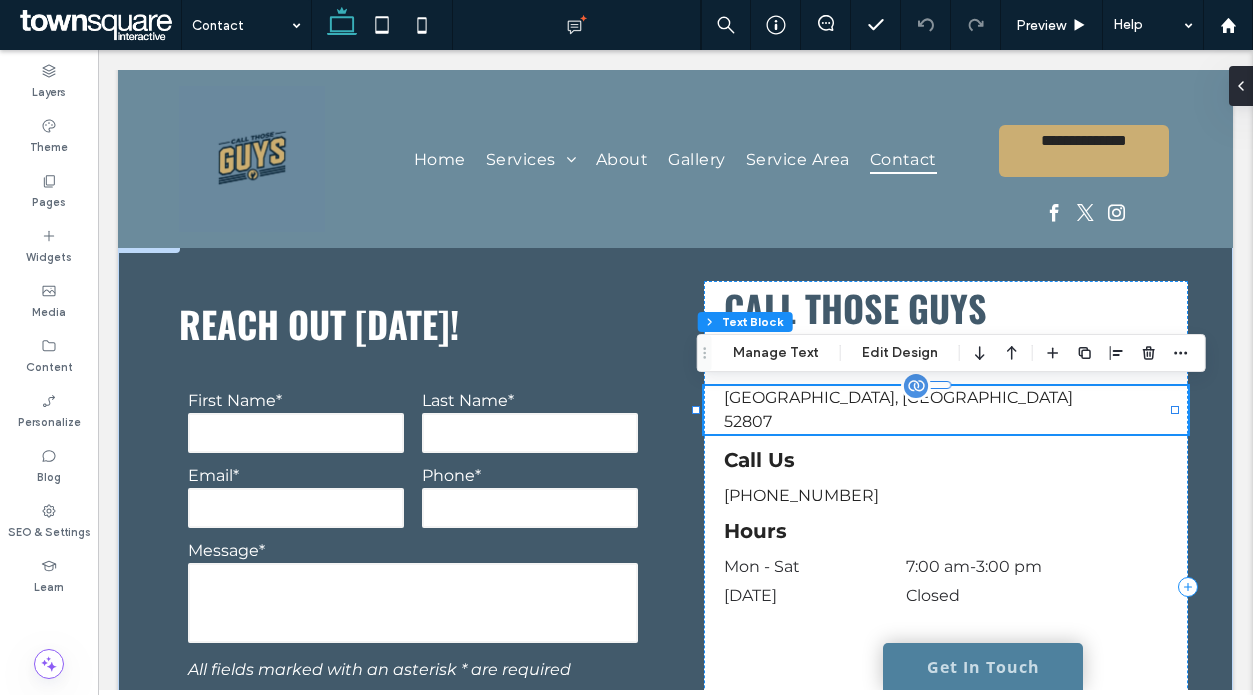click on "52807" at bounding box center (946, 422) 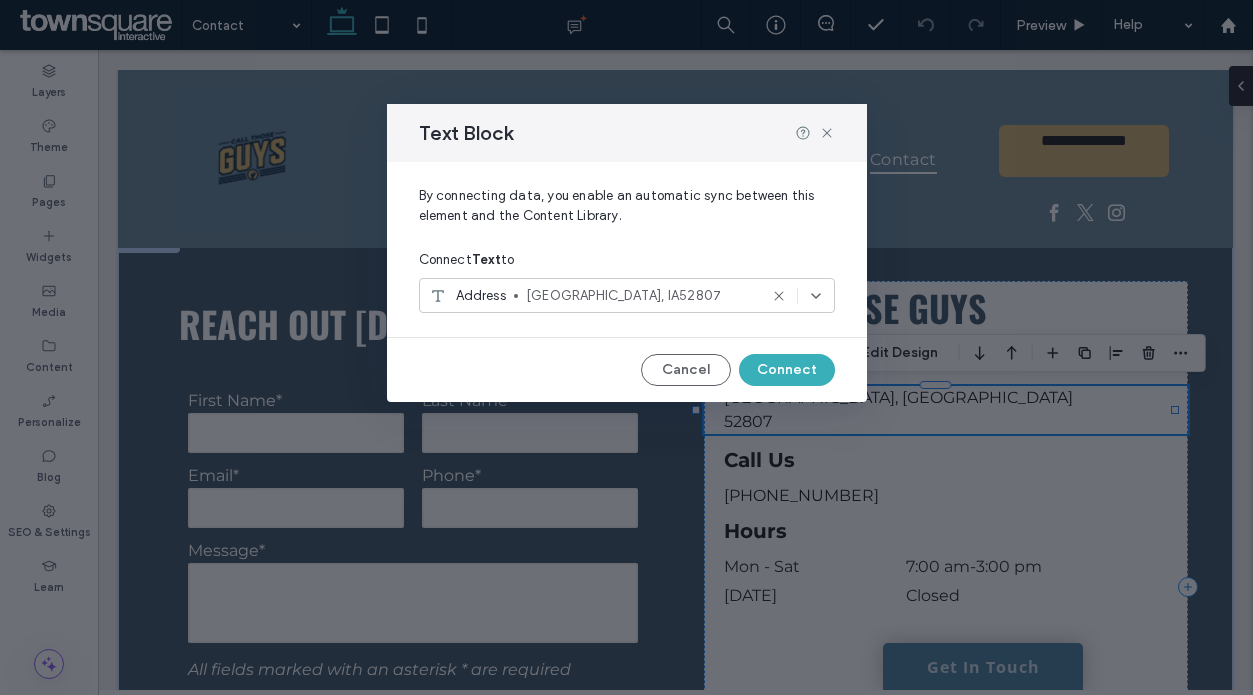click on "[GEOGRAPHIC_DATA], IA52807" at bounding box center (641, 296) 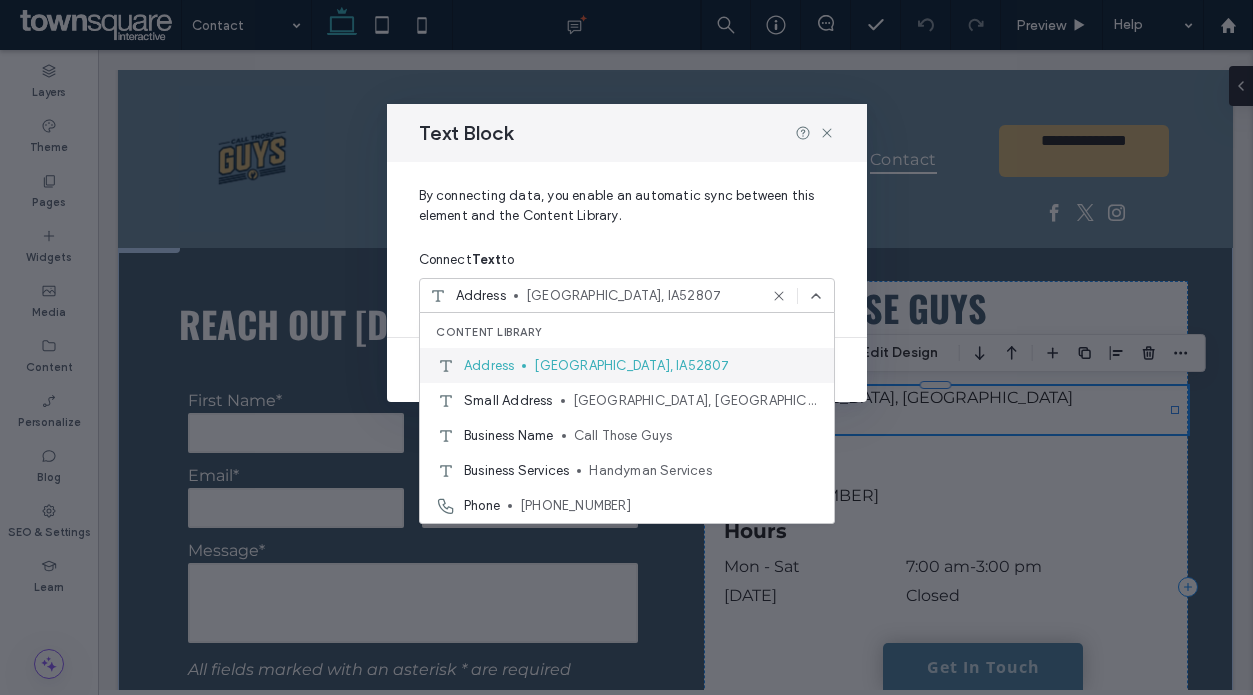 scroll, scrollTop: 35, scrollLeft: 0, axis: vertical 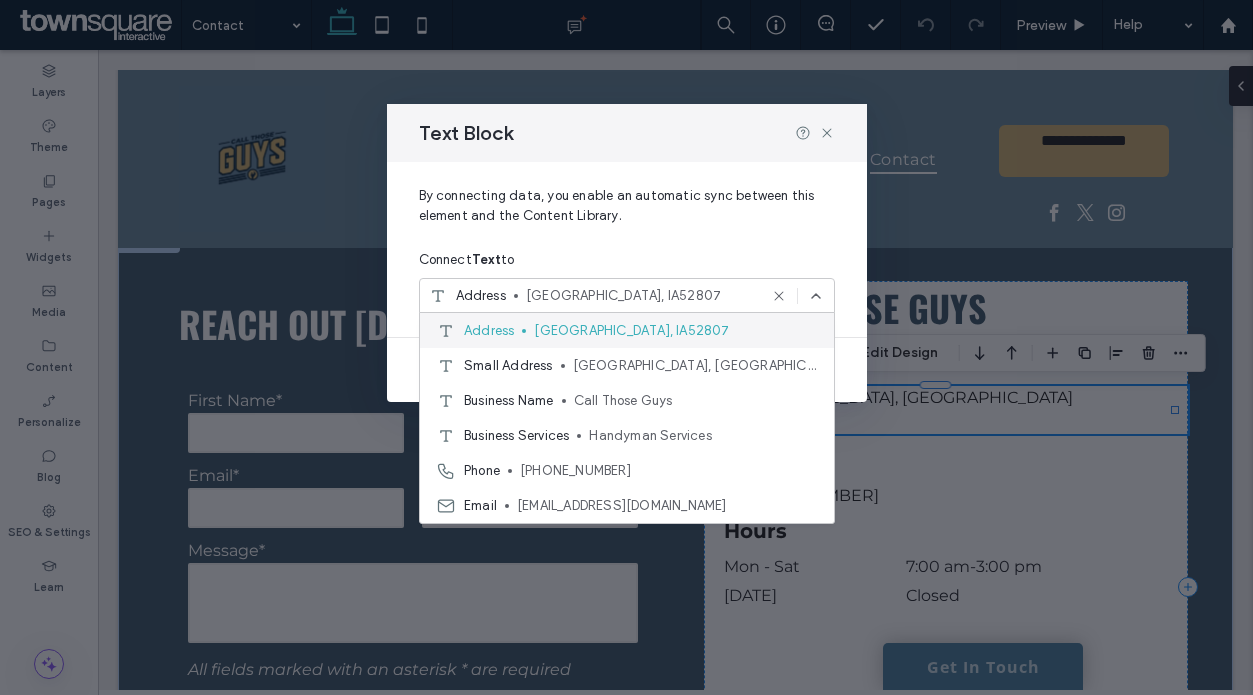 click on "[GEOGRAPHIC_DATA], IA52807" at bounding box center [676, 331] 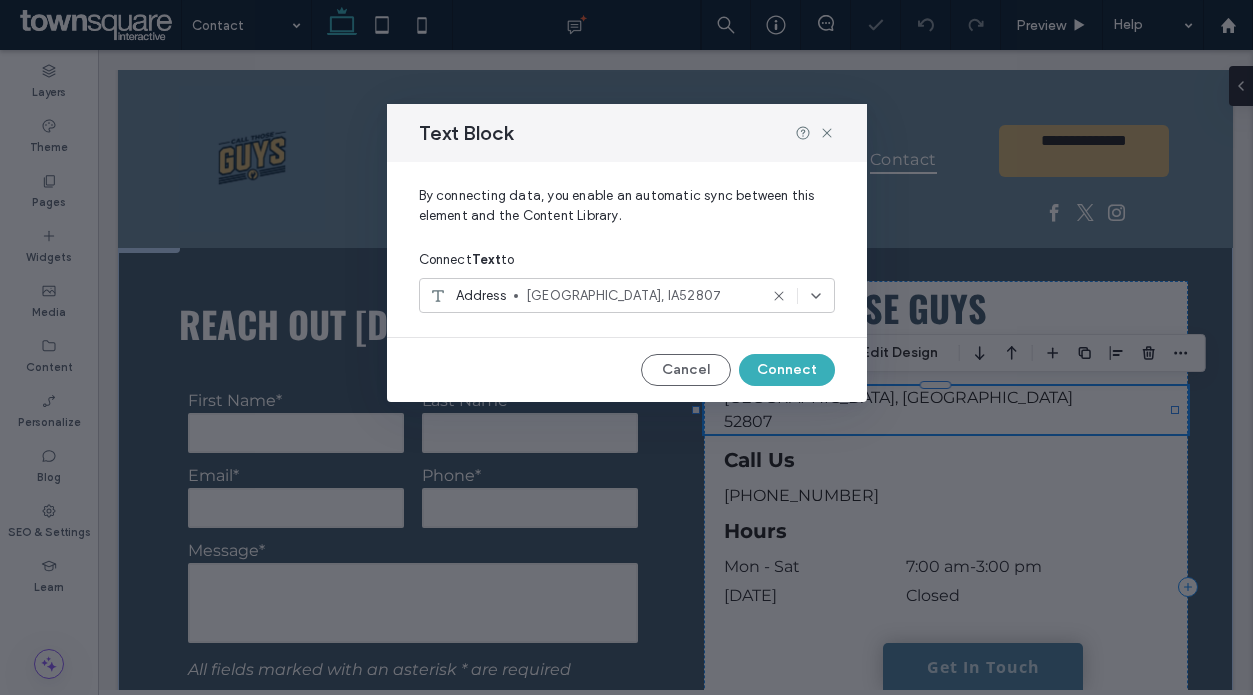 click 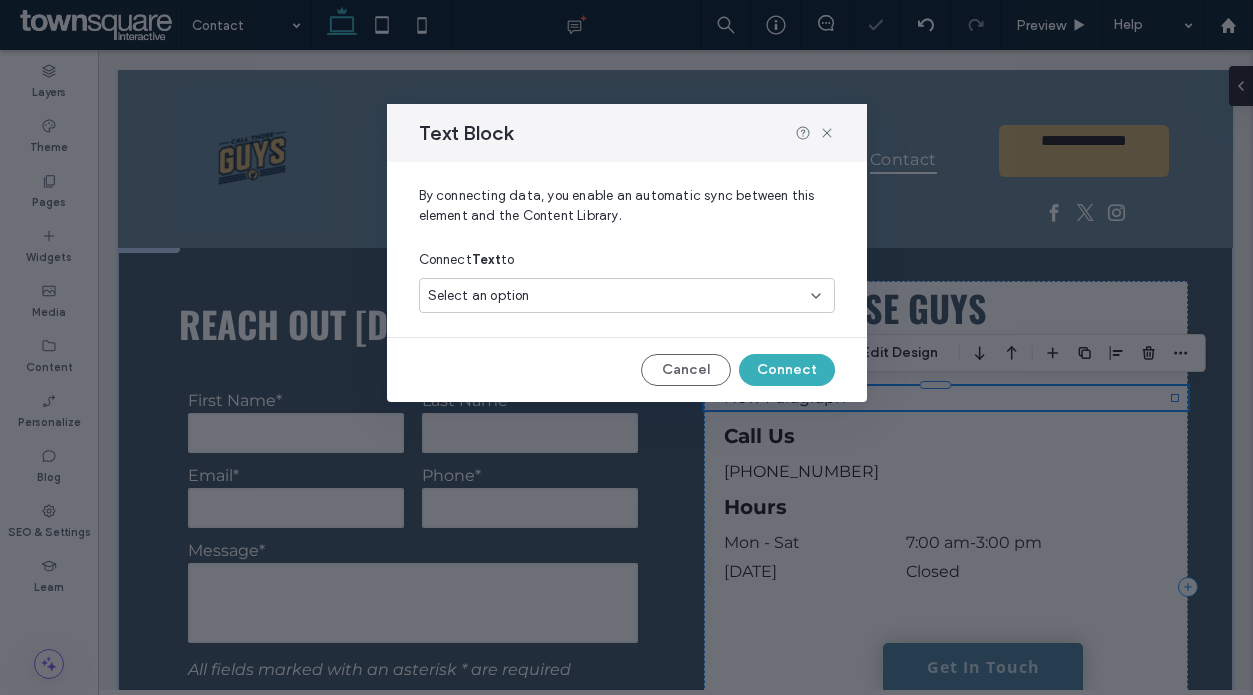click on "Select an option" at bounding box center (615, 296) 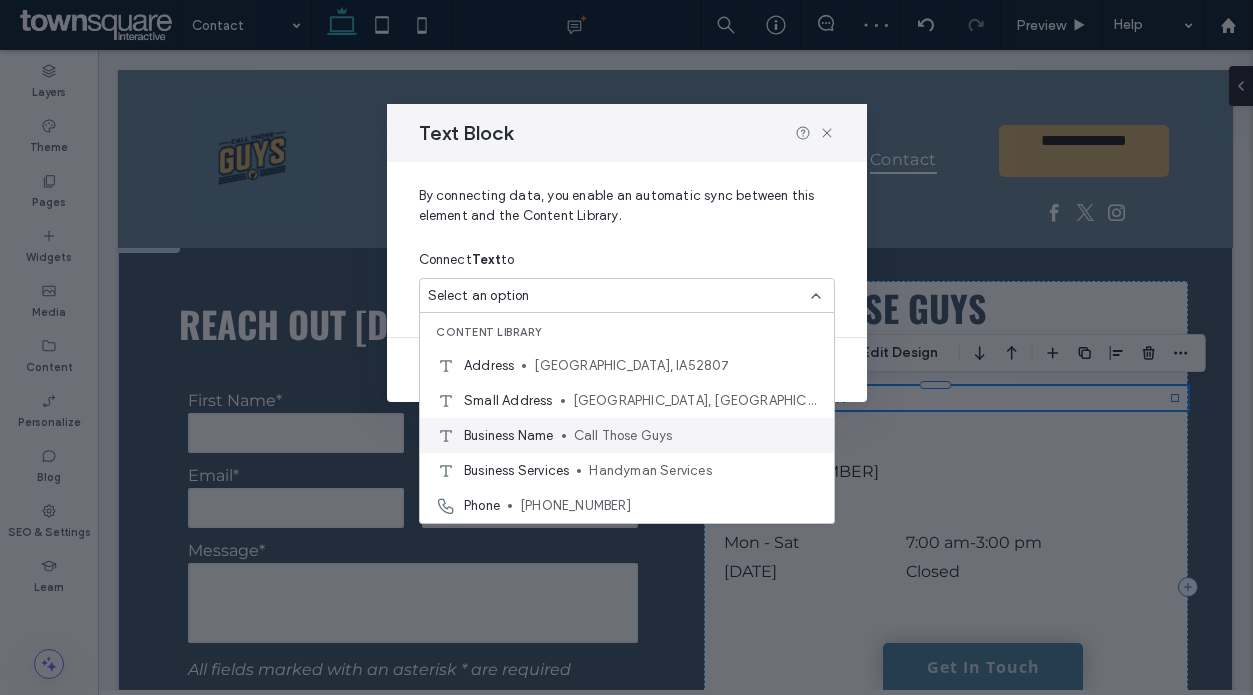 scroll, scrollTop: 1, scrollLeft: 0, axis: vertical 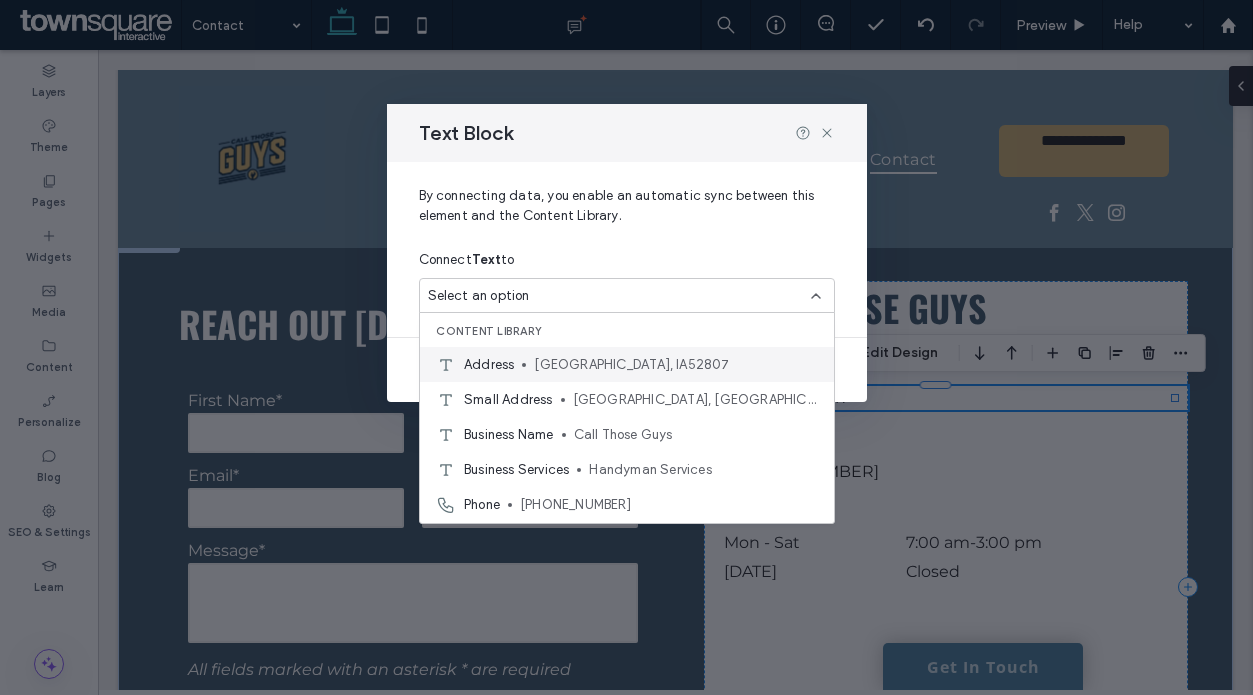 click on "[GEOGRAPHIC_DATA], IA52807" at bounding box center (676, 365) 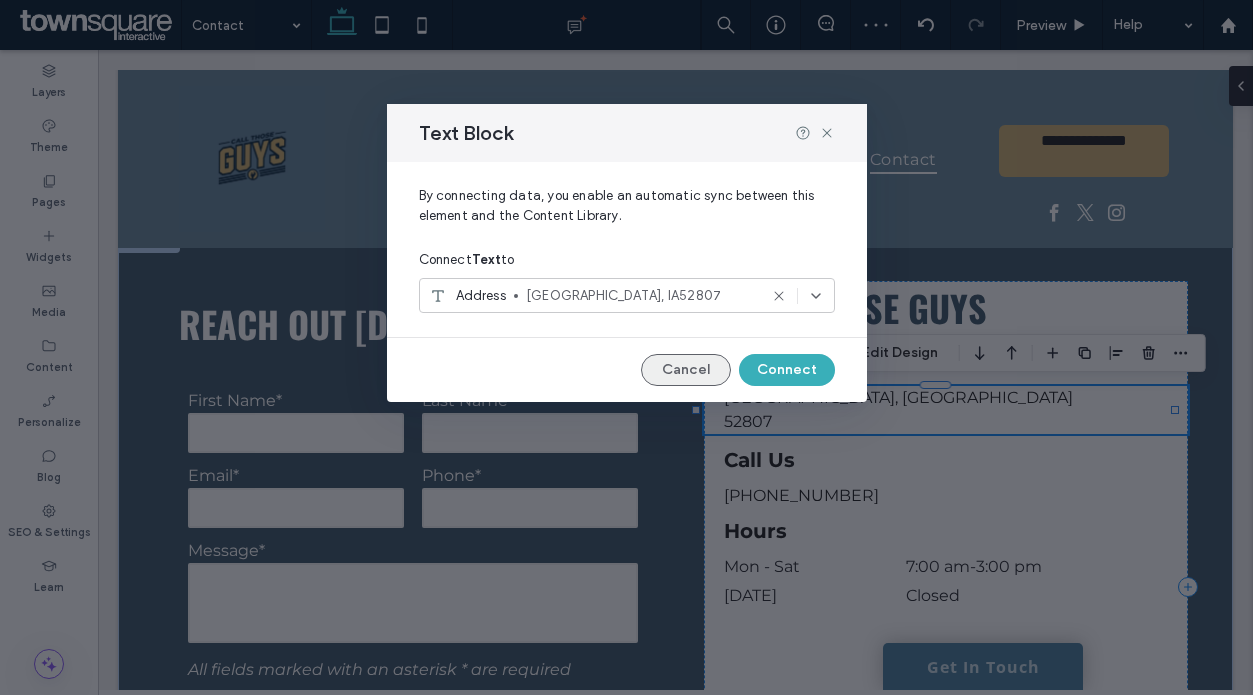 click on "Cancel" at bounding box center (686, 370) 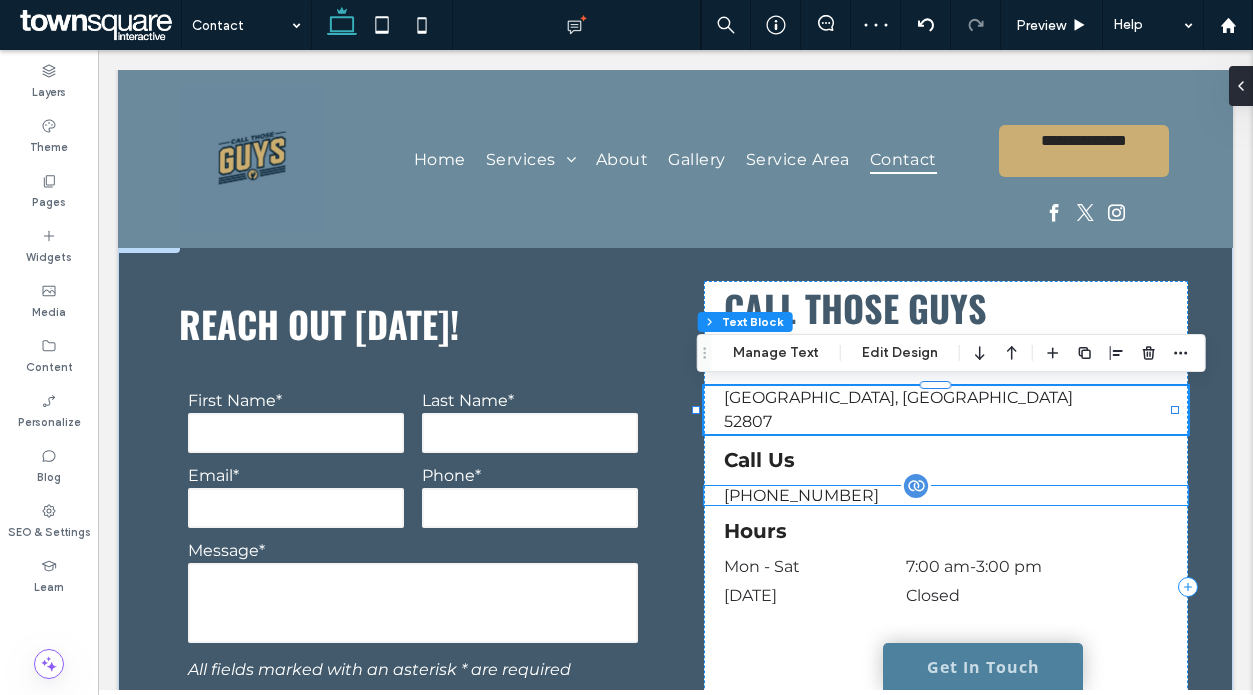 click on "[PHONE_NUMBER]" at bounding box center (946, 495) 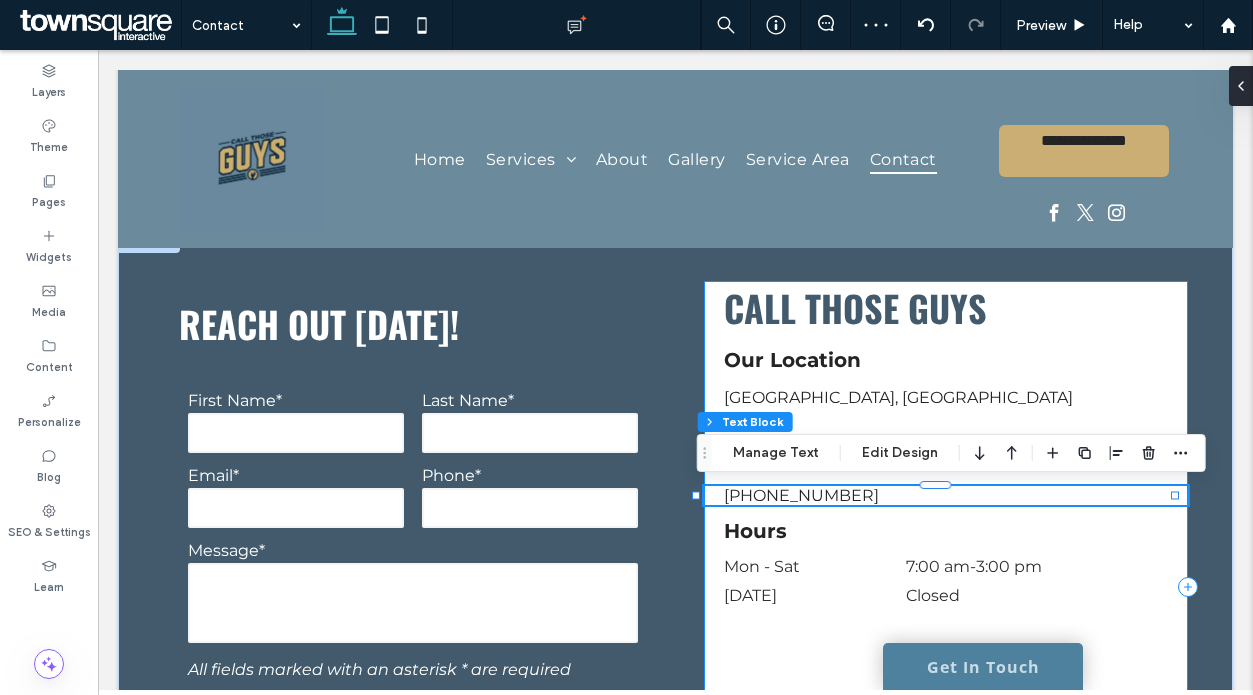 click on "Call Those Guys
[GEOGRAPHIC_DATA], IA 52807
Our Location
Call Us
Hours
[PHONE_NUMBER]
Mon - Sat
7:00 am
-  3:00 pm
[DATE]
Closed" at bounding box center [946, 587] 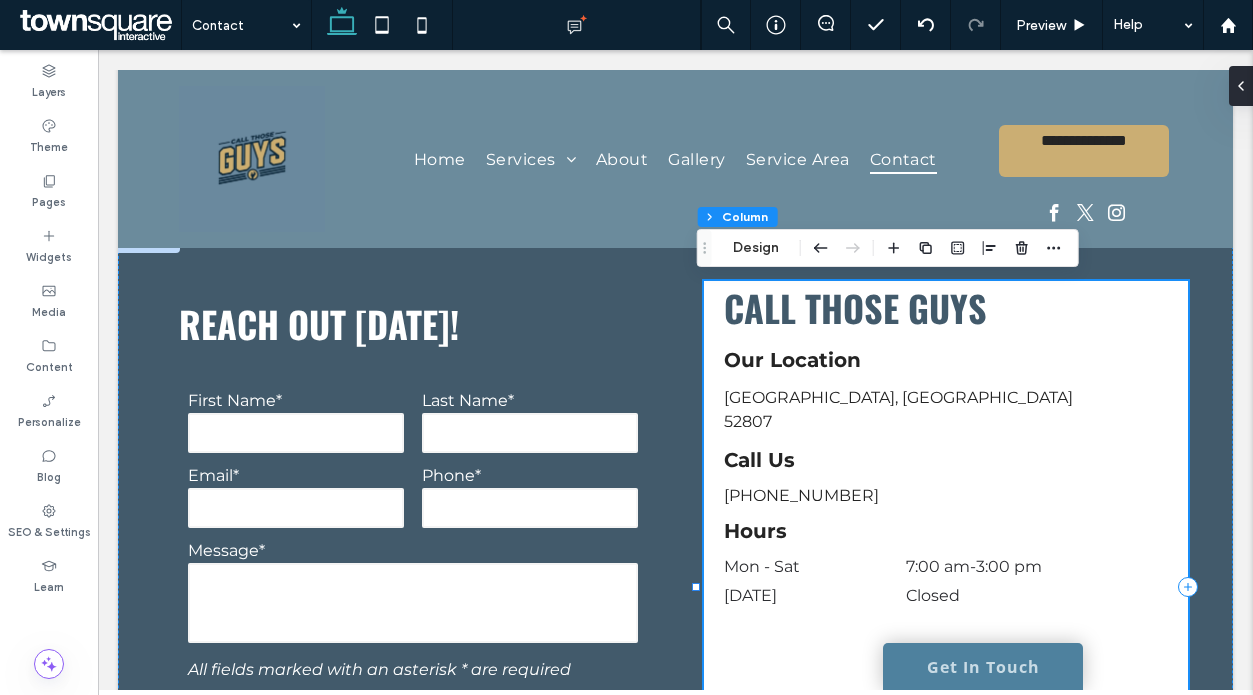 click on "Call Those Guys
[GEOGRAPHIC_DATA], IA 52807
Our Location
Call Us
Hours
[PHONE_NUMBER]
Mon - Sat
7:00 am
-  3:00 pm
[DATE]
Closed" at bounding box center (946, 587) 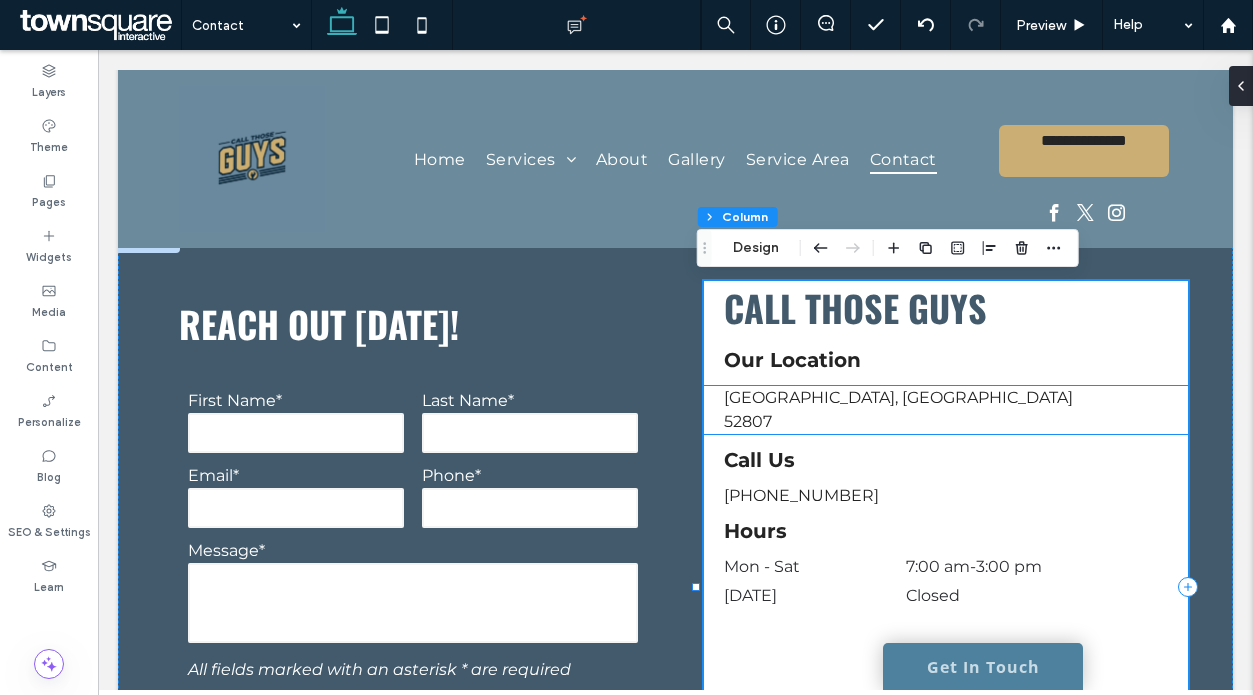 click on "[GEOGRAPHIC_DATA], [GEOGRAPHIC_DATA]" at bounding box center [946, 398] 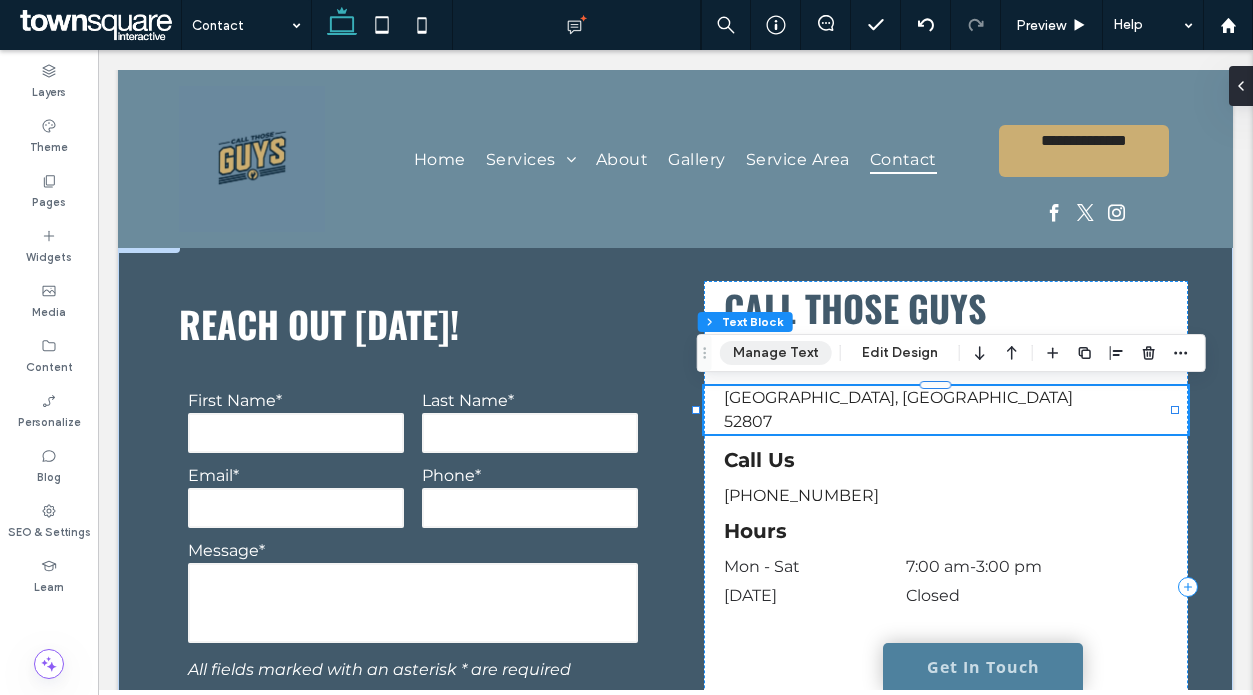 click on "Manage Text" at bounding box center (776, 353) 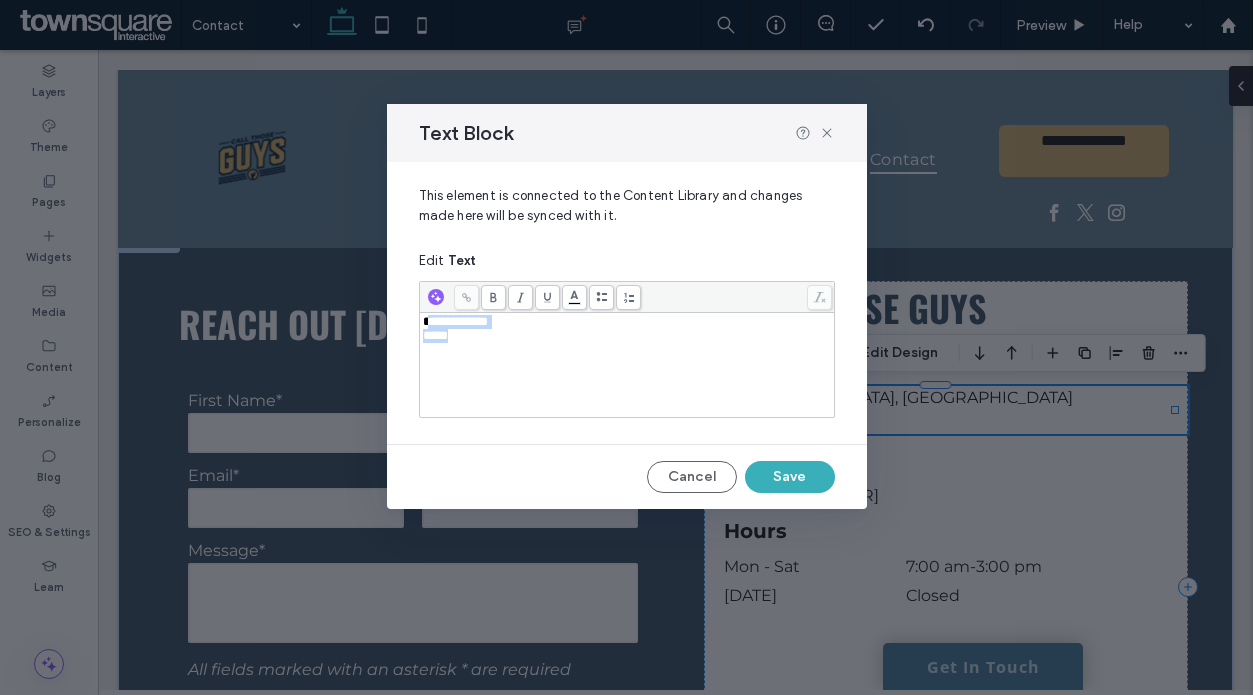drag, startPoint x: 464, startPoint y: 343, endPoint x: 429, endPoint y: 325, distance: 39.357338 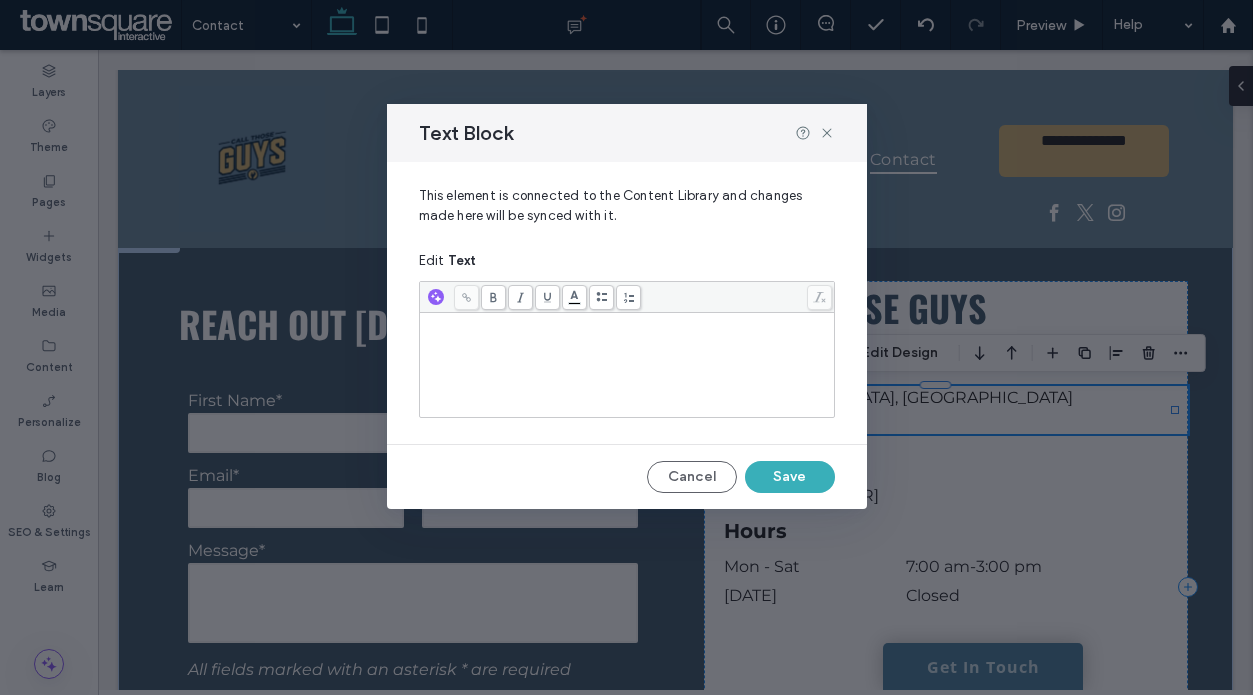 type 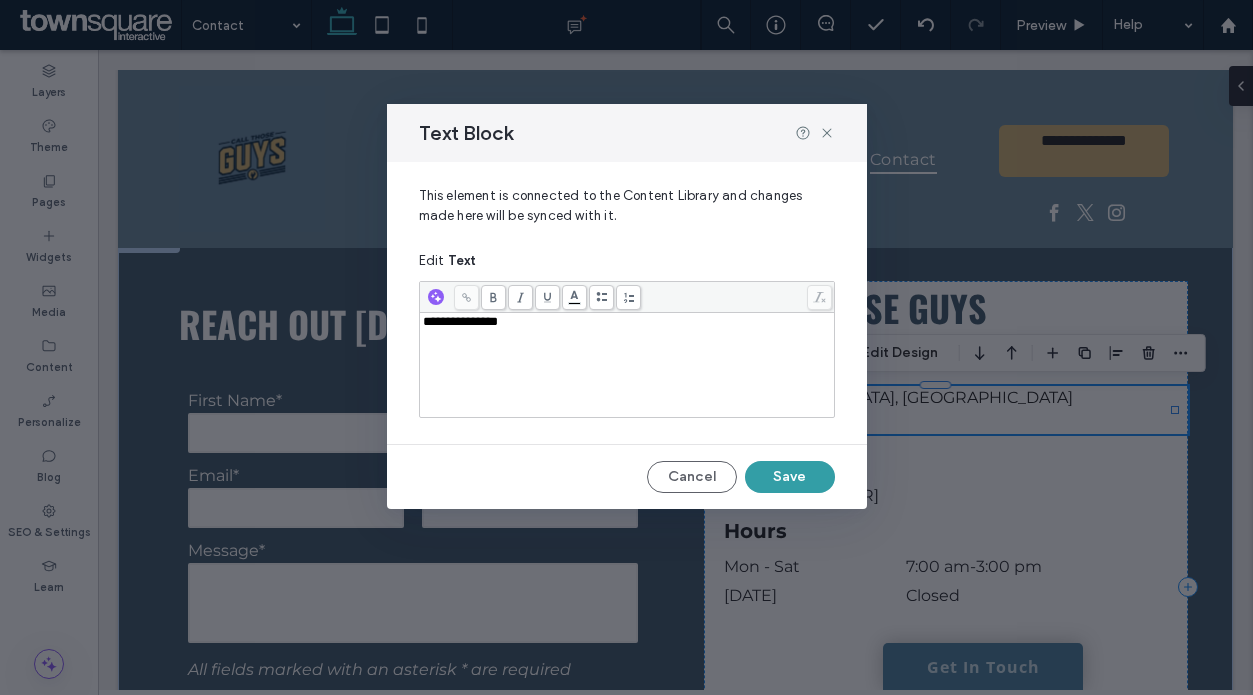 click on "Save" at bounding box center (790, 477) 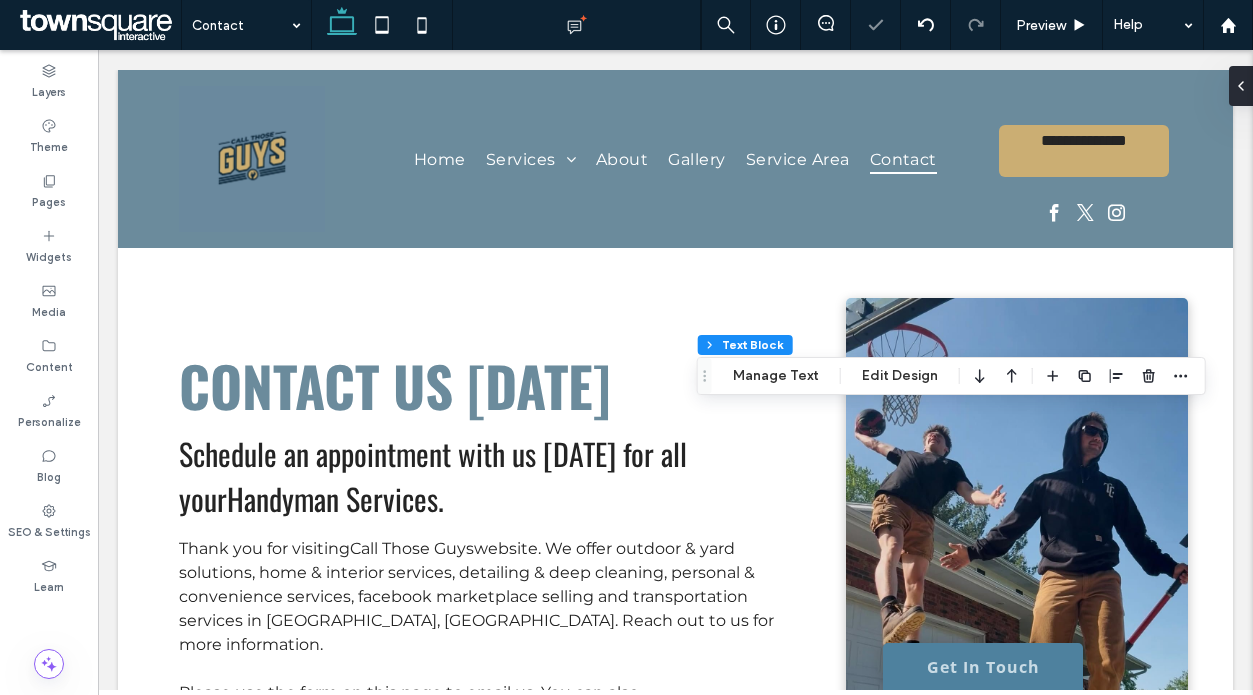 scroll, scrollTop: 676, scrollLeft: 0, axis: vertical 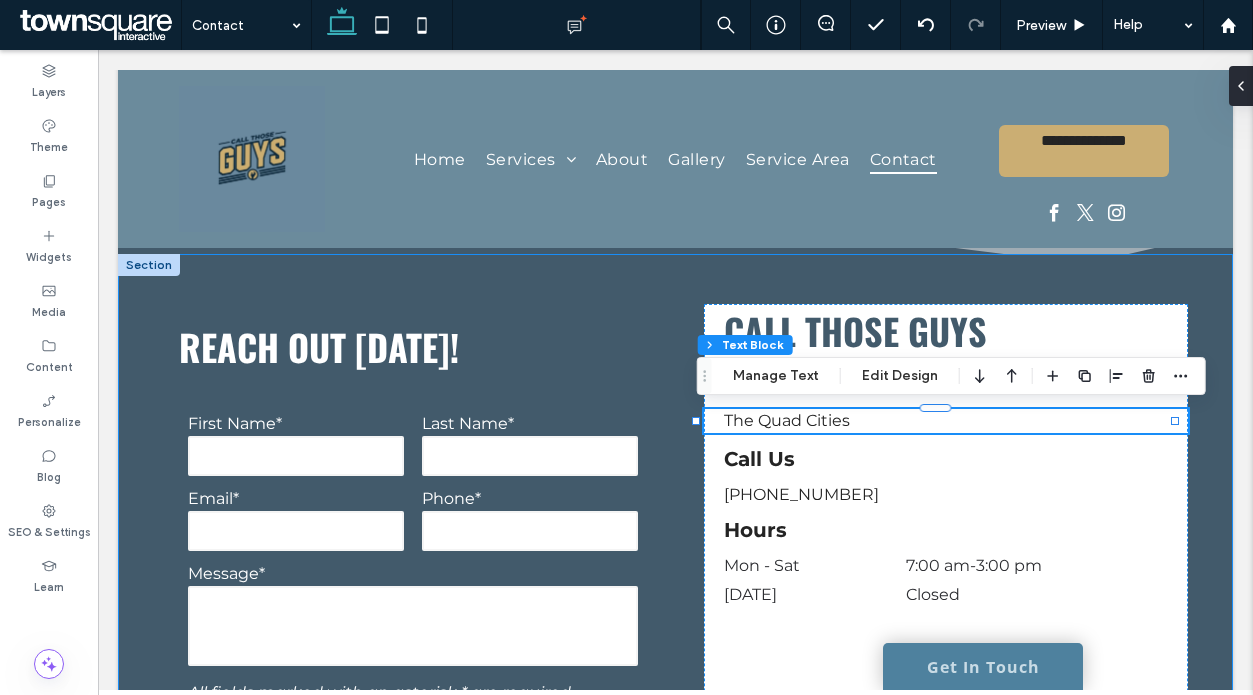click on "**********" at bounding box center [675, 610] 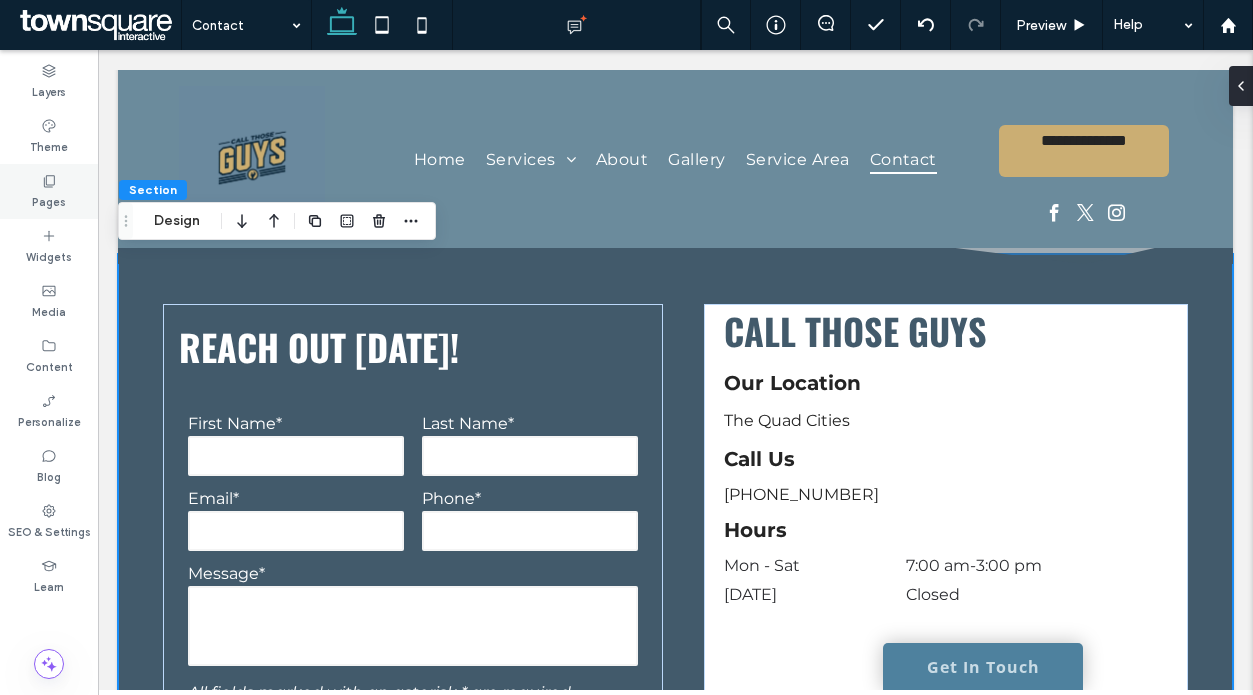 click 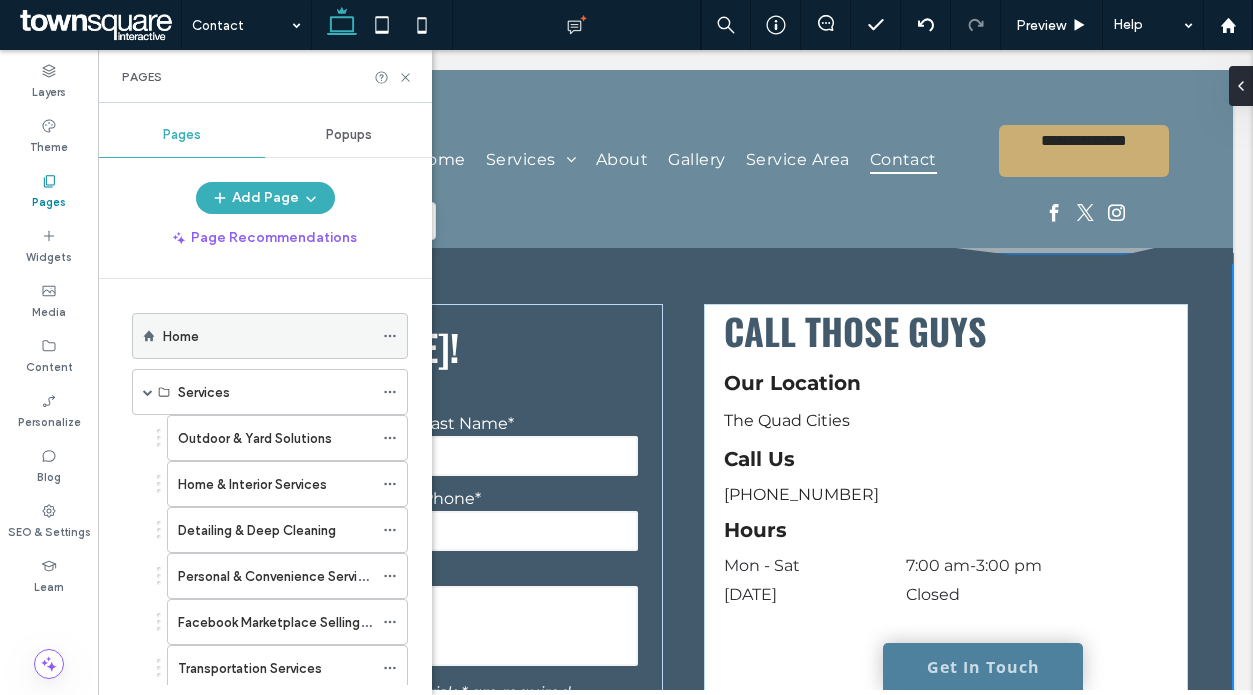click on "Home" at bounding box center (181, 336) 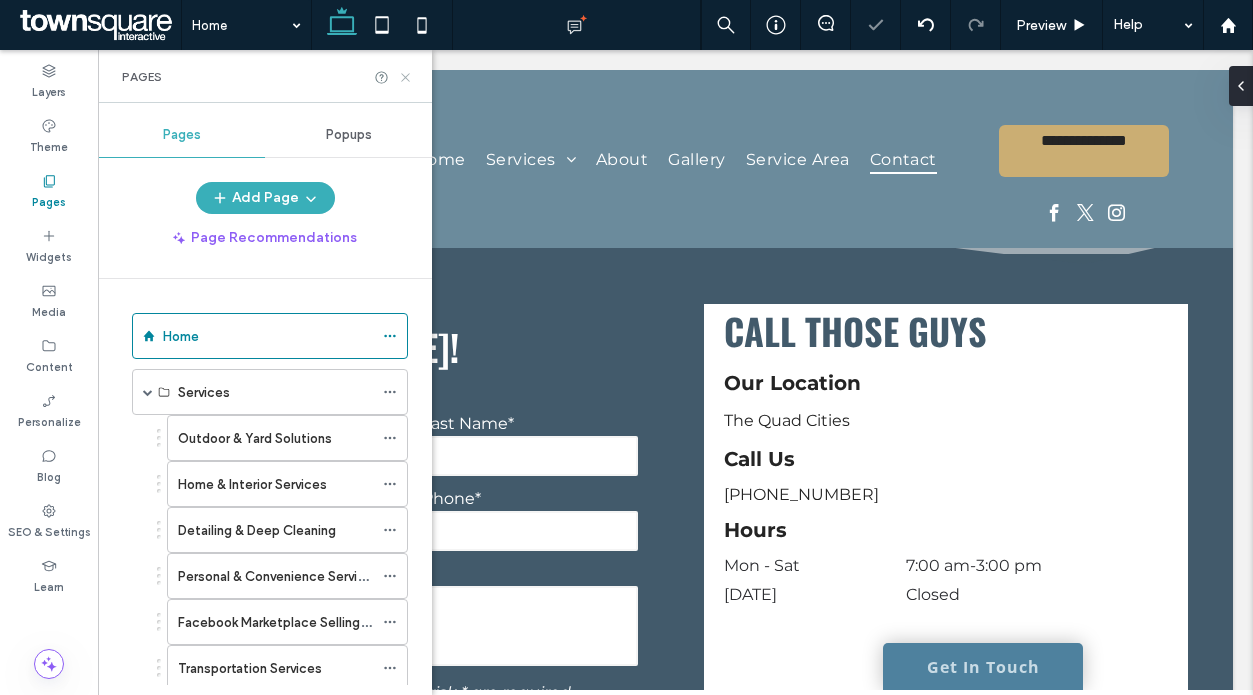 click 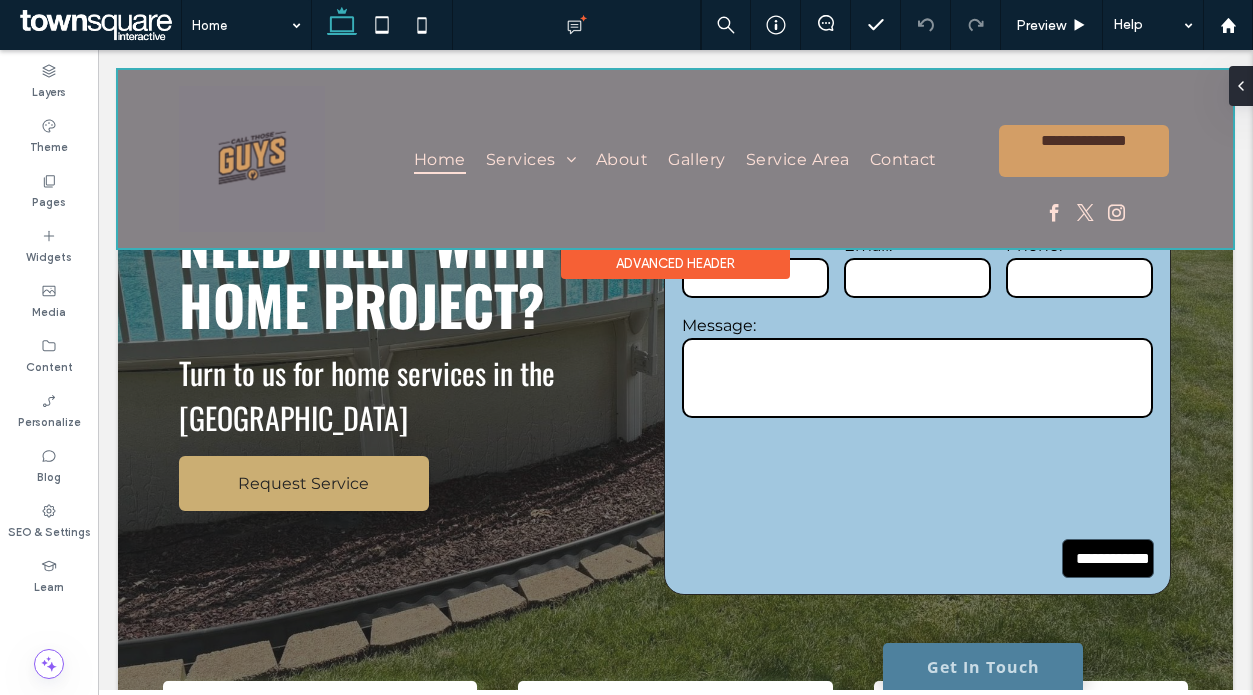 scroll, scrollTop: 161, scrollLeft: 0, axis: vertical 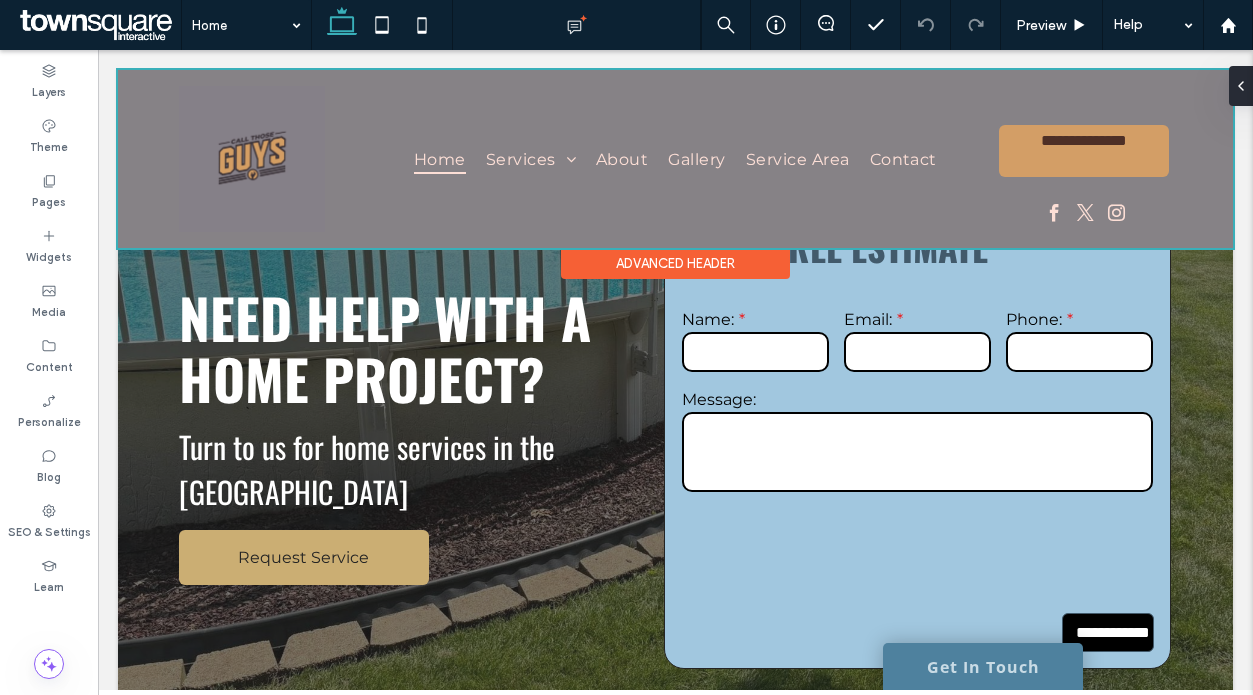 click at bounding box center [675, 159] 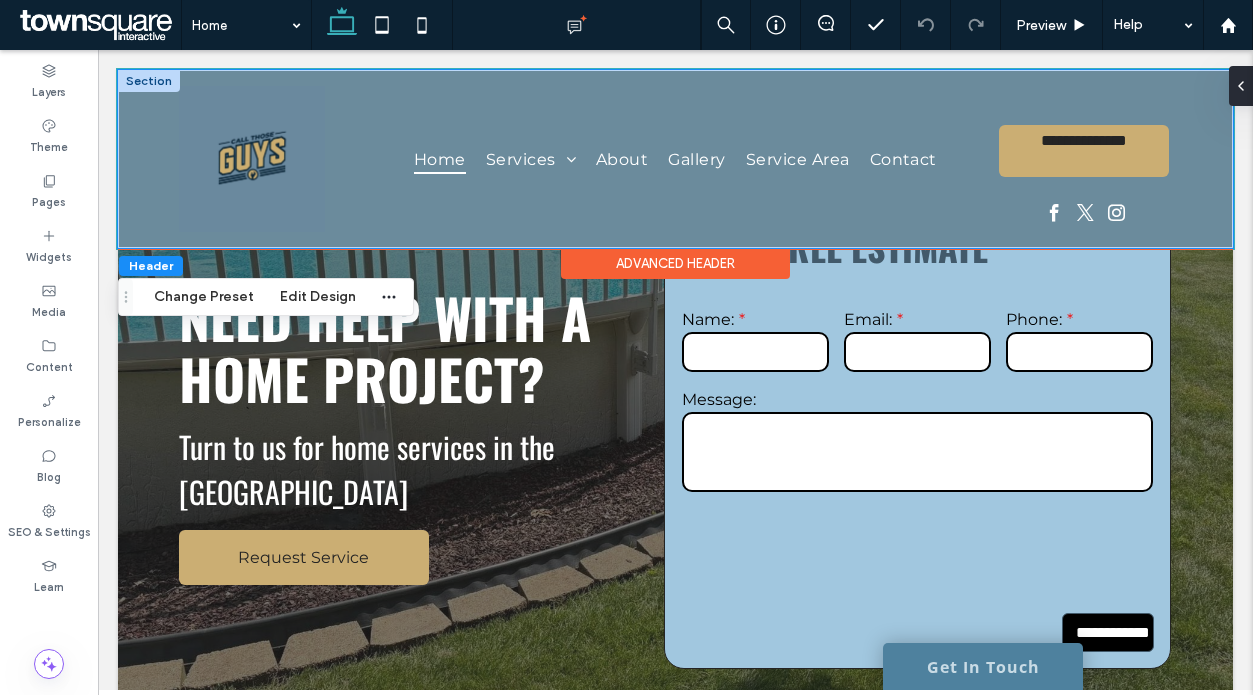 click on "**********" at bounding box center [675, 159] 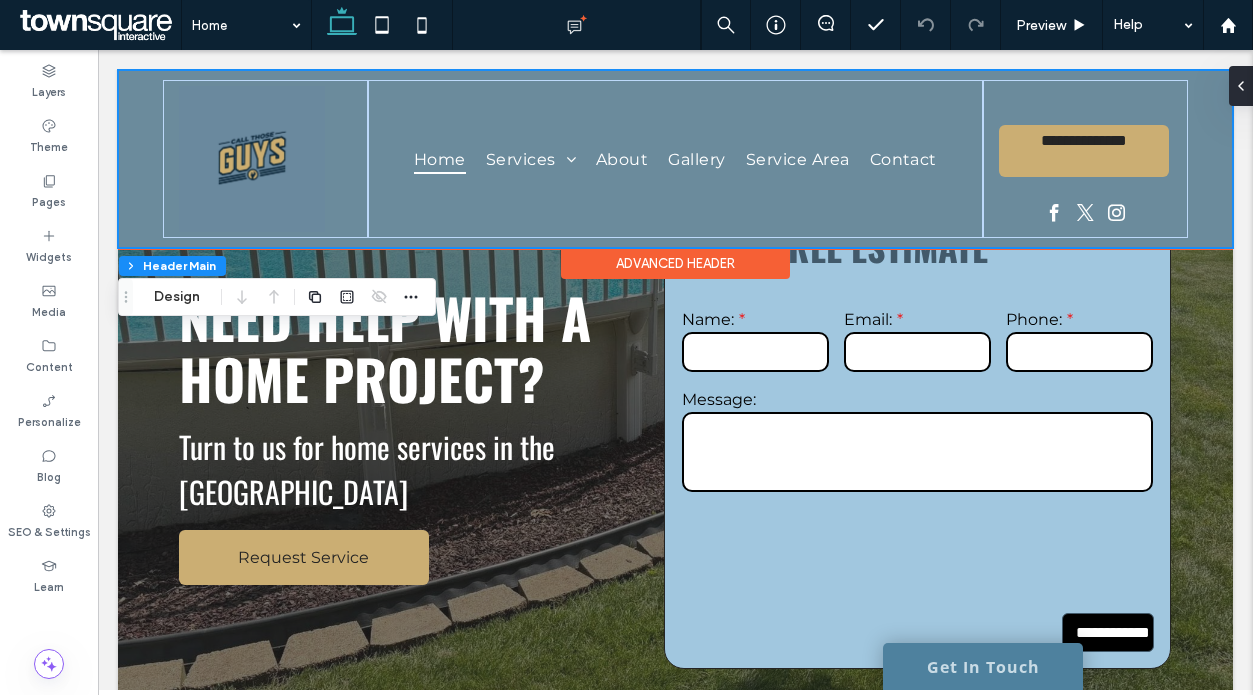 click on "**********" at bounding box center (675, 159) 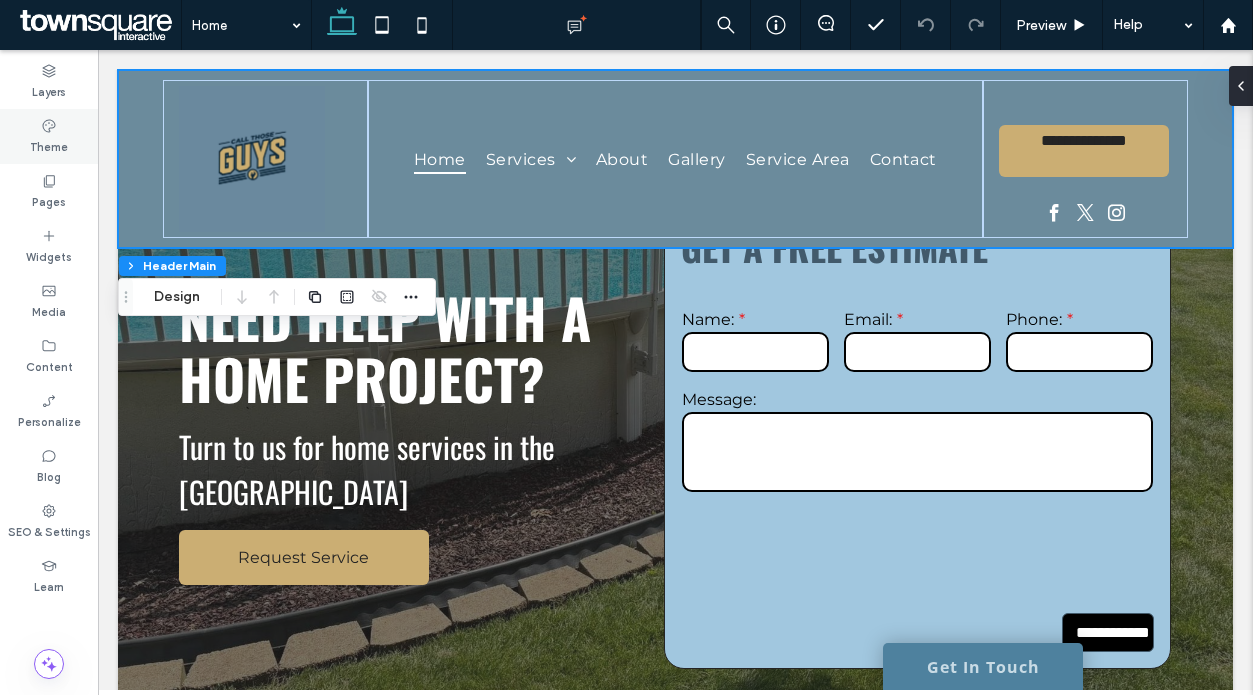 click on "Theme" at bounding box center [49, 136] 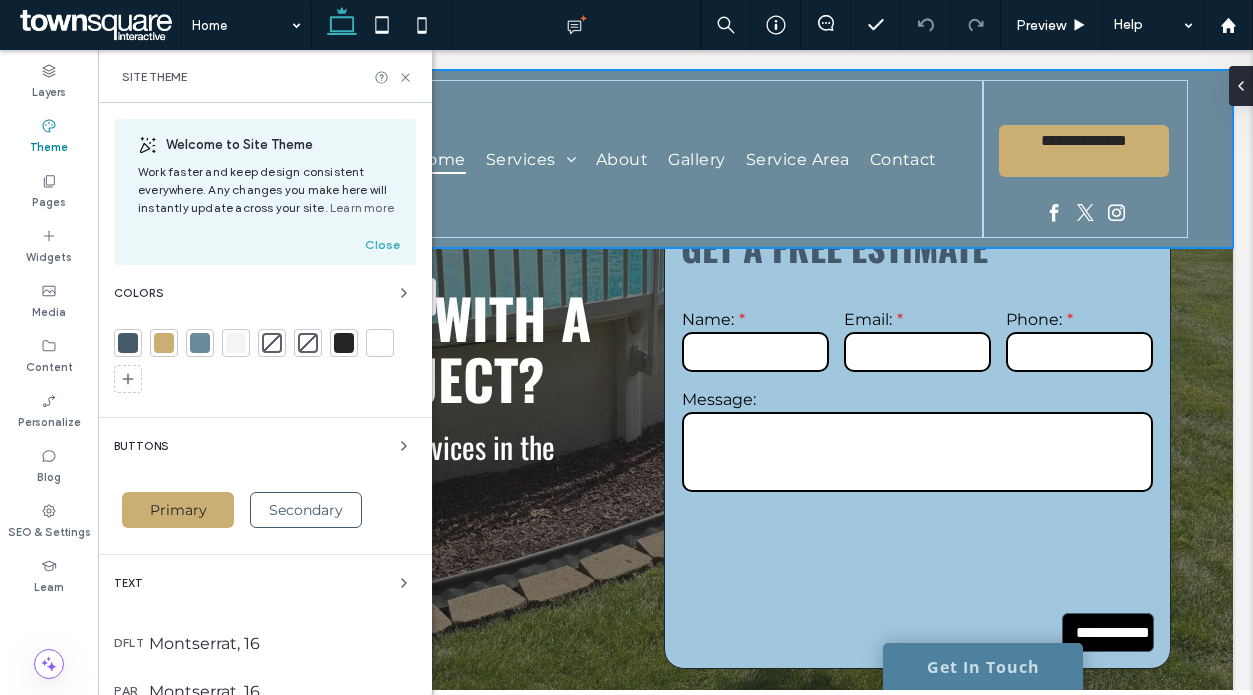 click at bounding box center [344, 343] 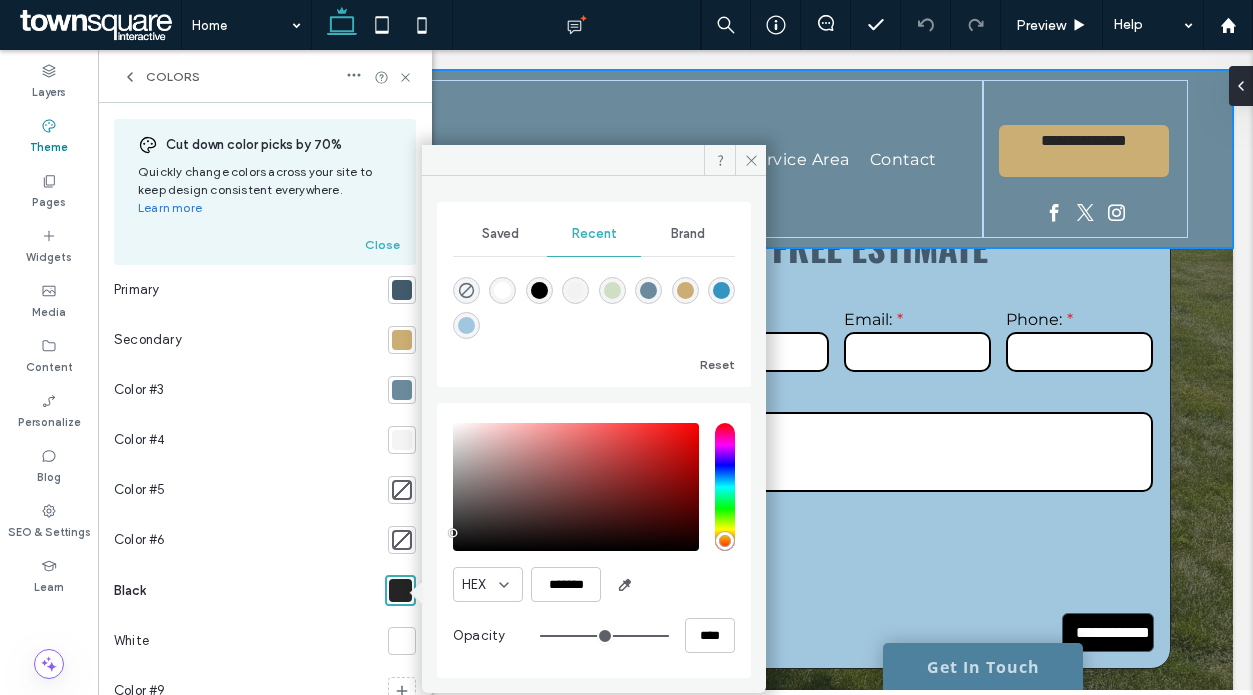 click at bounding box center (402, 290) 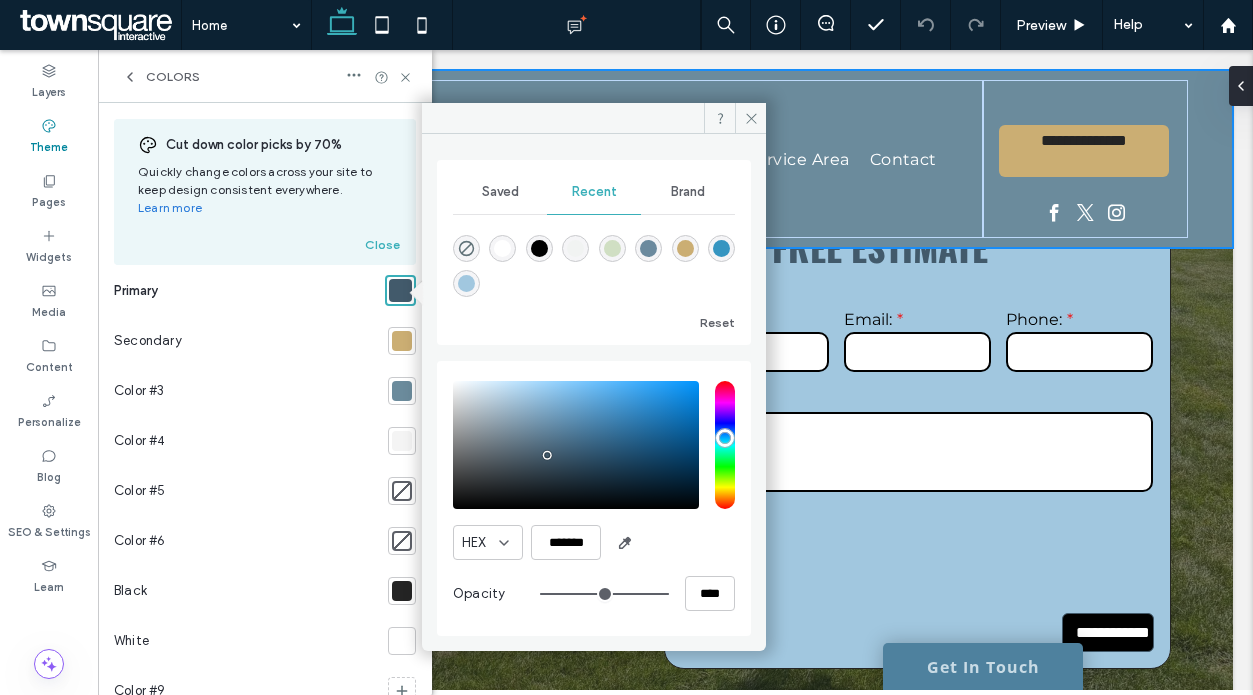 click at bounding box center (400, 290) 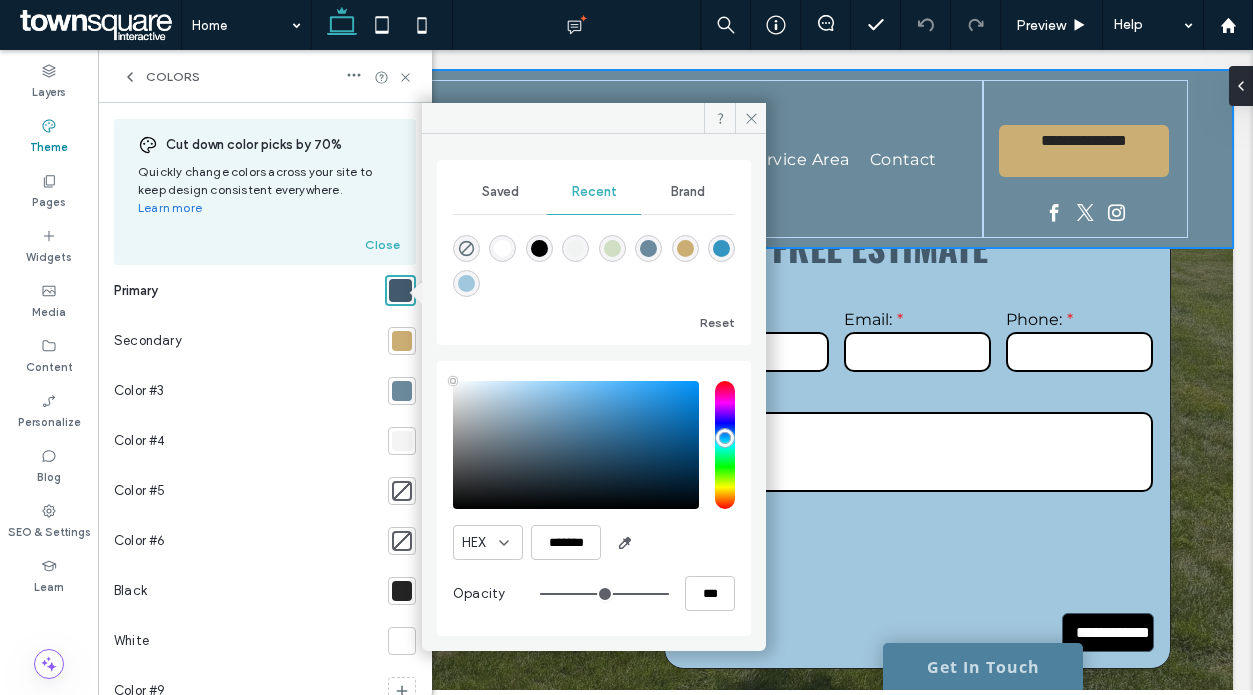 type on "****" 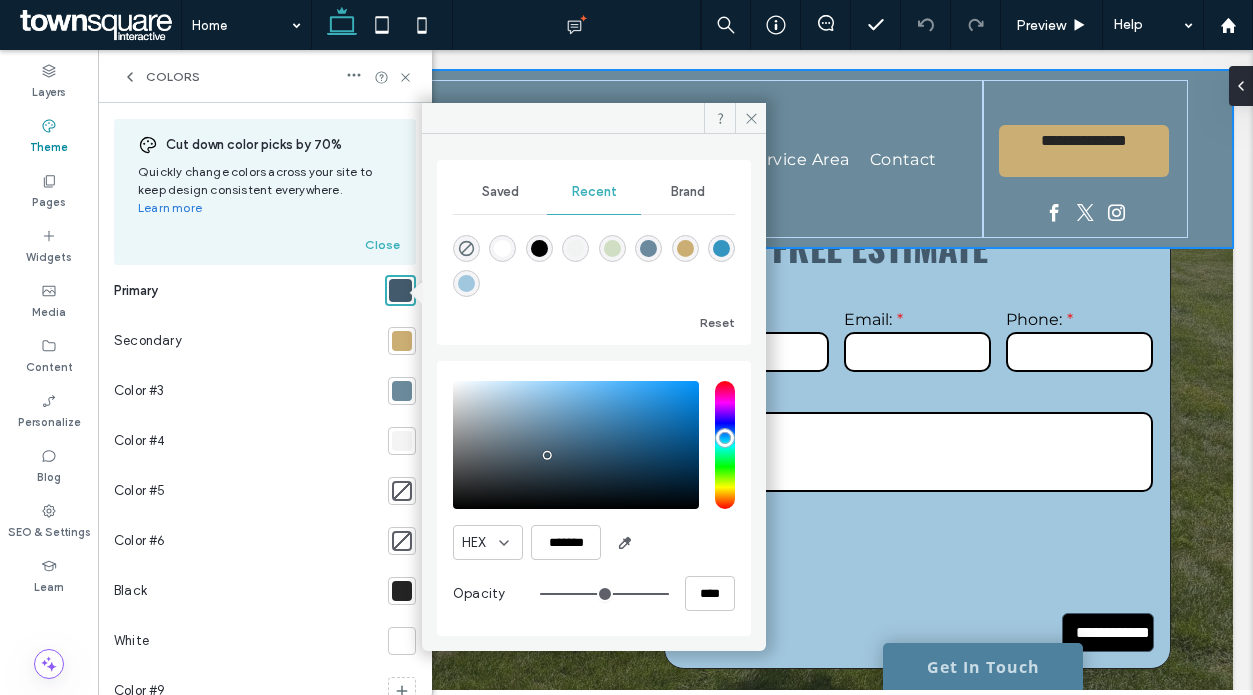 click at bounding box center (648, 248) 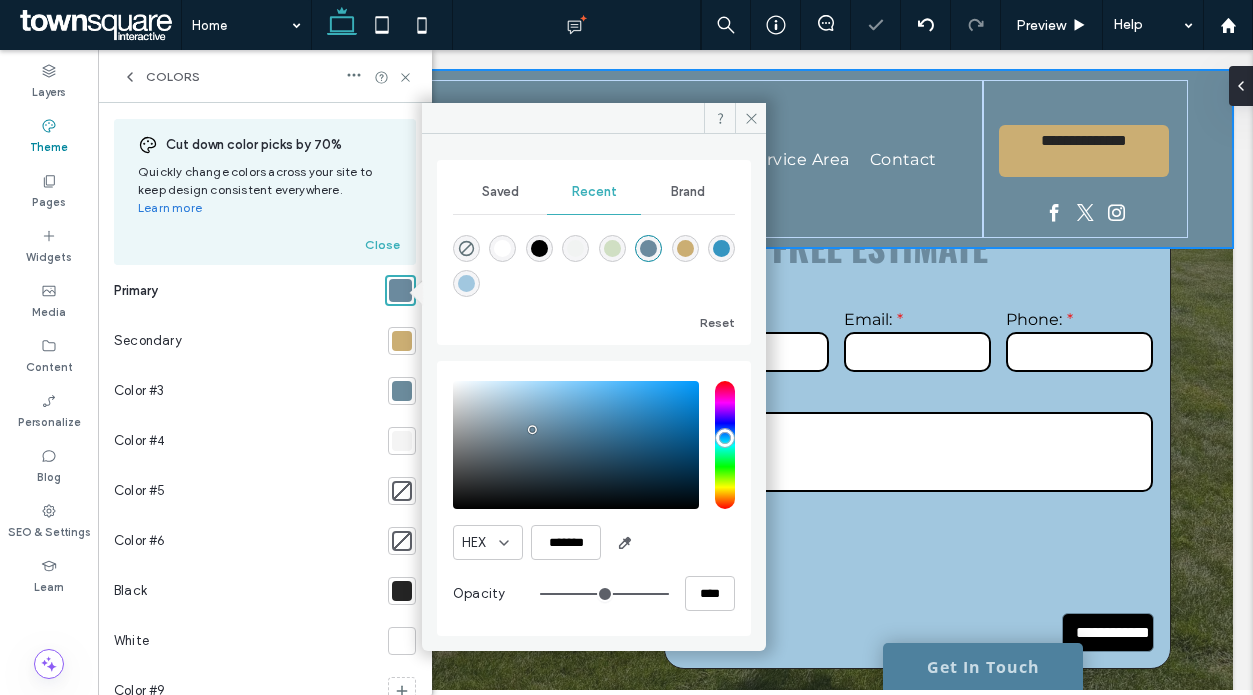 click on "Brand" at bounding box center [688, 192] 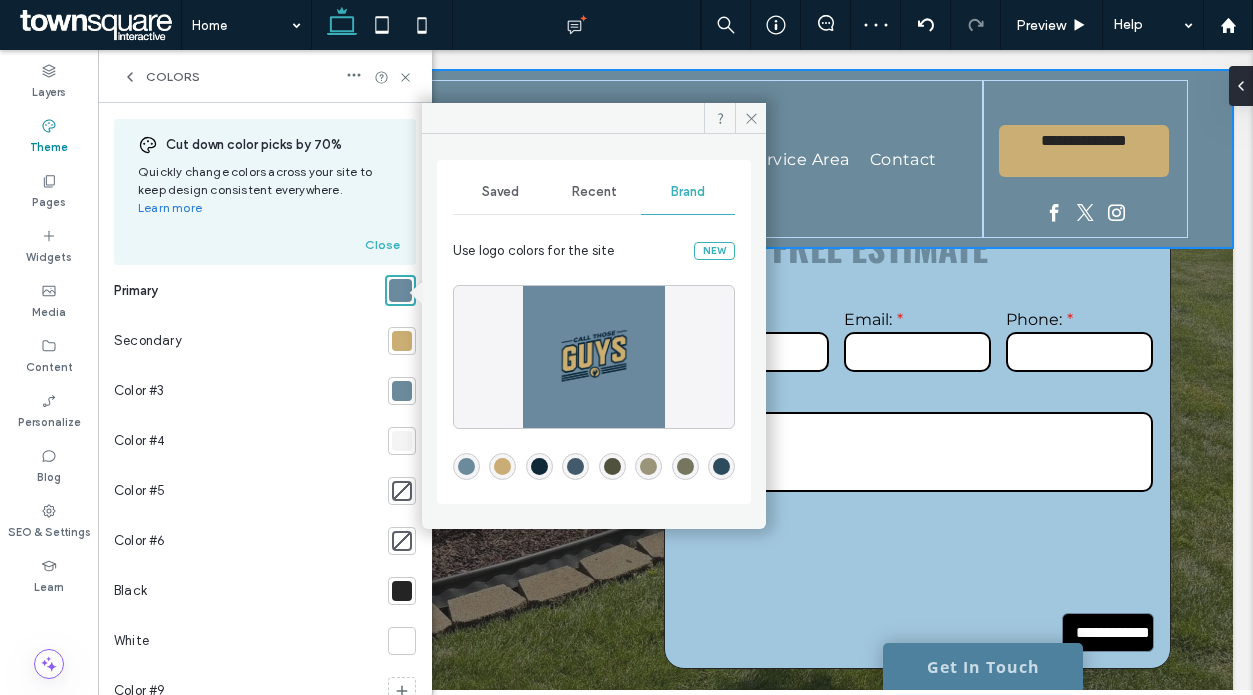 click at bounding box center [575, 466] 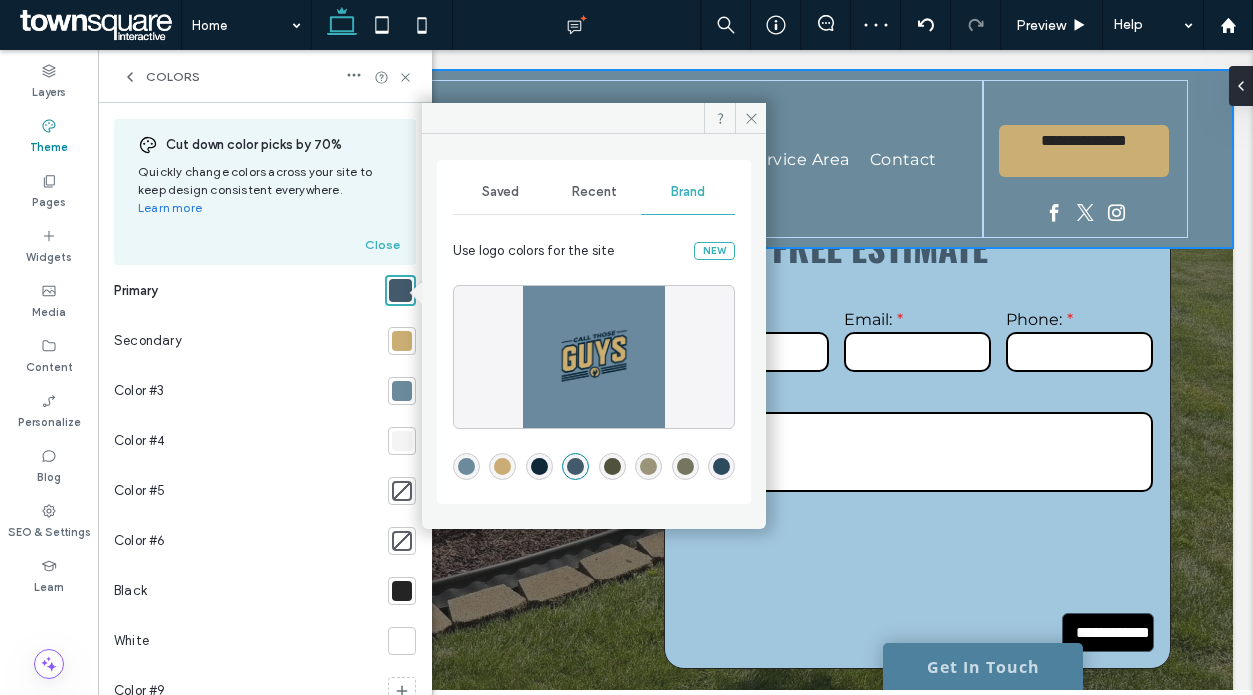 click at bounding box center (575, 466) 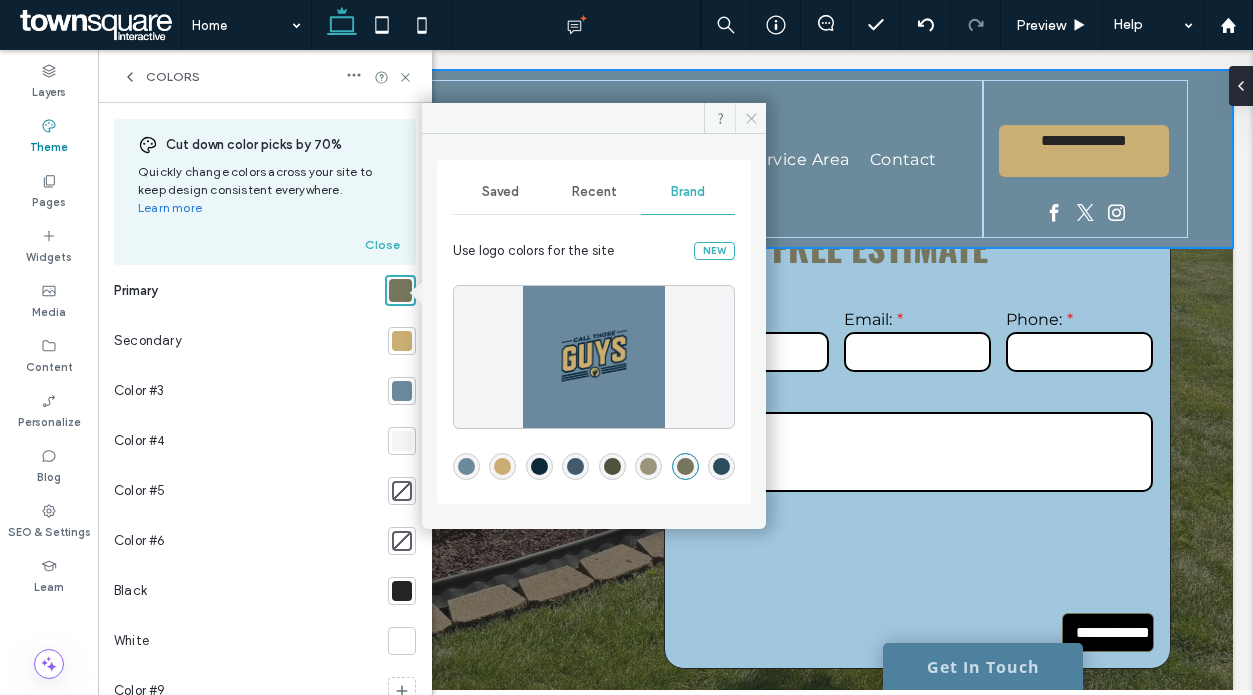 click 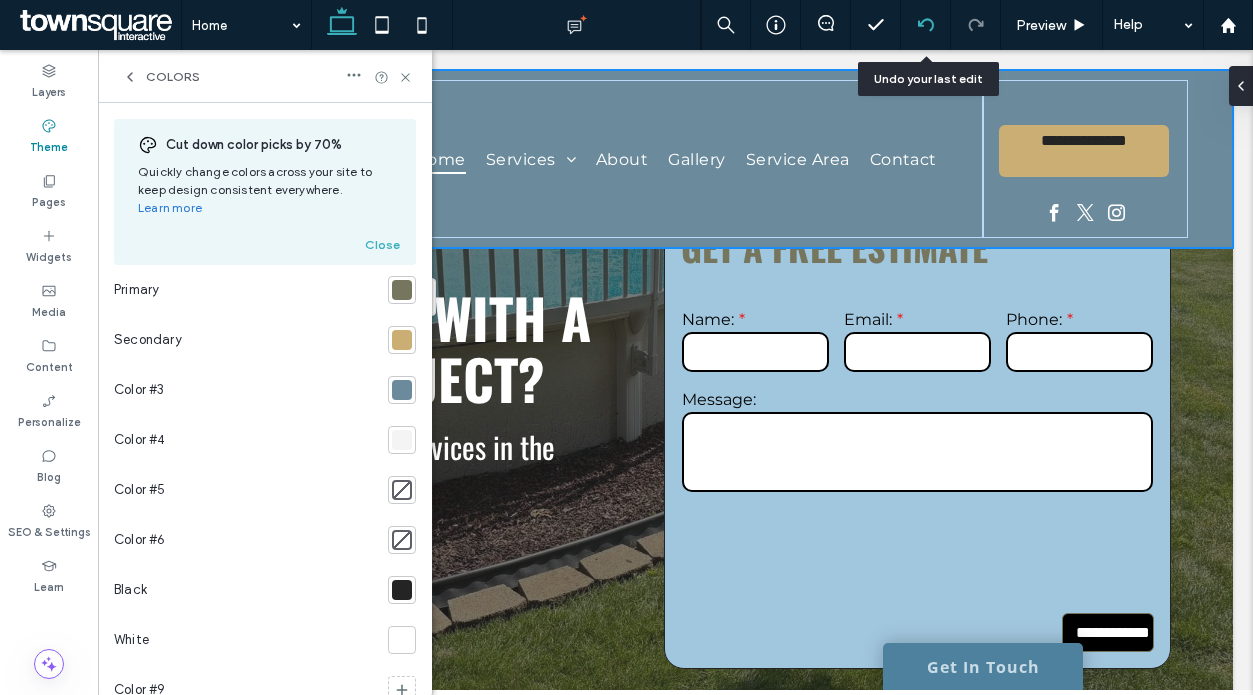 click at bounding box center [925, 25] 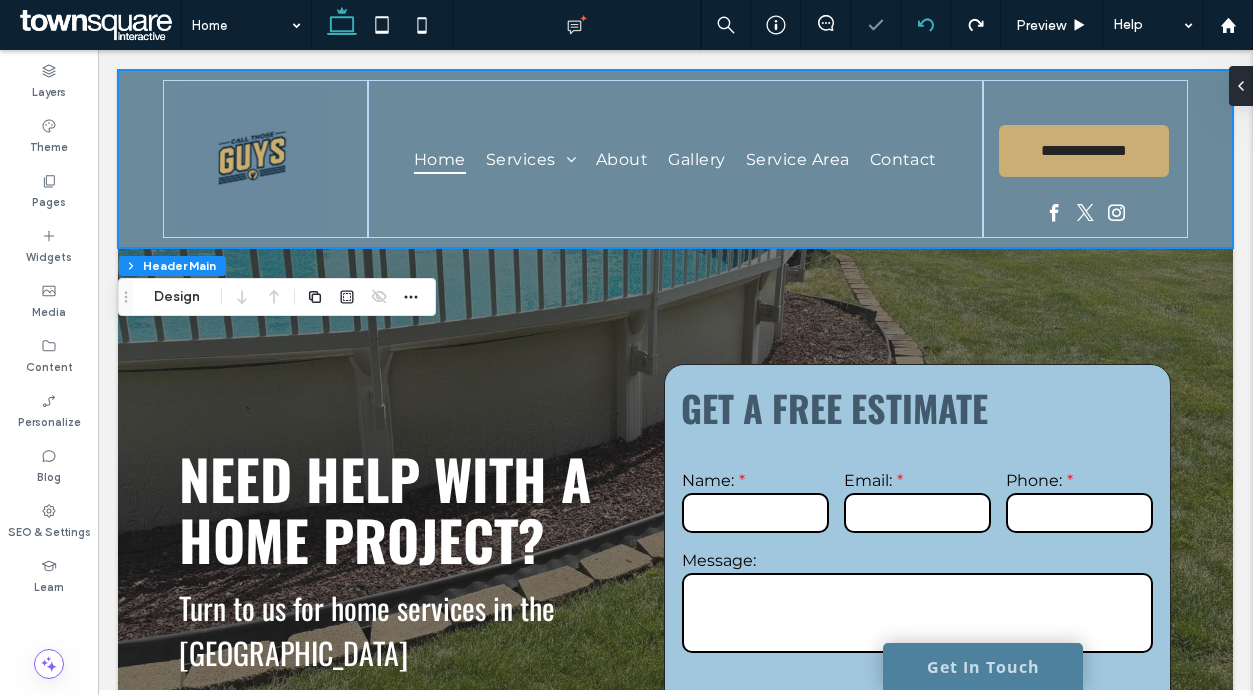 scroll, scrollTop: 0, scrollLeft: 0, axis: both 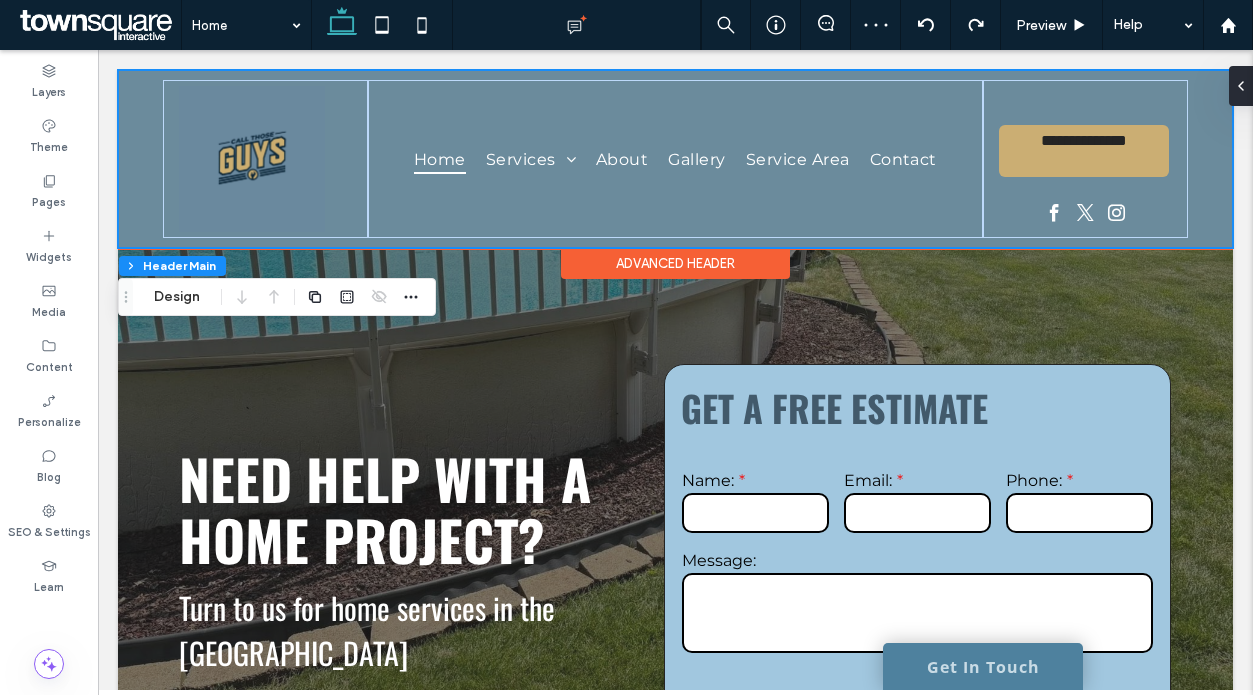 click on "**********" at bounding box center [675, 159] 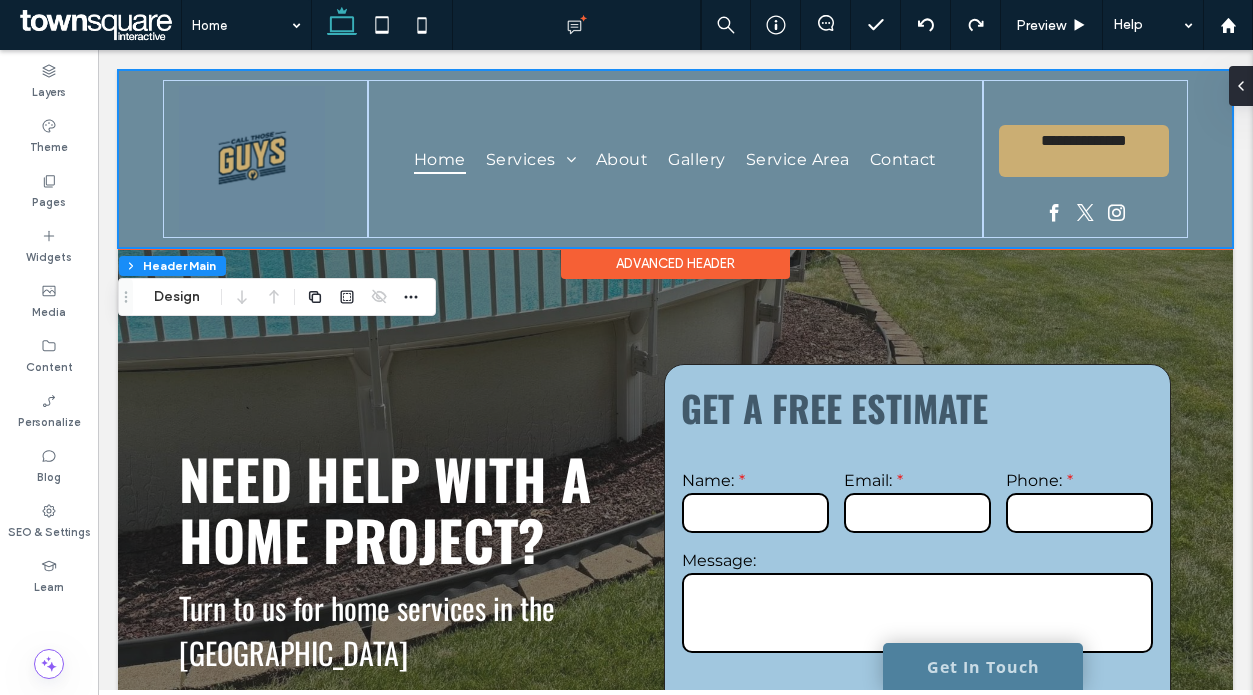 click on "**********" at bounding box center [675, 159] 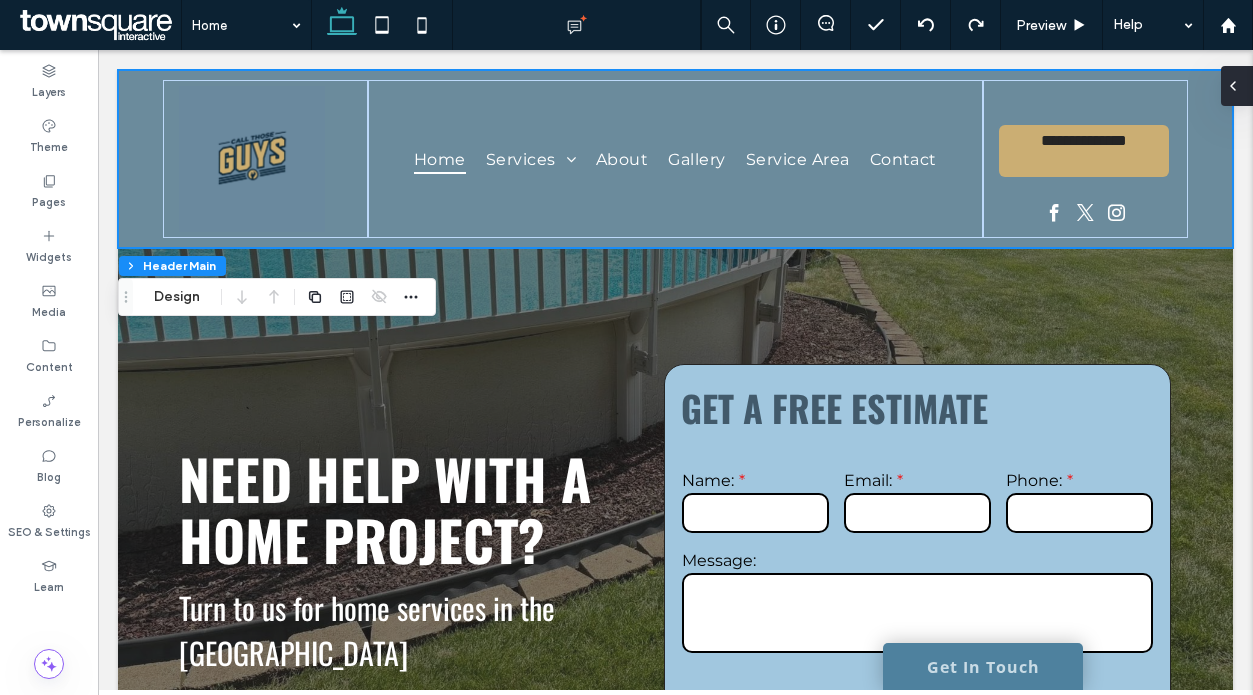 click at bounding box center (1237, 86) 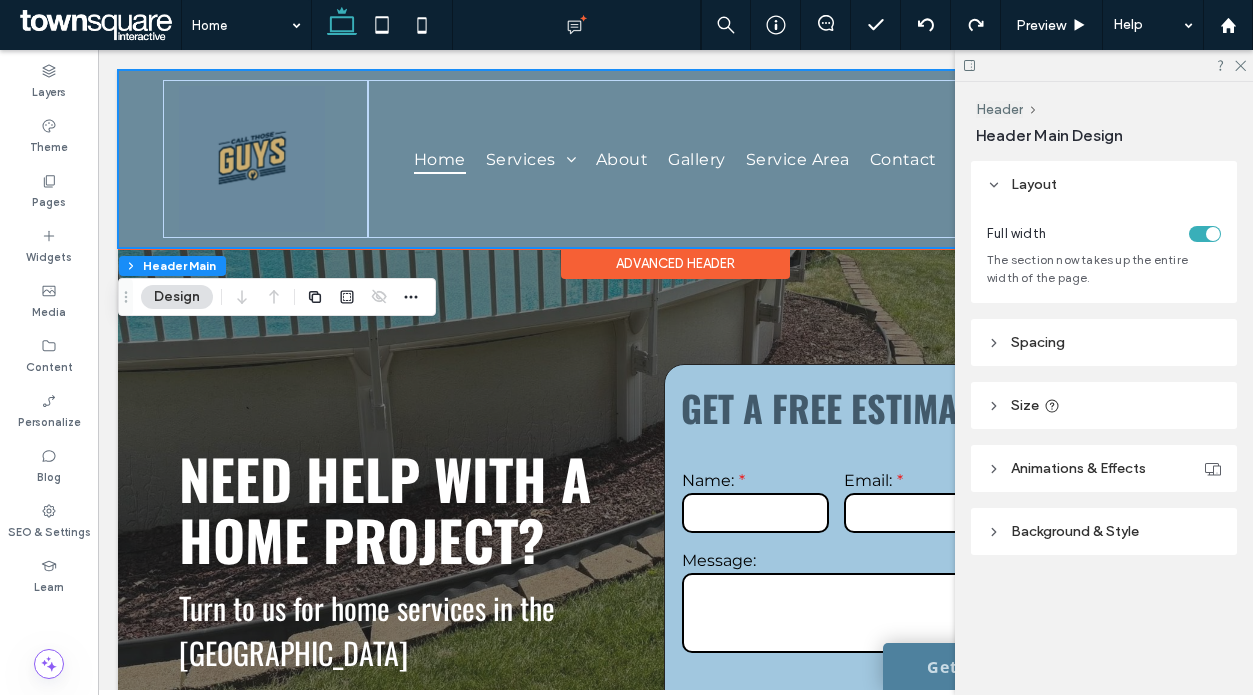 click on "**********" at bounding box center (675, 159) 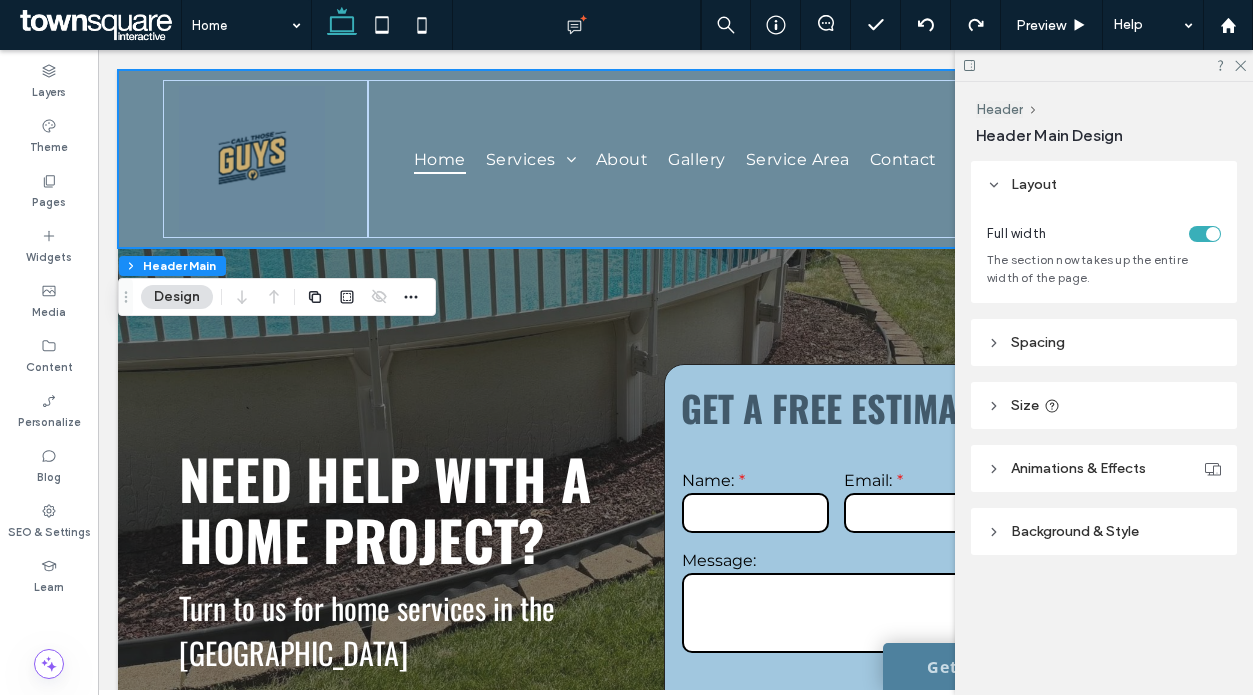 click on "Background & Style" at bounding box center [1075, 531] 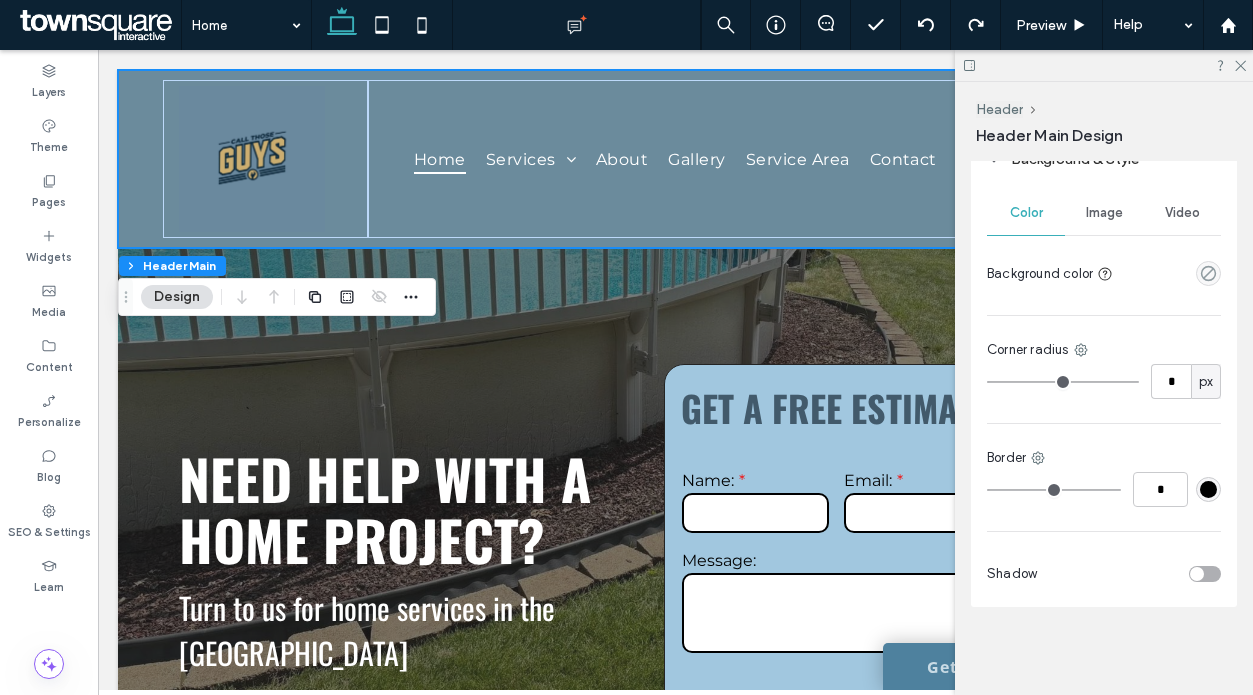scroll, scrollTop: 372, scrollLeft: 0, axis: vertical 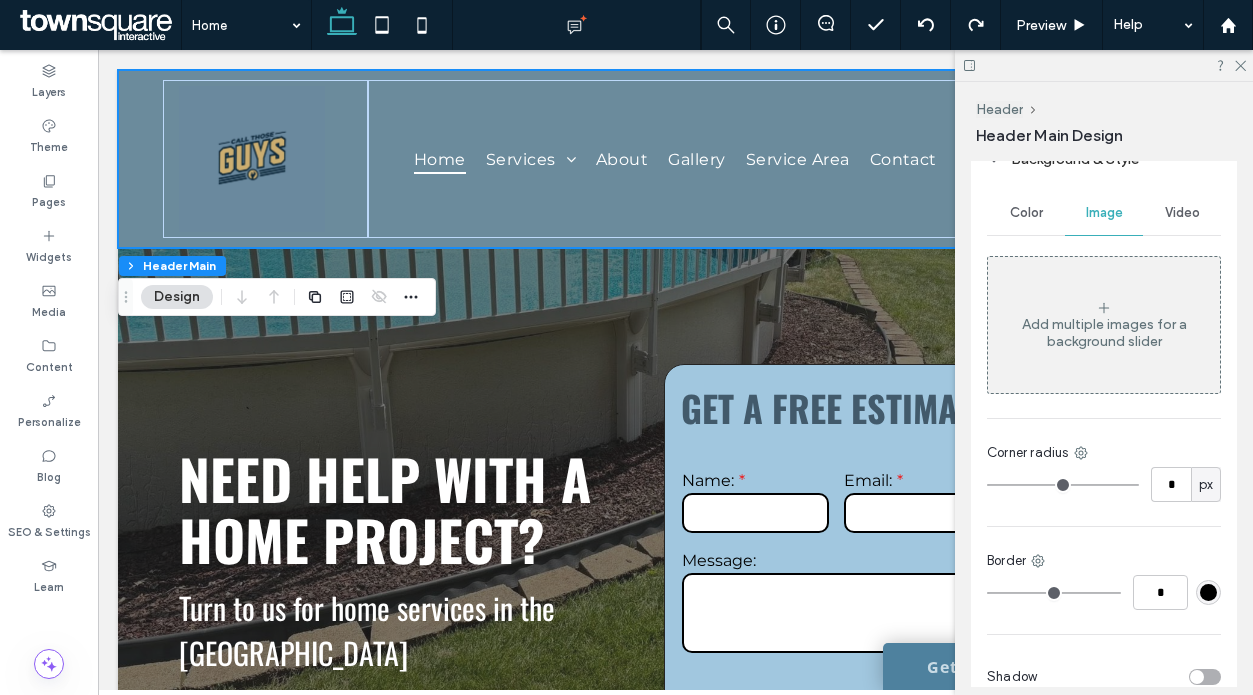 click on "Color" at bounding box center [1026, 213] 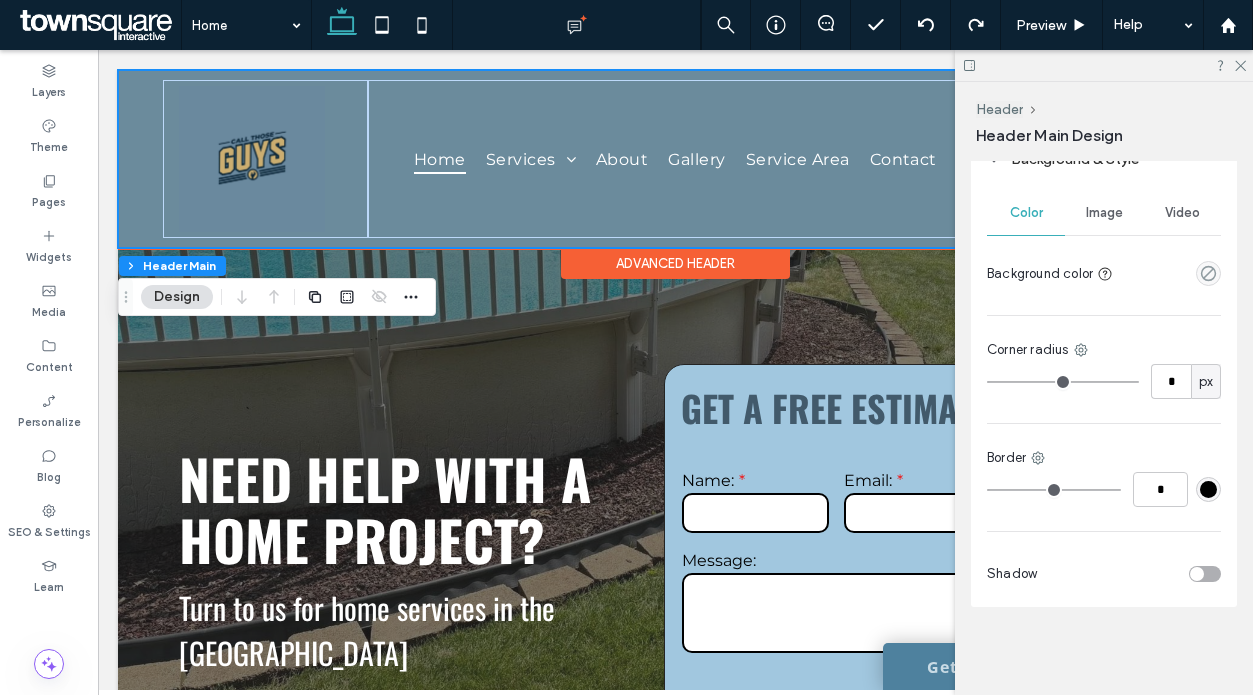click on "**********" at bounding box center (675, 159) 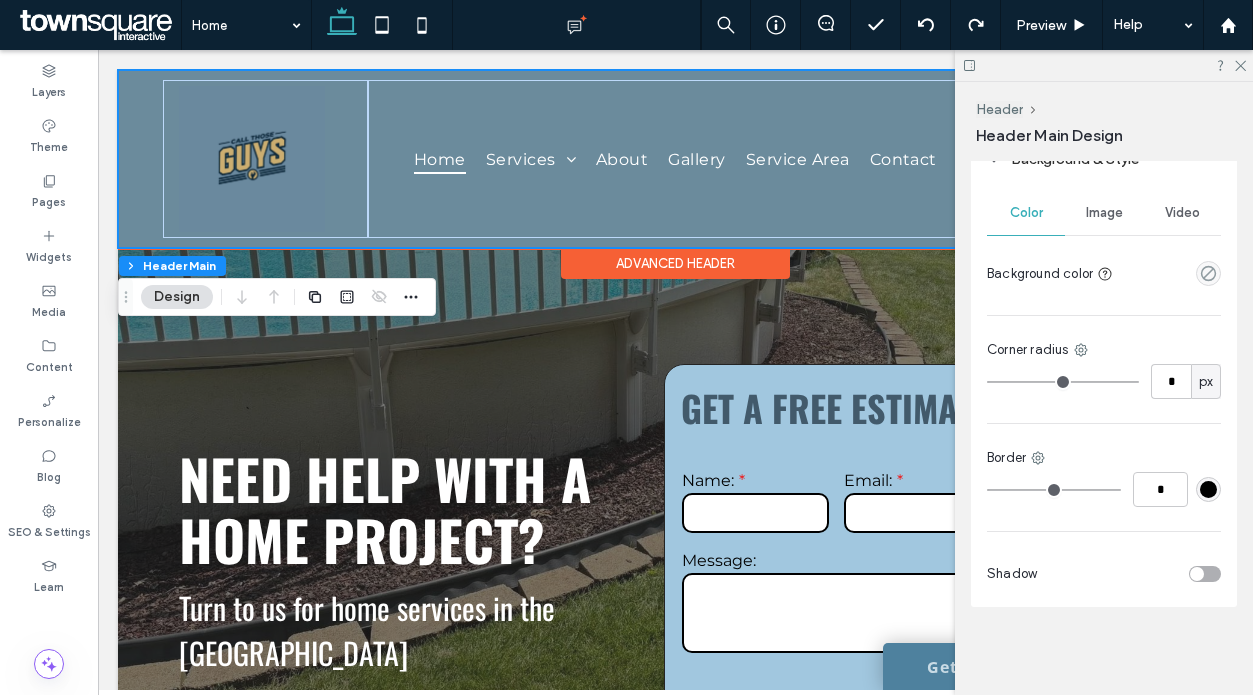 click on "**********" at bounding box center (675, 159) 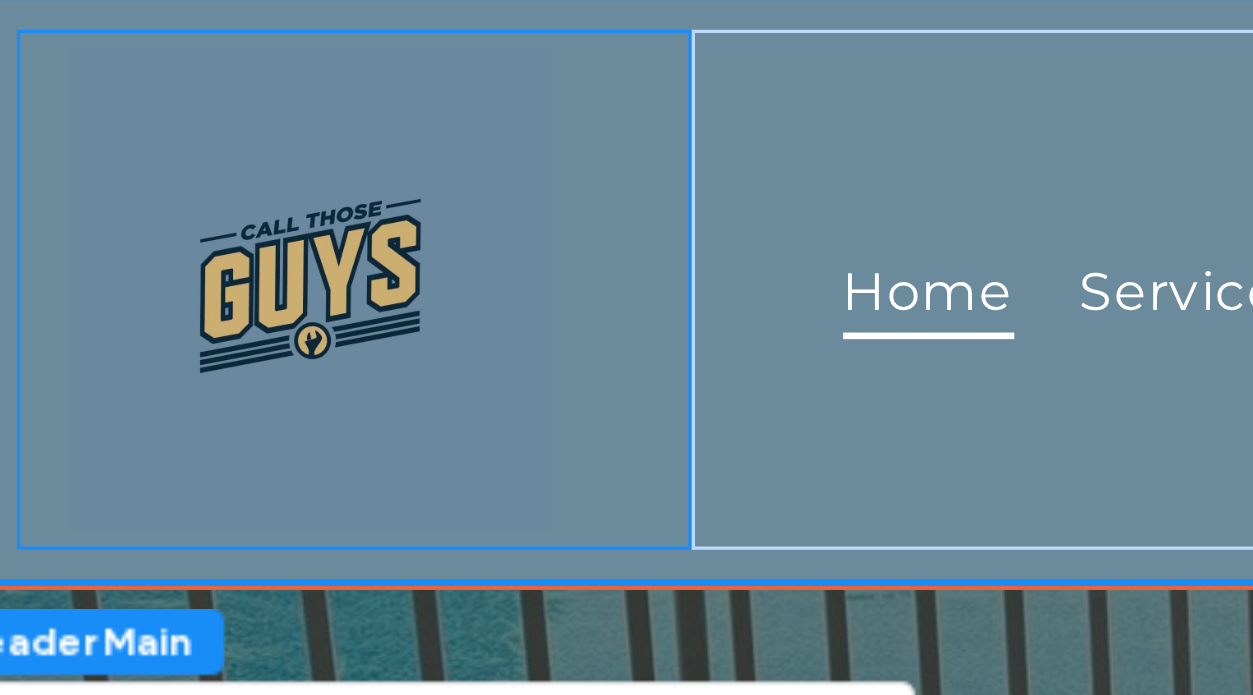 click at bounding box center [-30, 40] 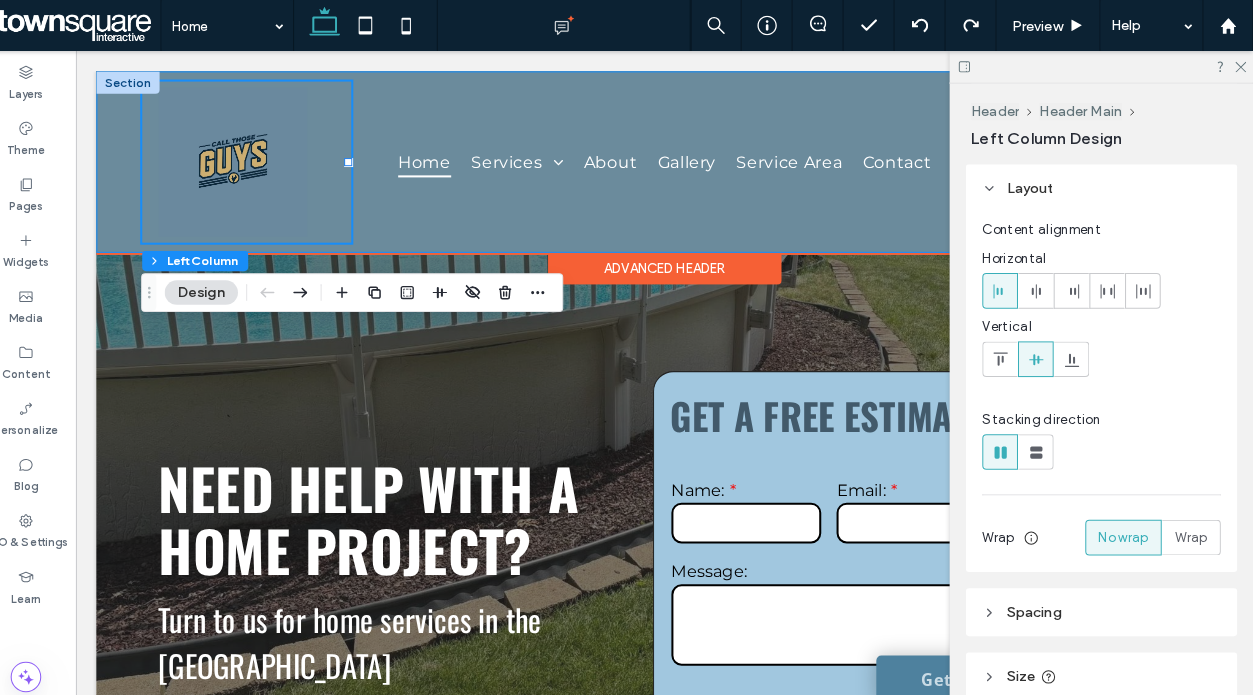scroll, scrollTop: 0, scrollLeft: 0, axis: both 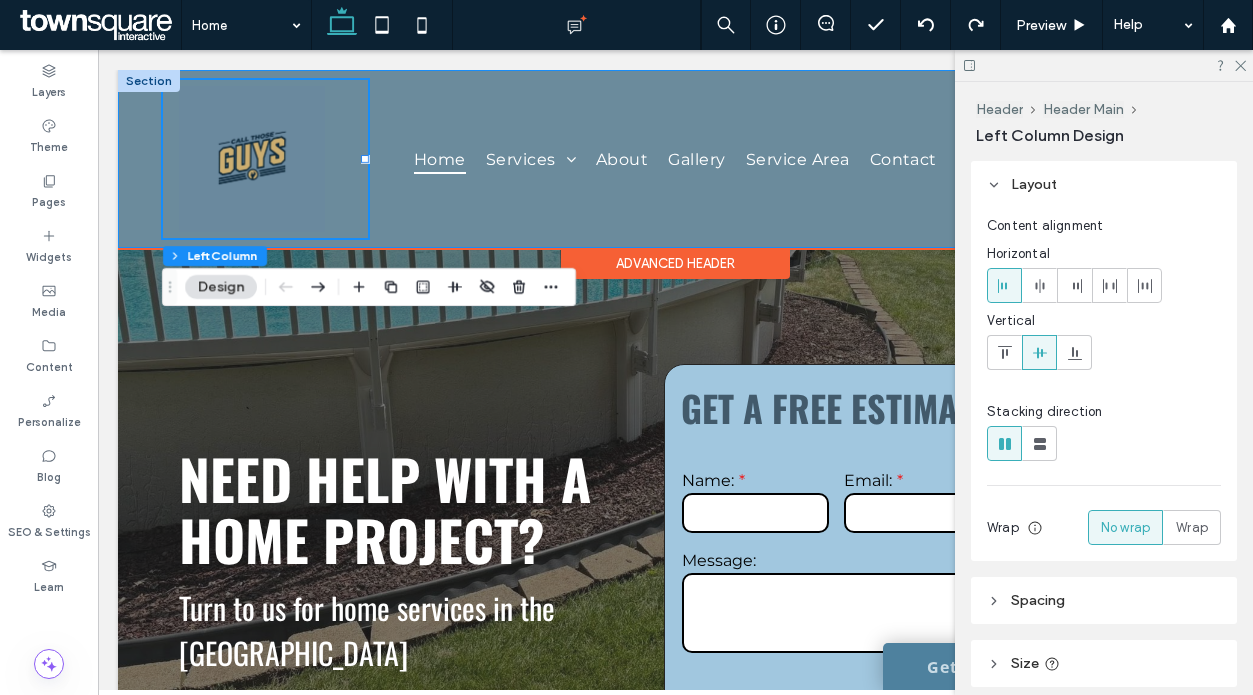 click on "**********" at bounding box center [675, 159] 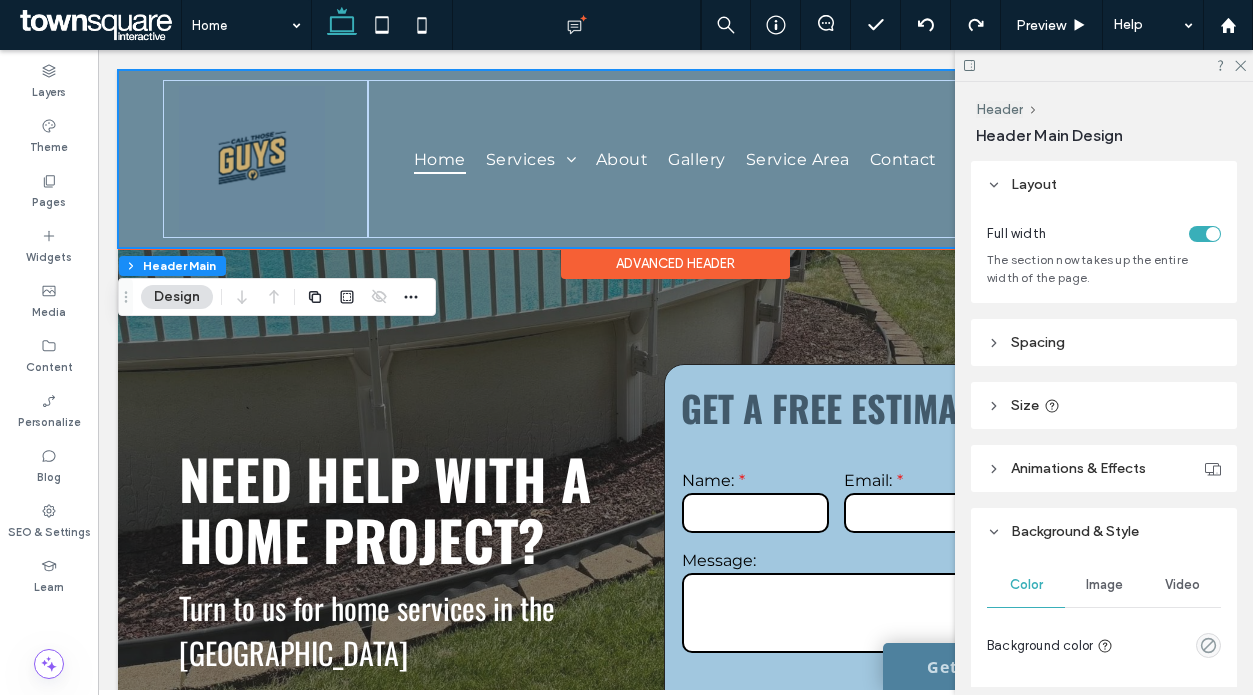 click on "**********" at bounding box center [675, 159] 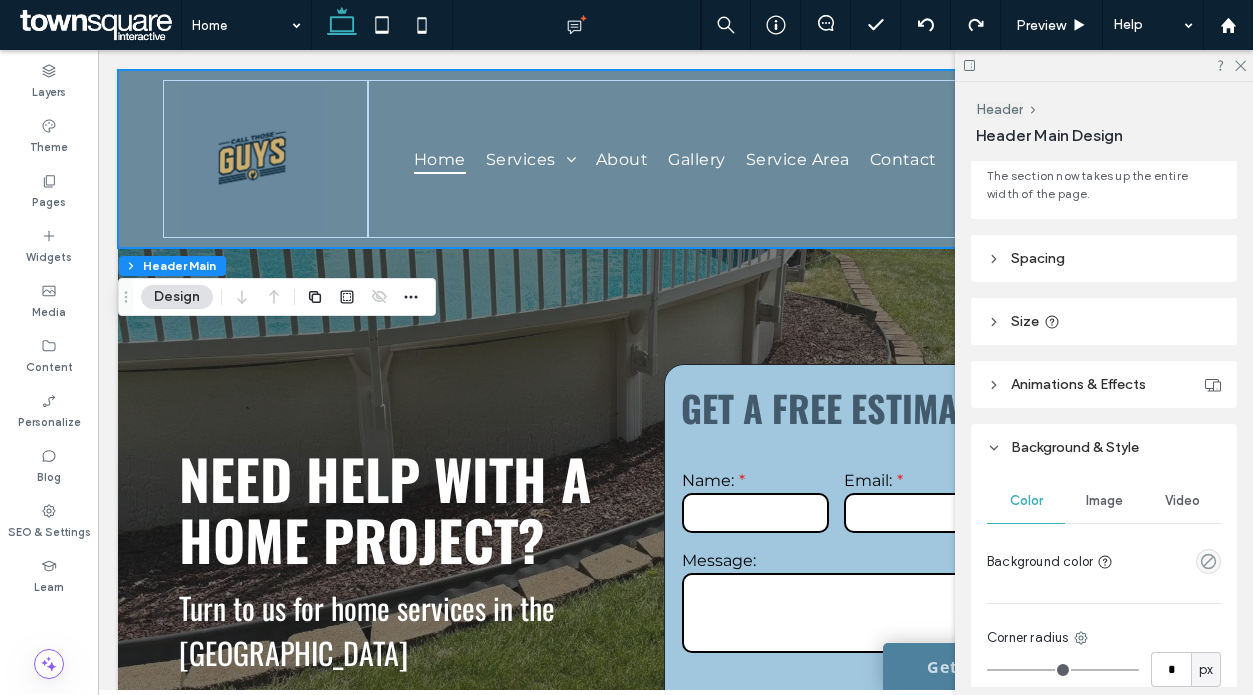 scroll, scrollTop: 86, scrollLeft: 0, axis: vertical 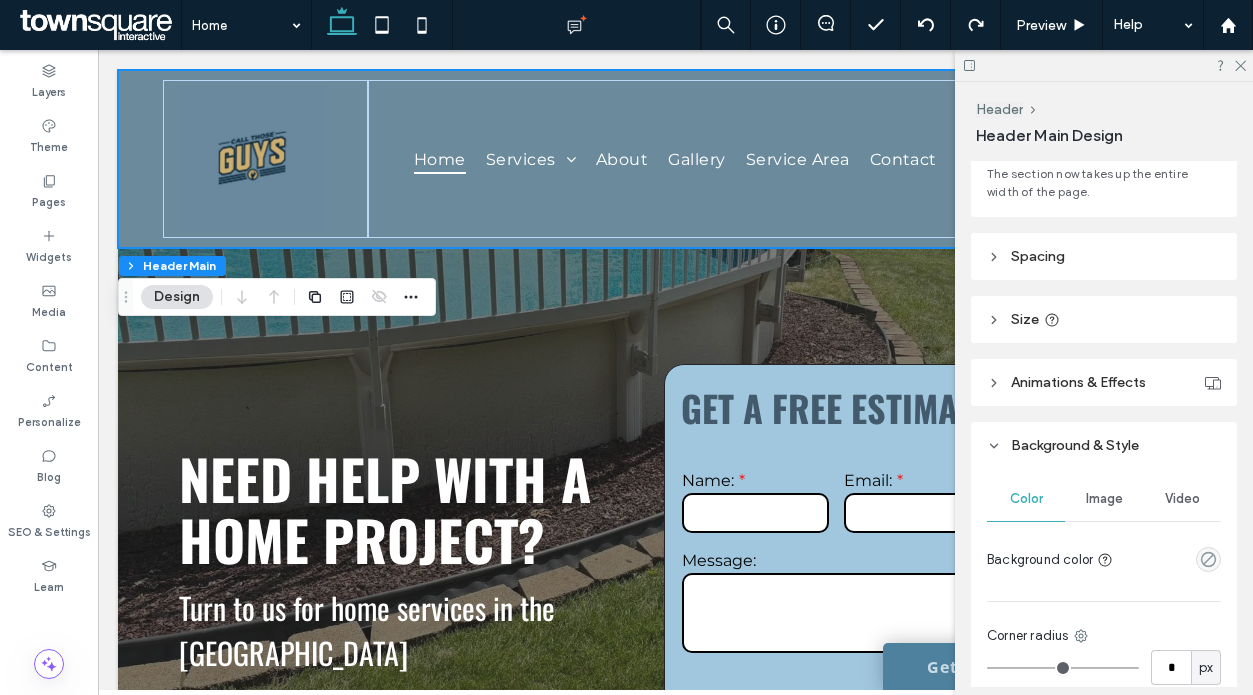 click on "Animations & Effects" at bounding box center [1104, 382] 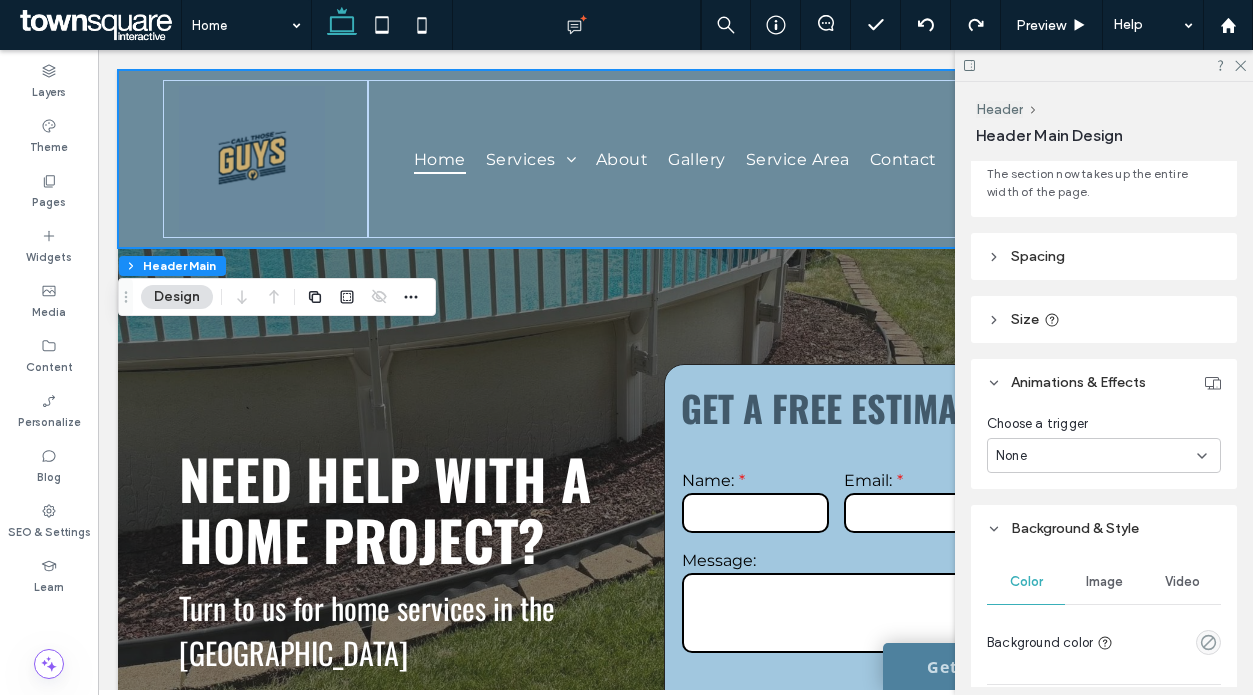 click on "Animations & Effects" at bounding box center [1104, 382] 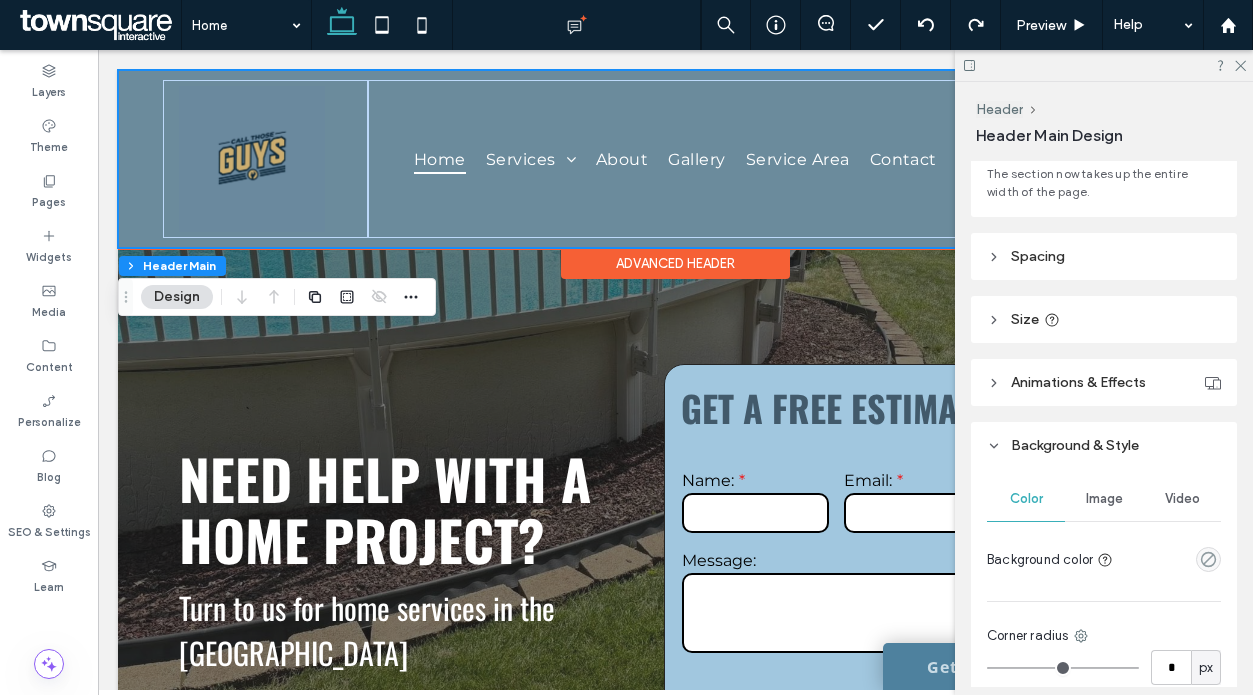 click on "**********" at bounding box center (675, 159) 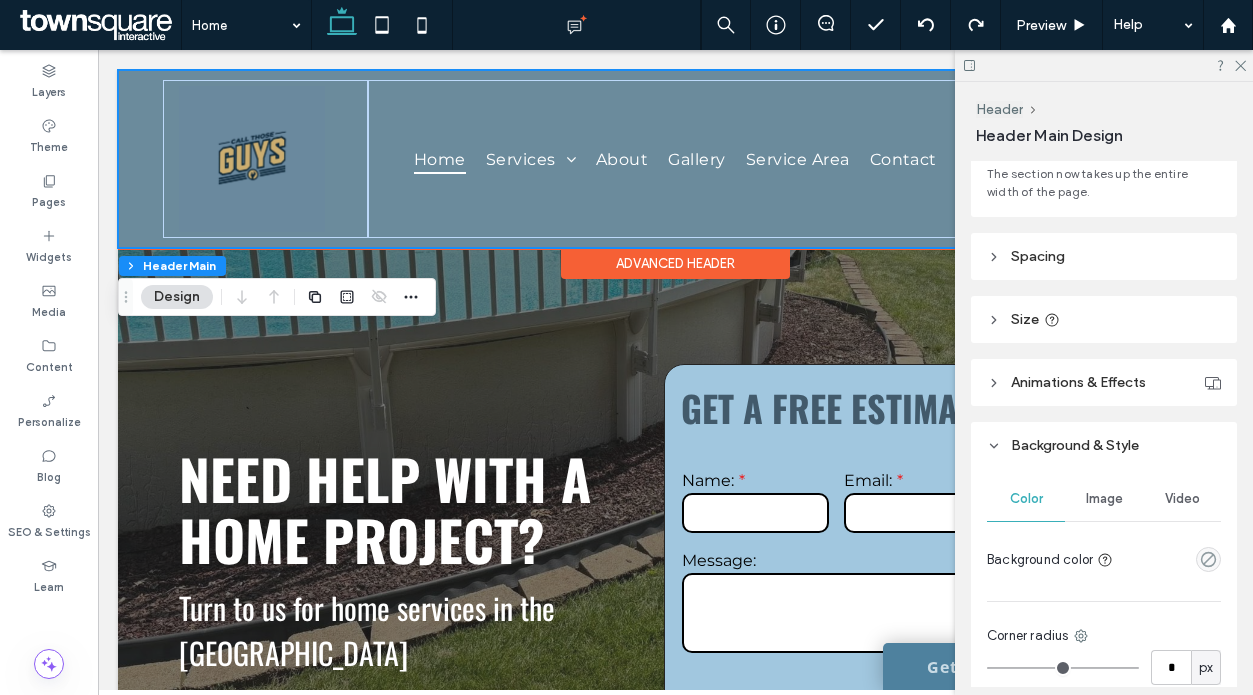 click on "**********" at bounding box center [675, 159] 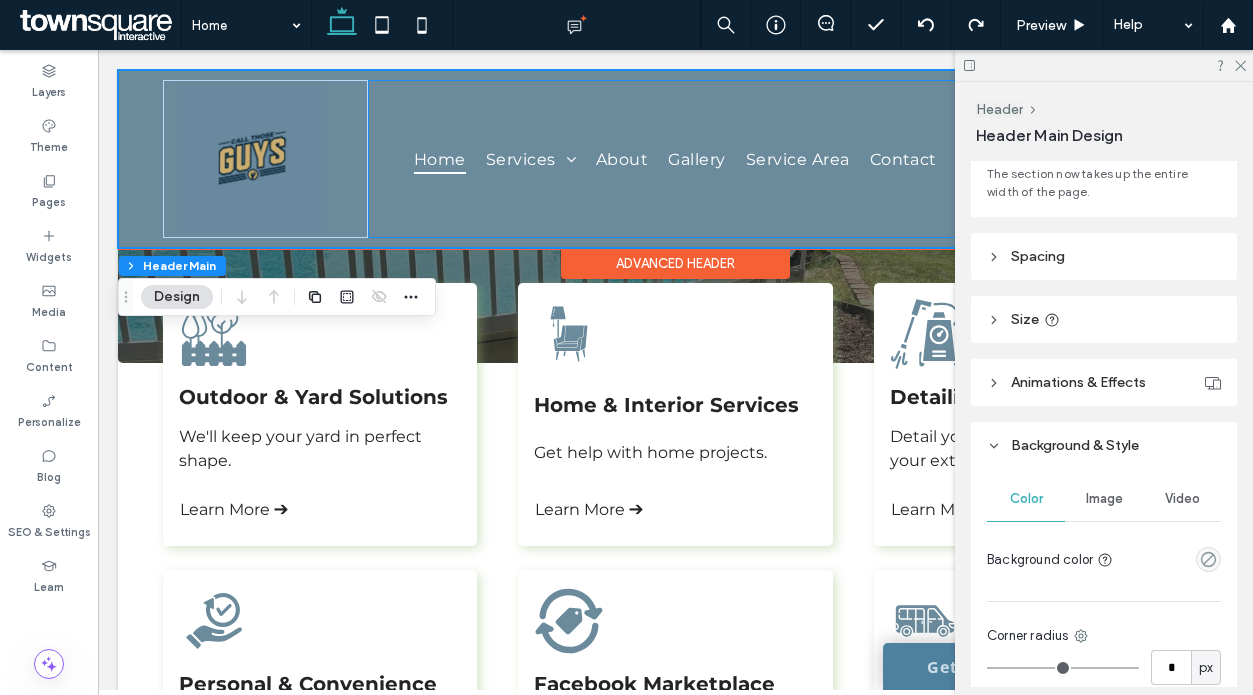 scroll, scrollTop: 637, scrollLeft: 0, axis: vertical 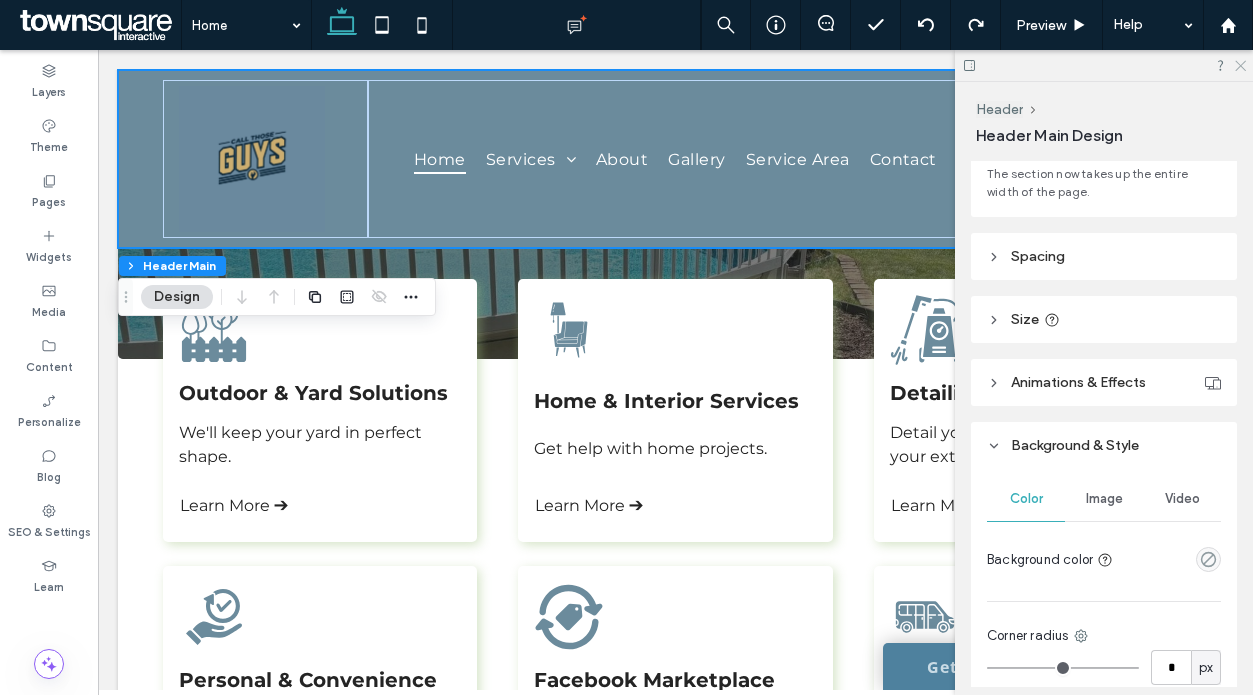 click 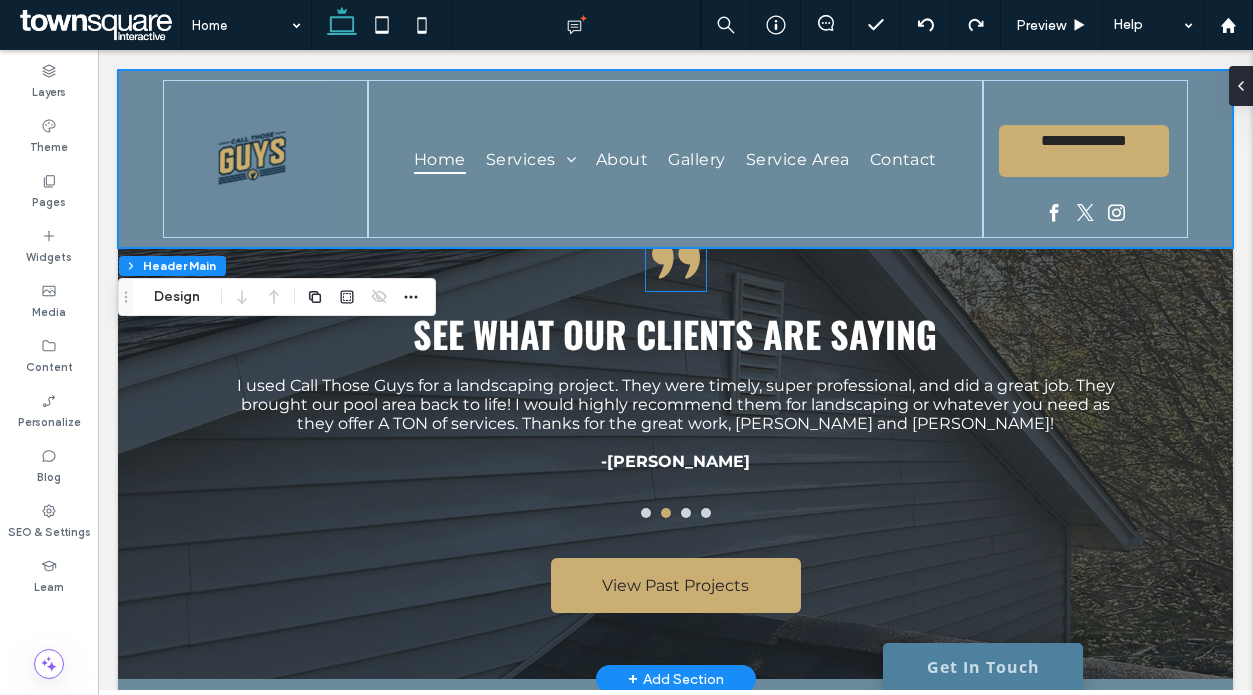 scroll, scrollTop: 4041, scrollLeft: 0, axis: vertical 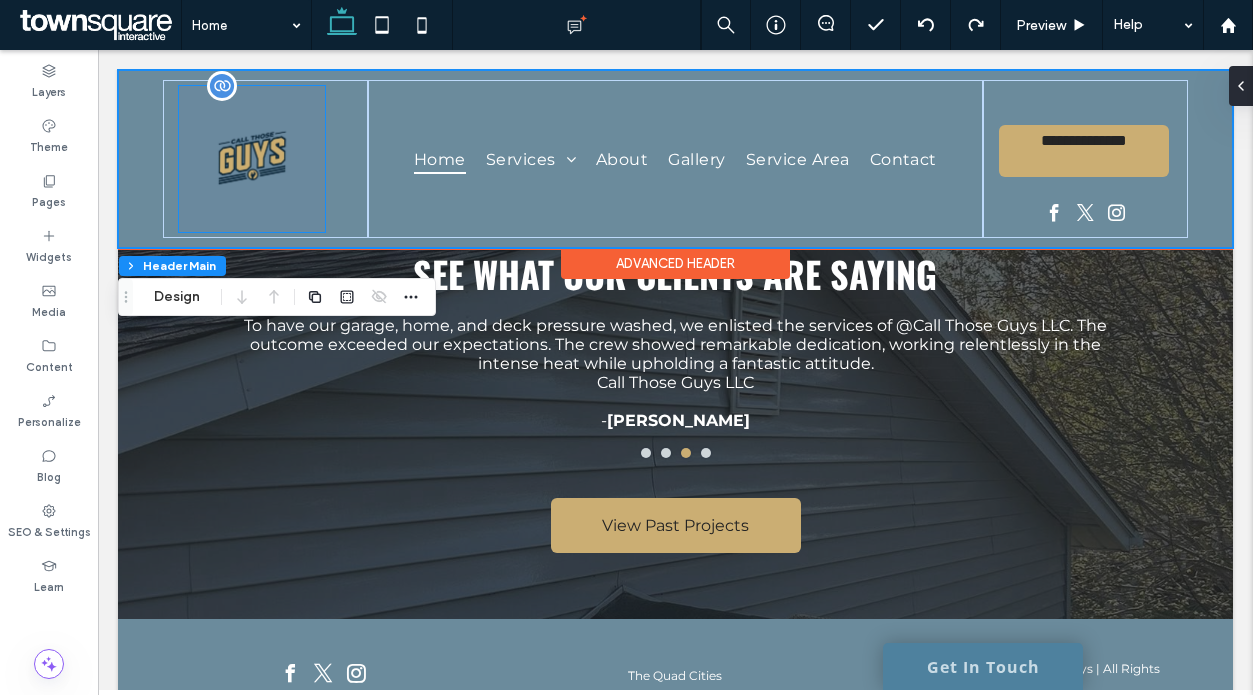 click at bounding box center [252, 159] 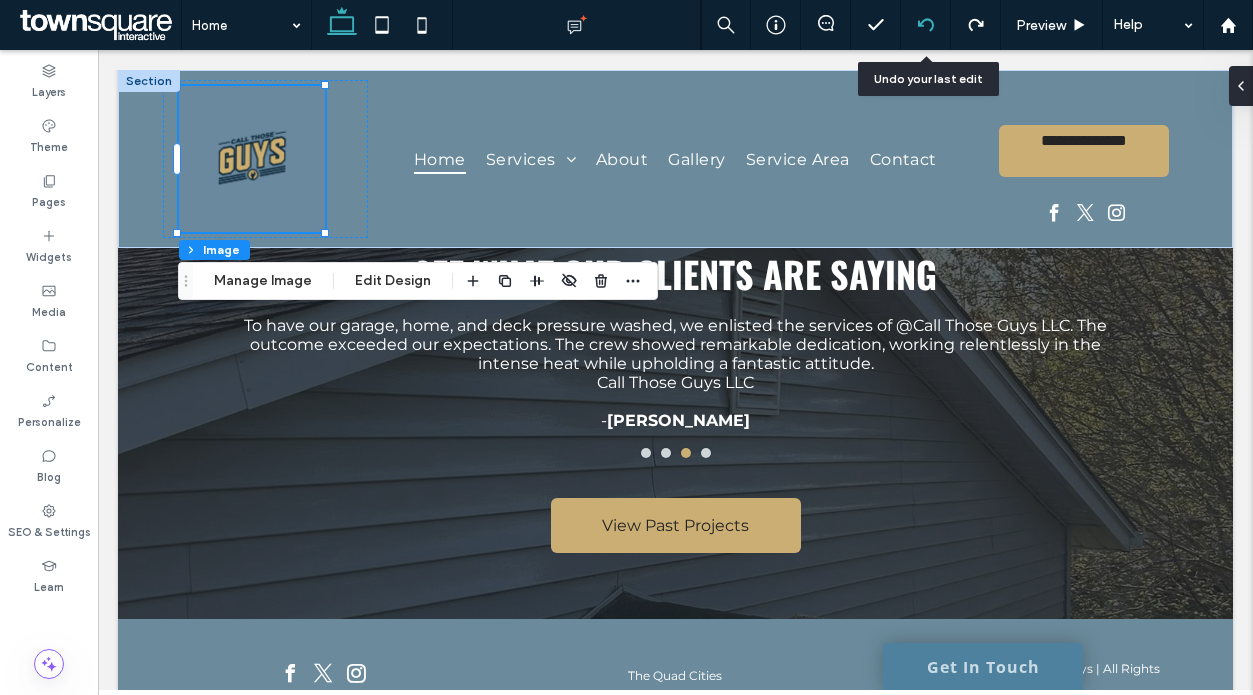 click 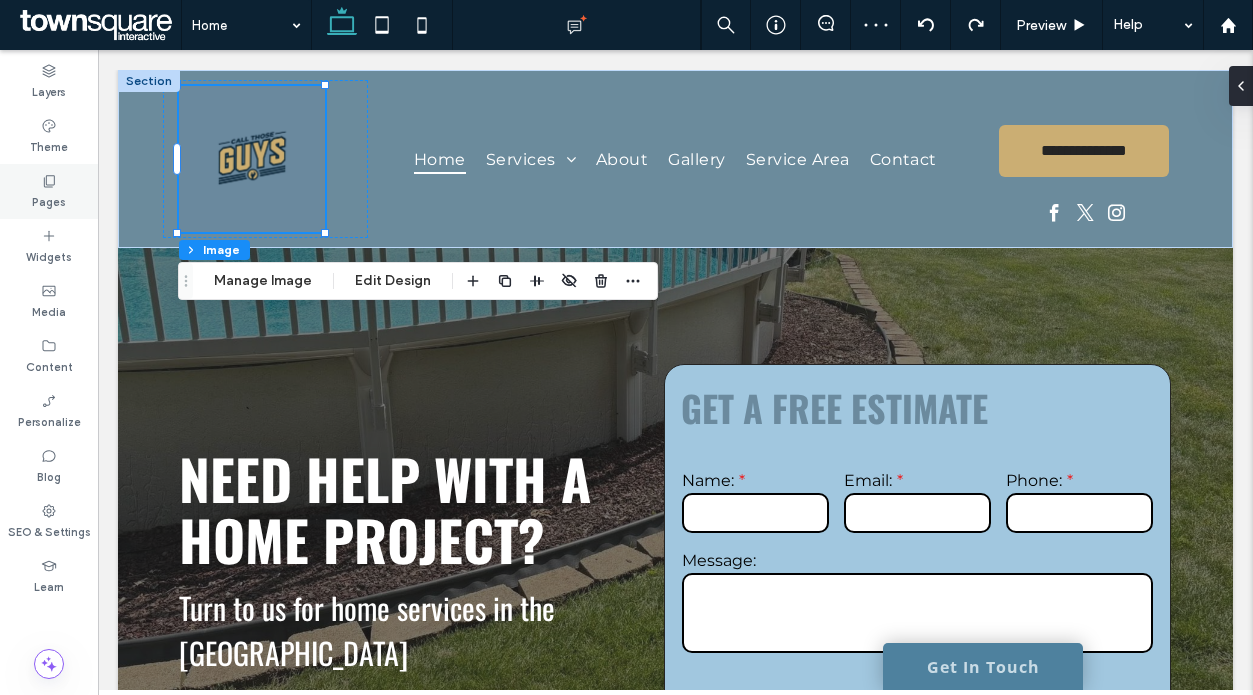 scroll, scrollTop: 330, scrollLeft: 0, axis: vertical 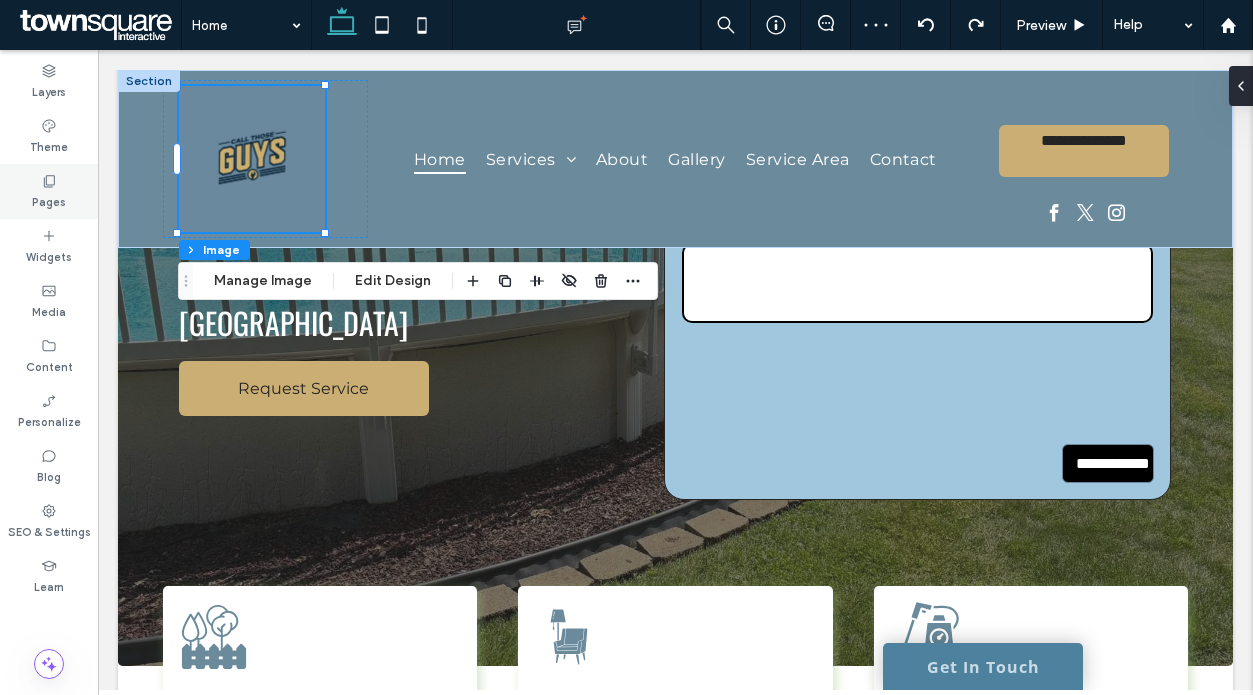 click on "Pages" at bounding box center [49, 200] 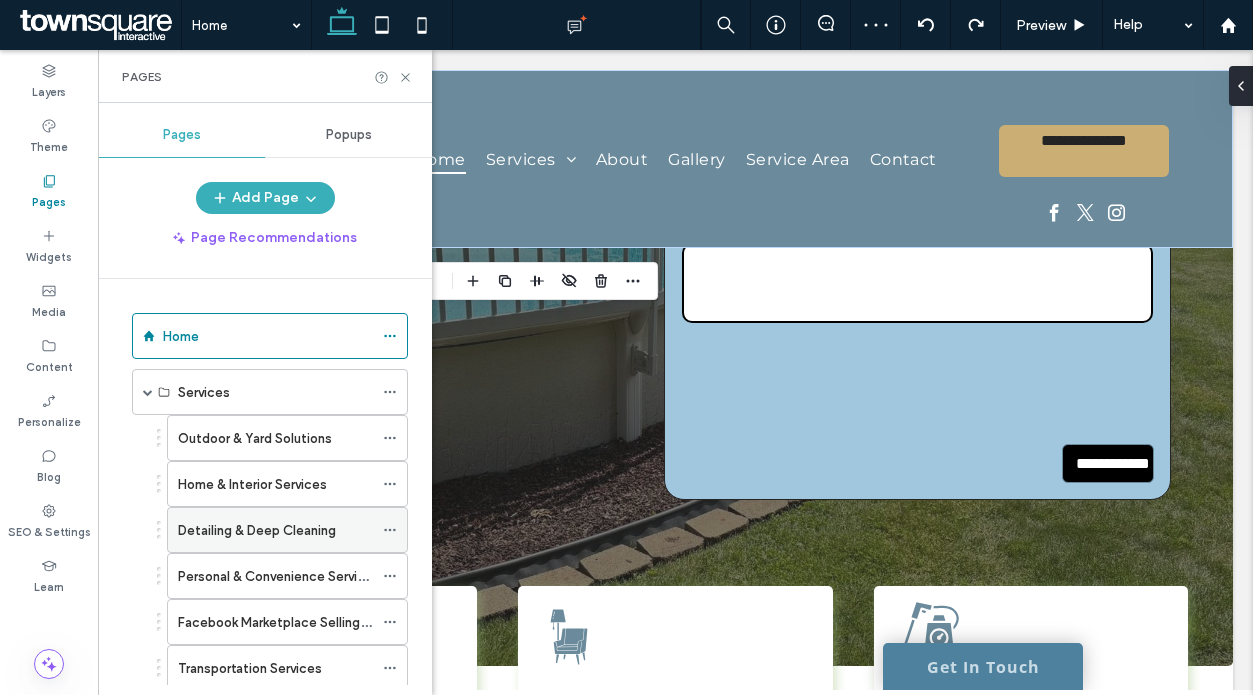 scroll, scrollTop: 280, scrollLeft: 0, axis: vertical 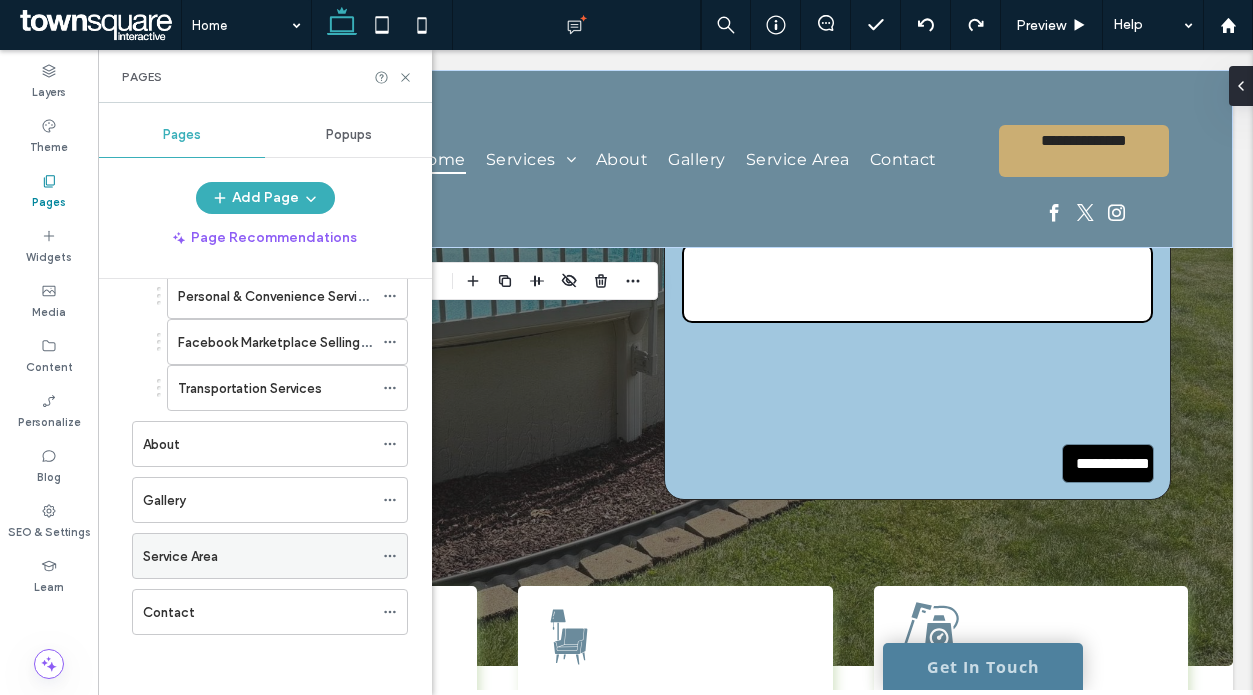 click on "Service Area" at bounding box center [180, 556] 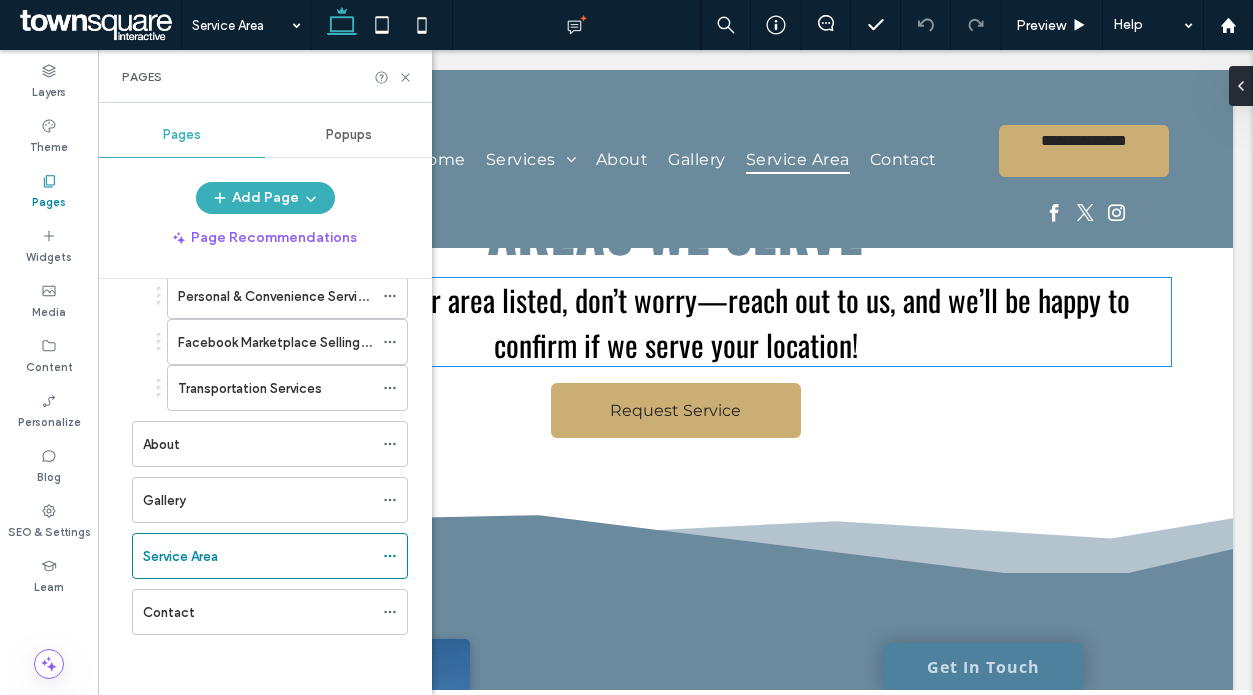 scroll, scrollTop: 0, scrollLeft: 0, axis: both 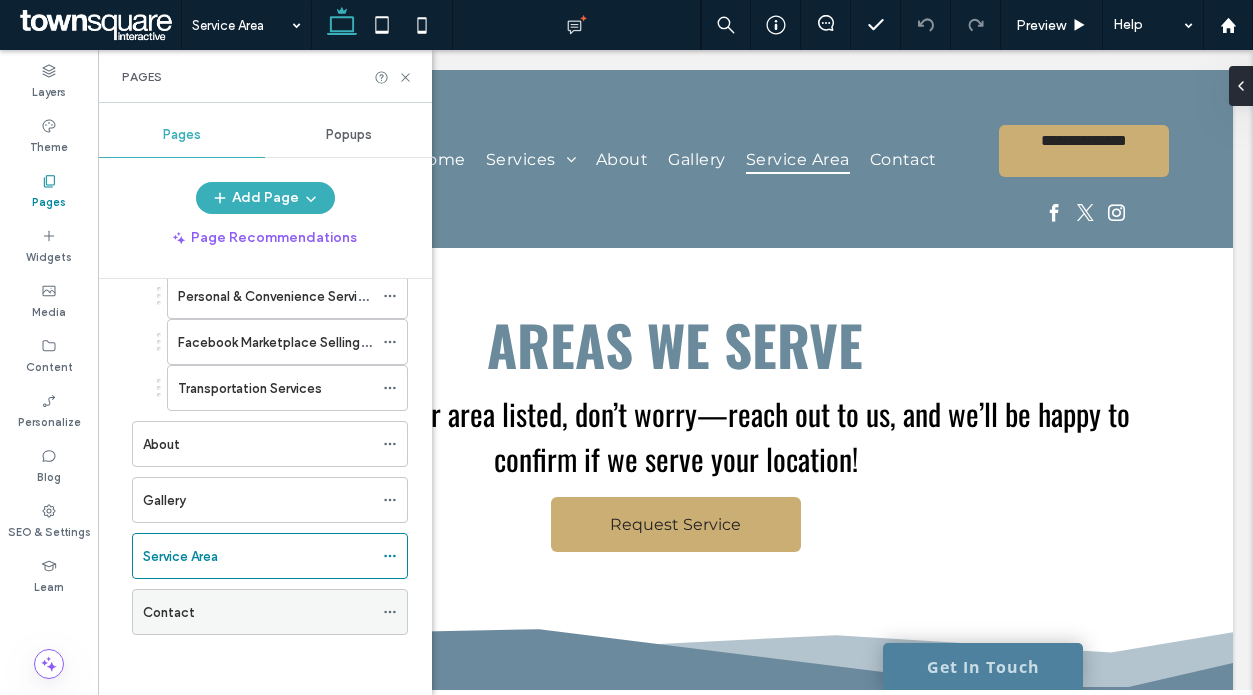 click on "Contact" at bounding box center [169, 612] 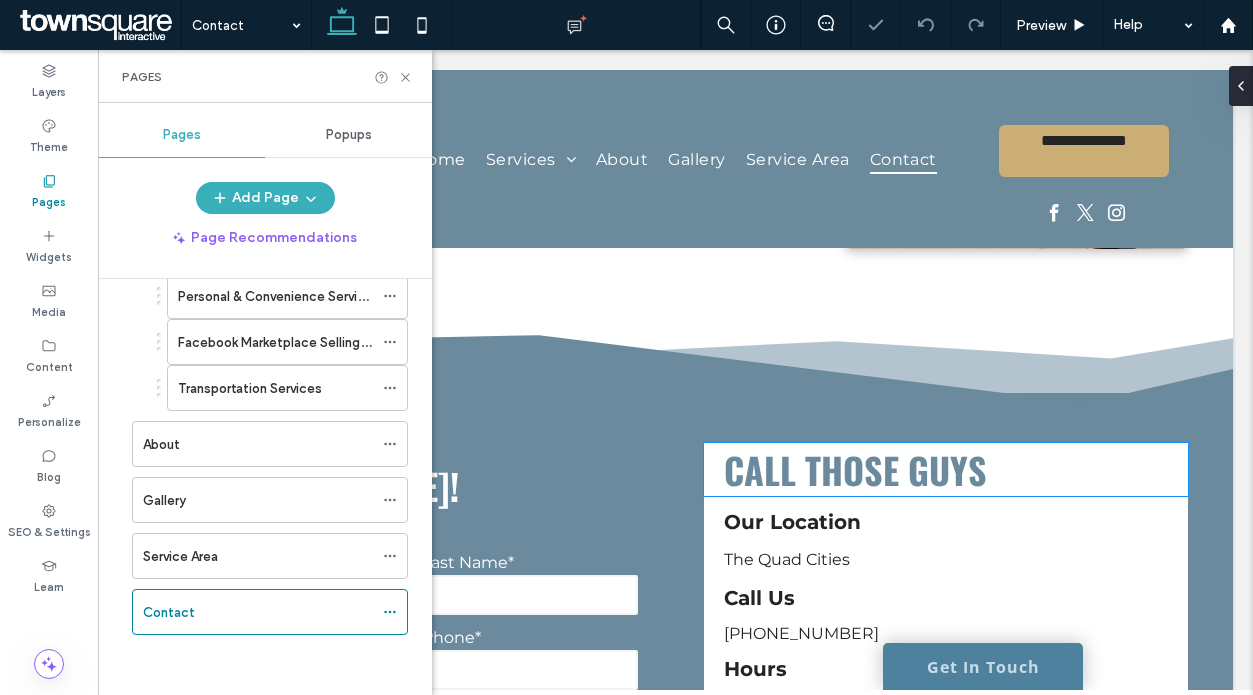 scroll, scrollTop: 571, scrollLeft: 0, axis: vertical 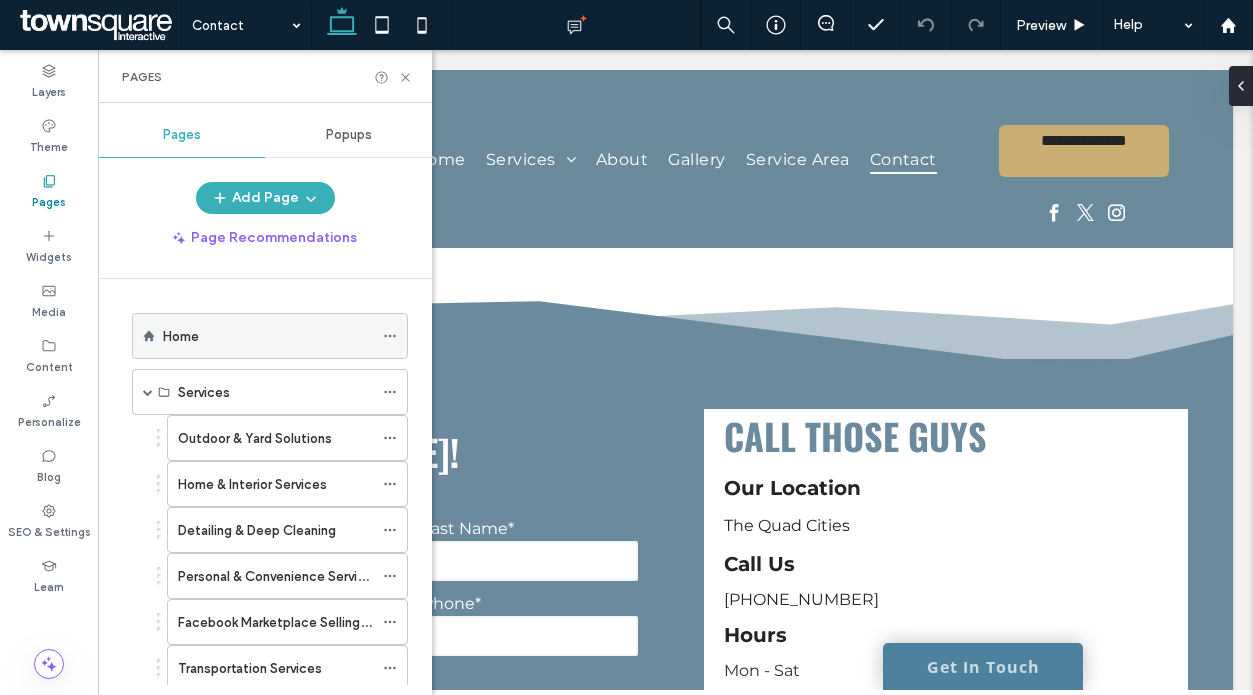 click on "Home" at bounding box center [268, 336] 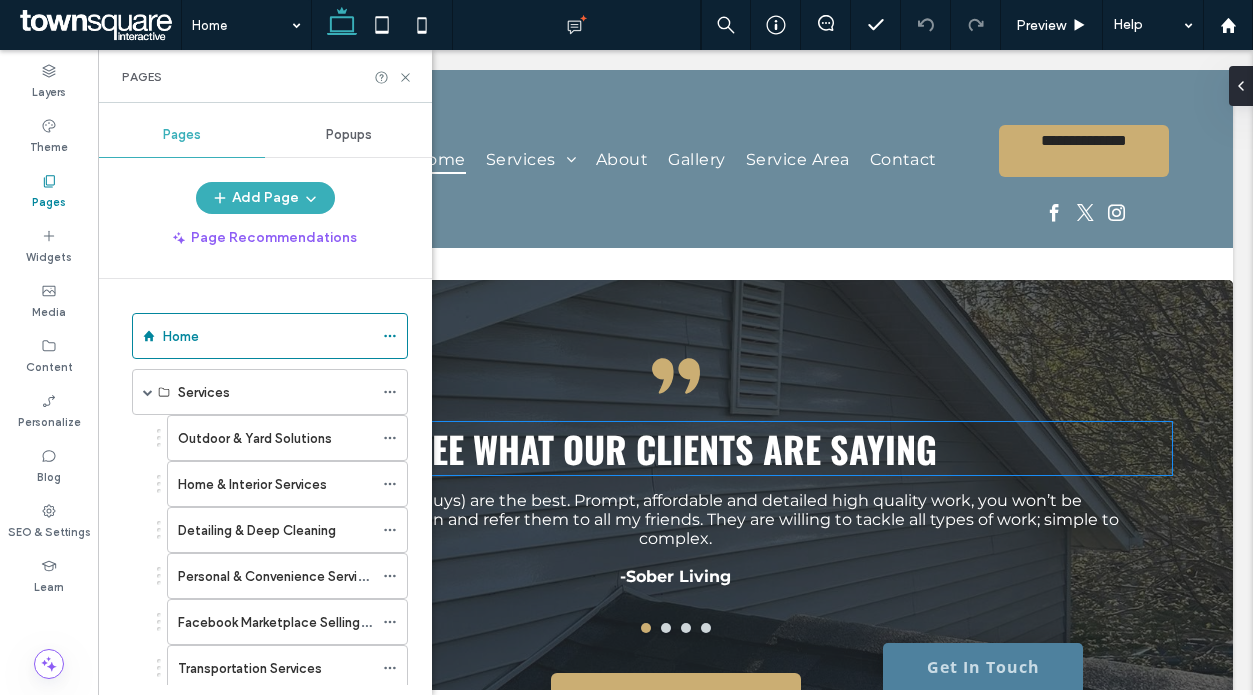 scroll, scrollTop: 3966, scrollLeft: 0, axis: vertical 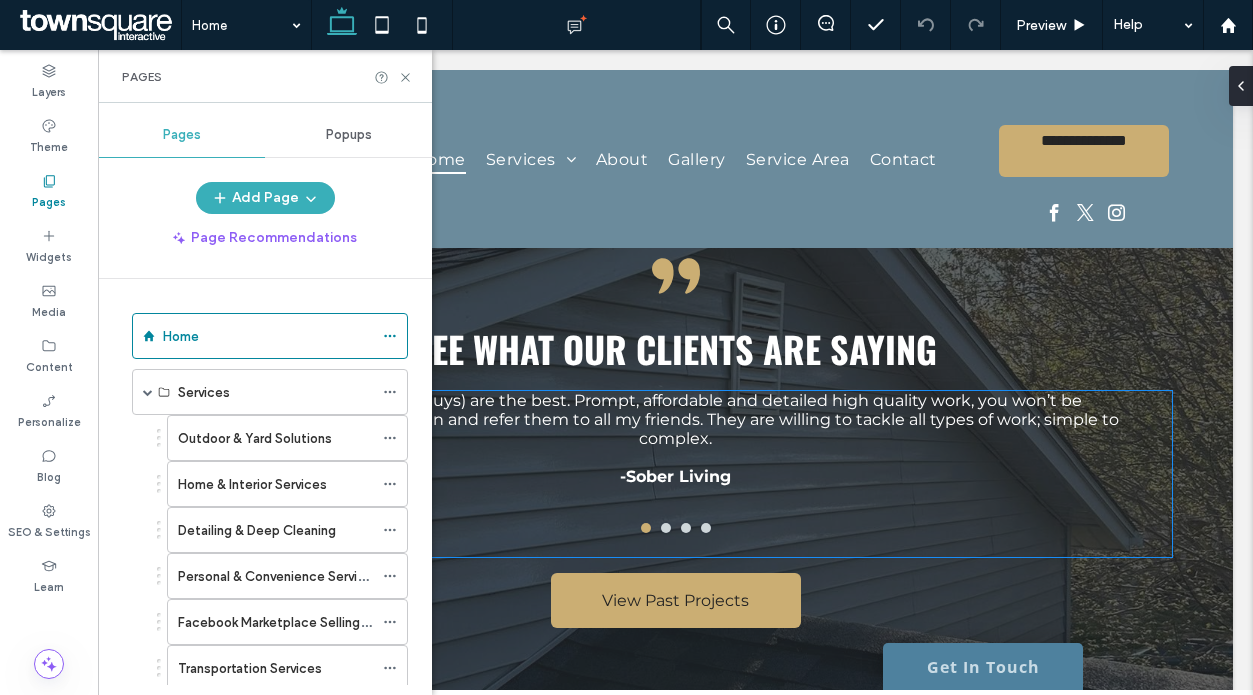 click at bounding box center (686, 528) 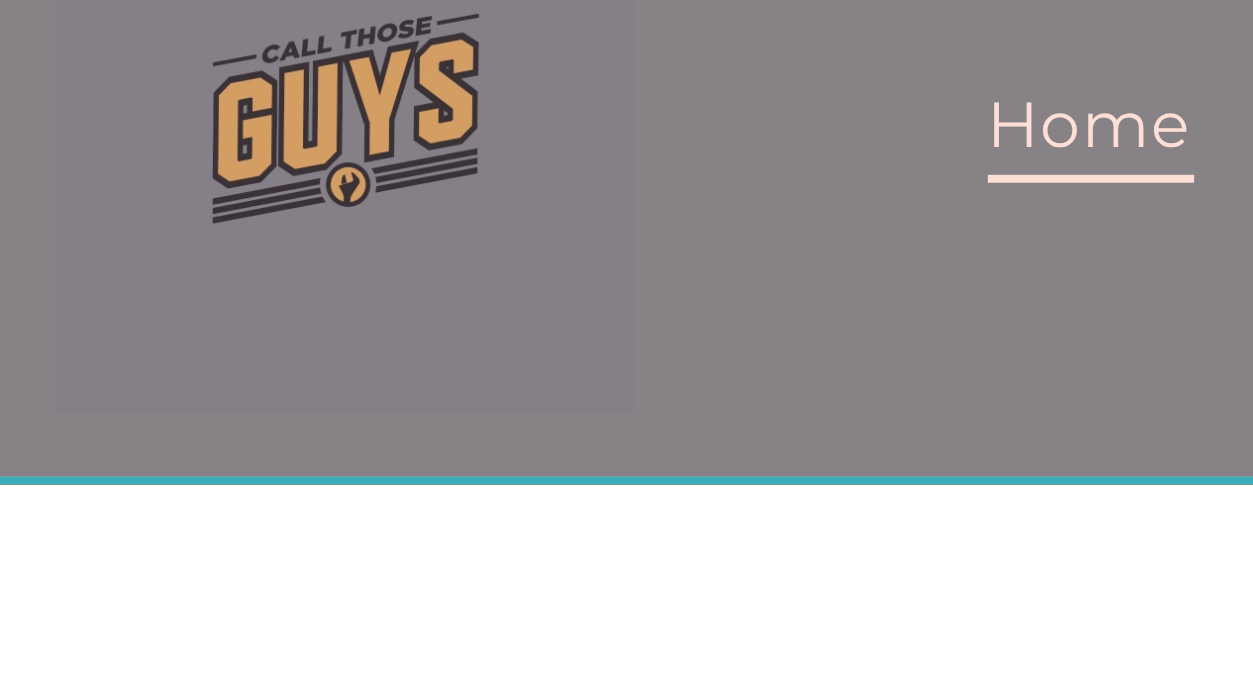 scroll, scrollTop: 3784, scrollLeft: 0, axis: vertical 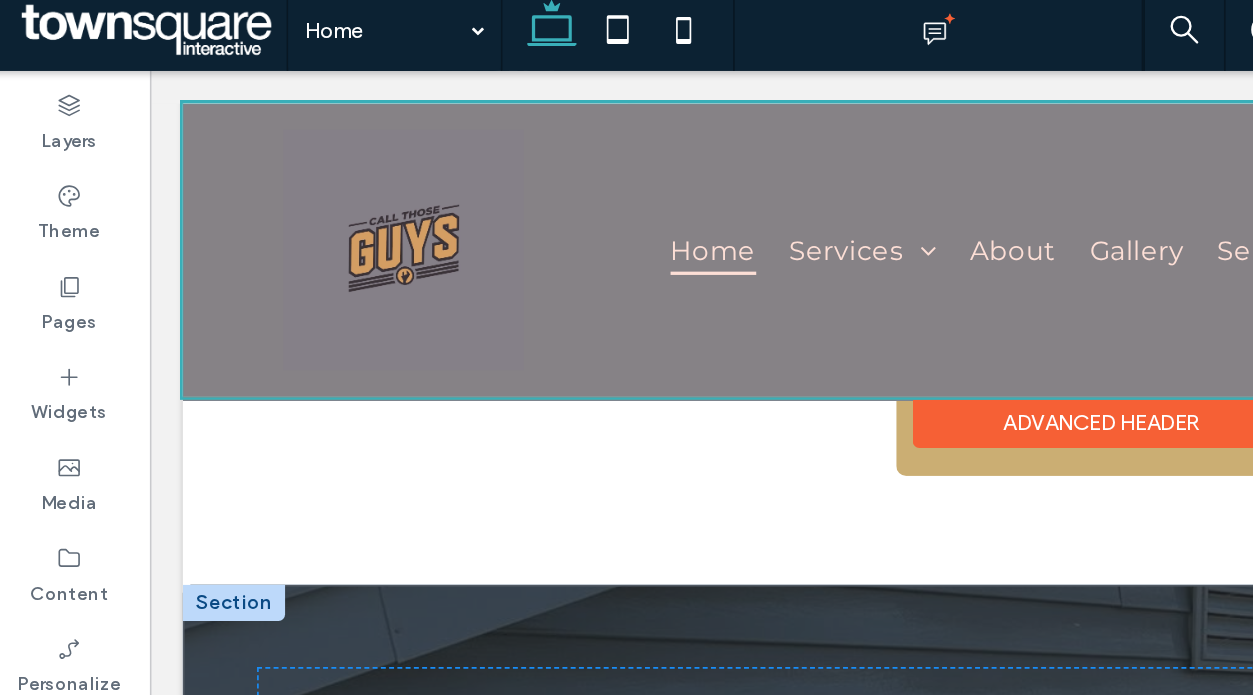 click at bounding box center [726, 179] 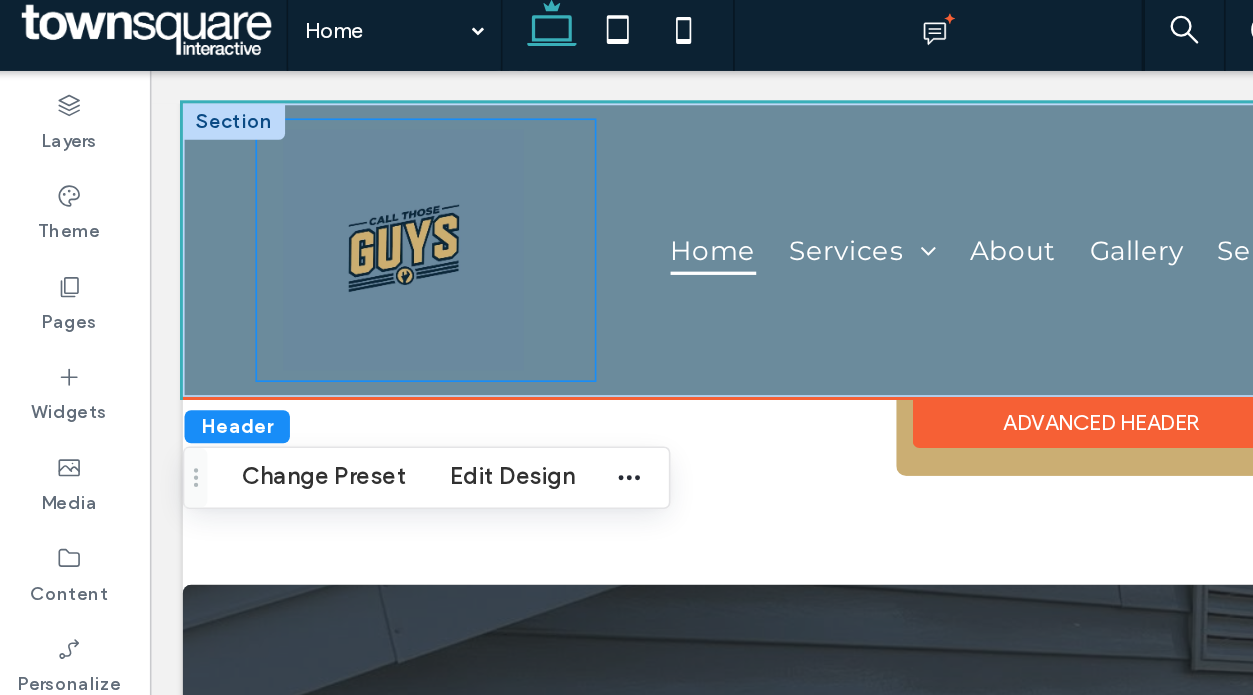 click at bounding box center [316, 179] 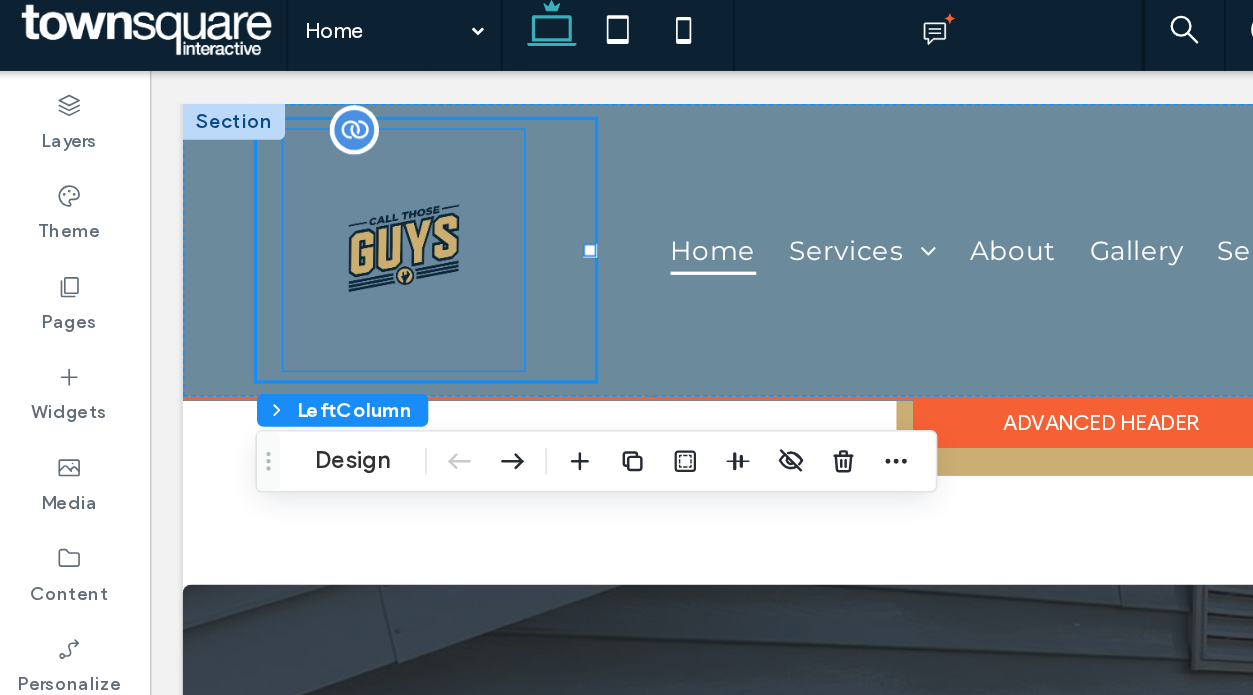 click at bounding box center (303, 179) 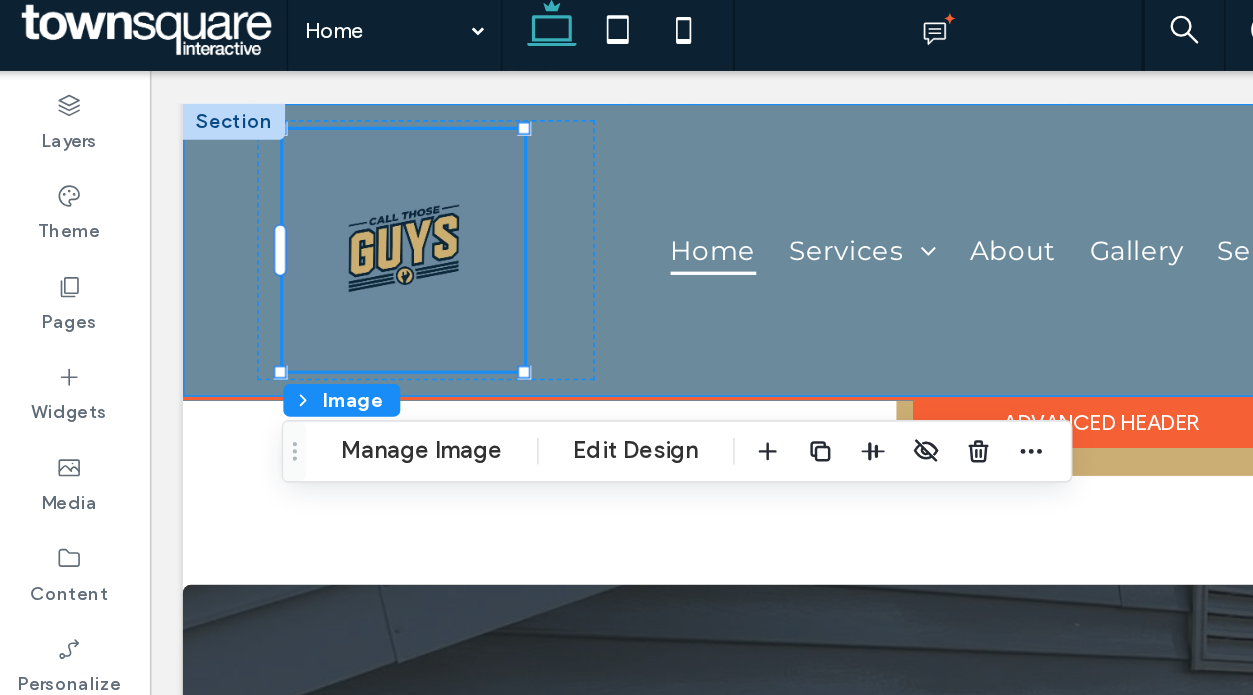 click on "**********" at bounding box center (726, 179) 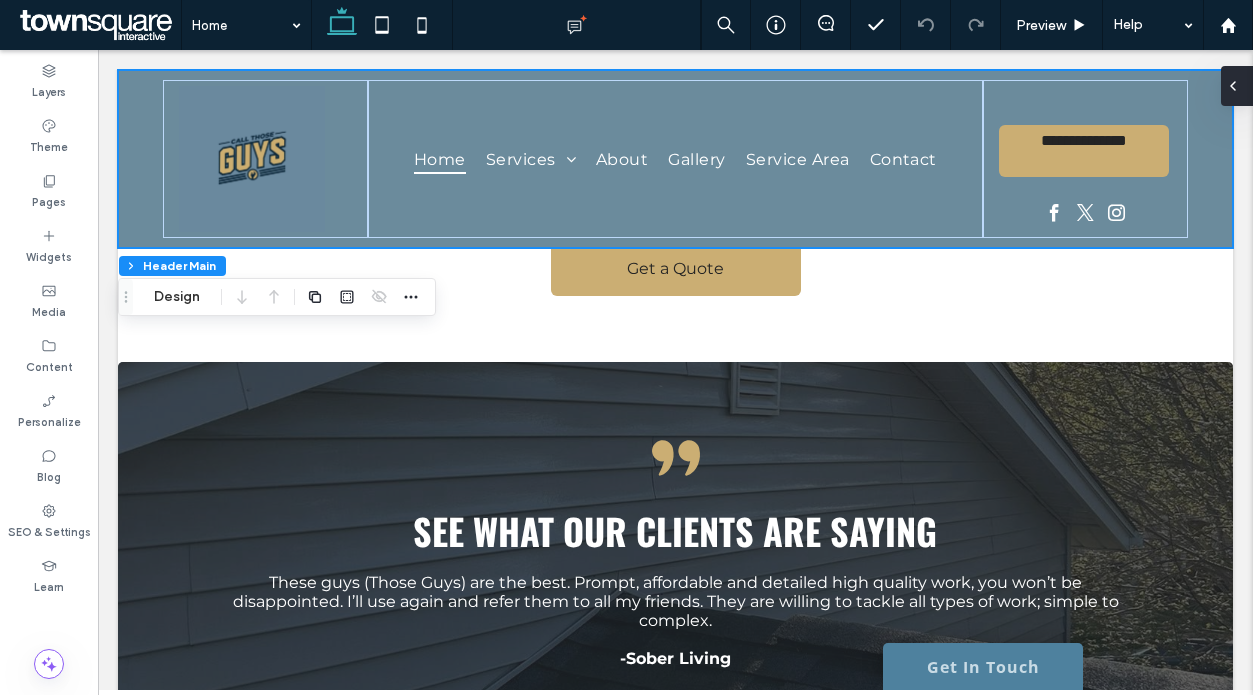 click at bounding box center [1237, 86] 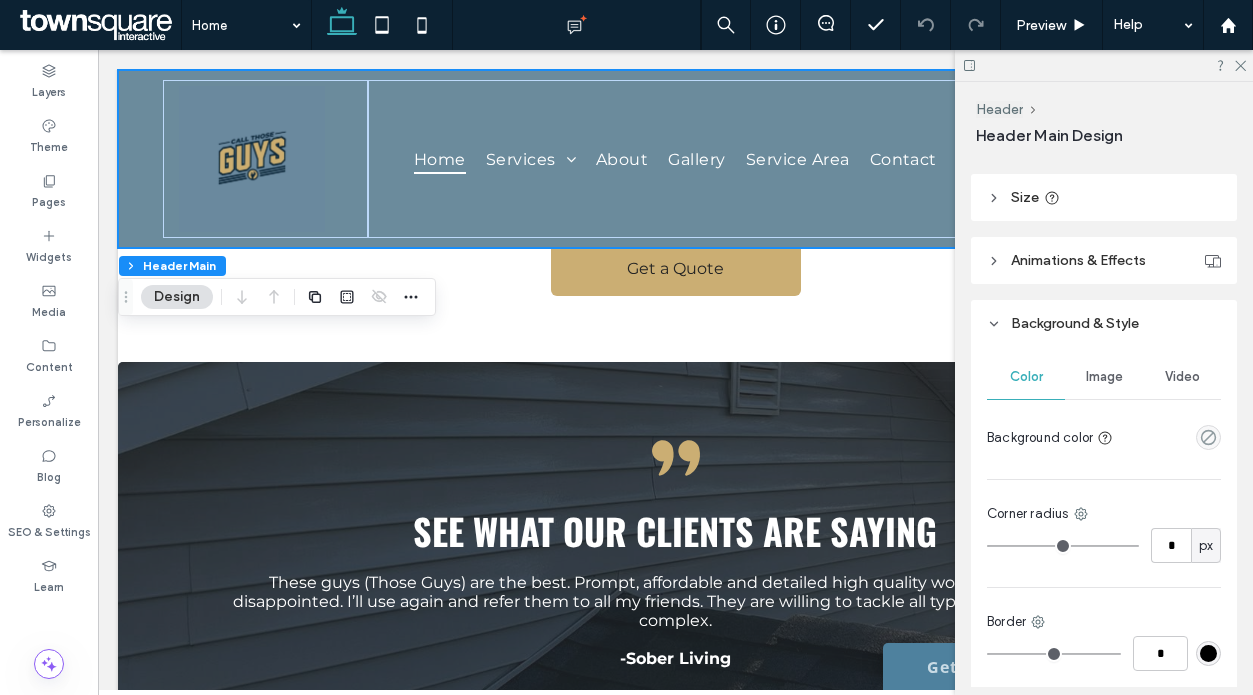 scroll, scrollTop: 222, scrollLeft: 0, axis: vertical 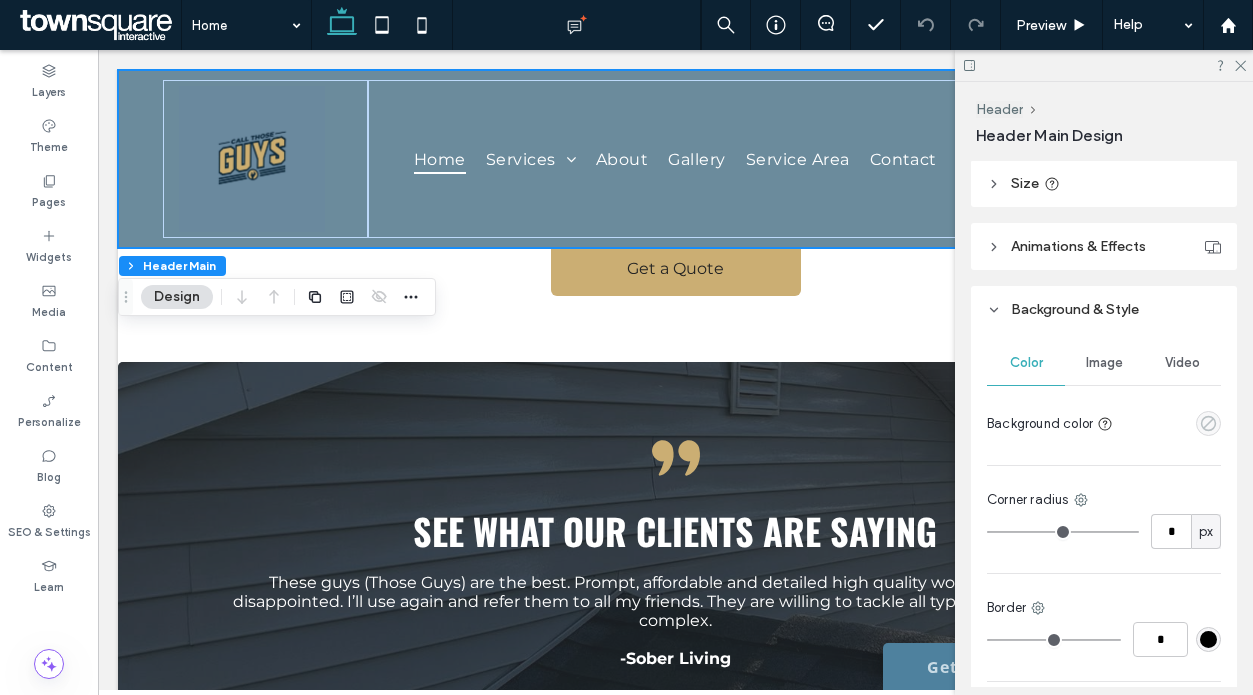 click 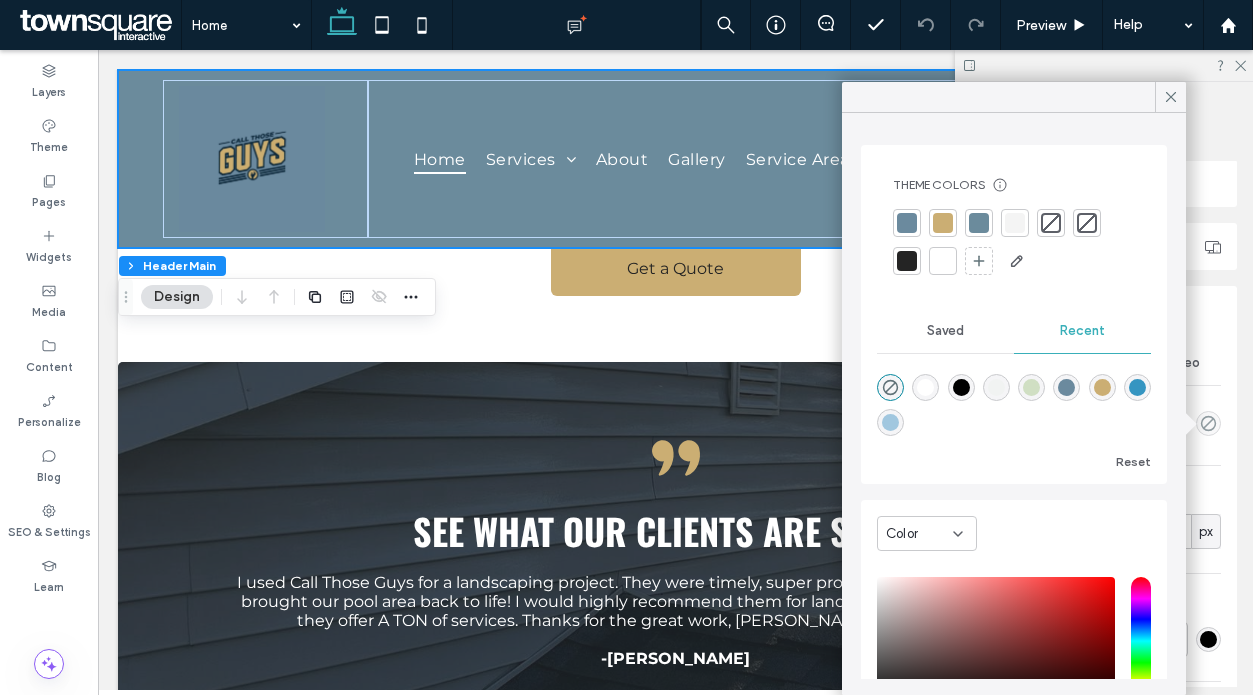 click at bounding box center [907, 223] 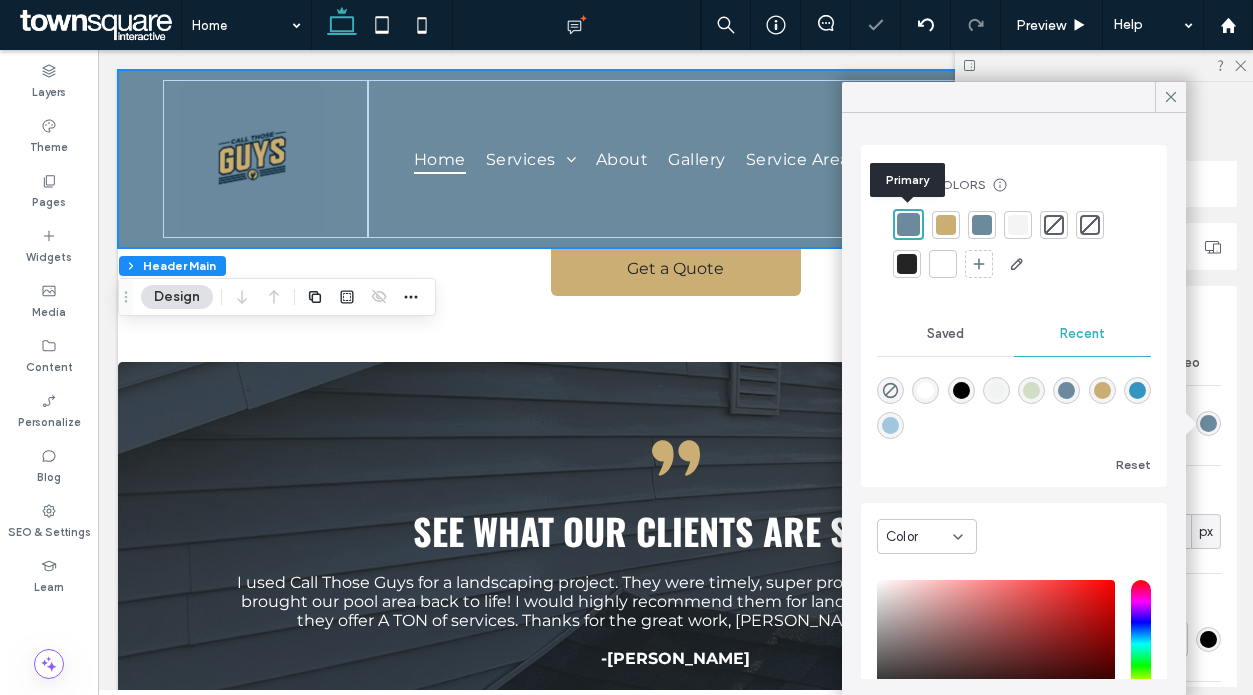 click at bounding box center [946, 225] 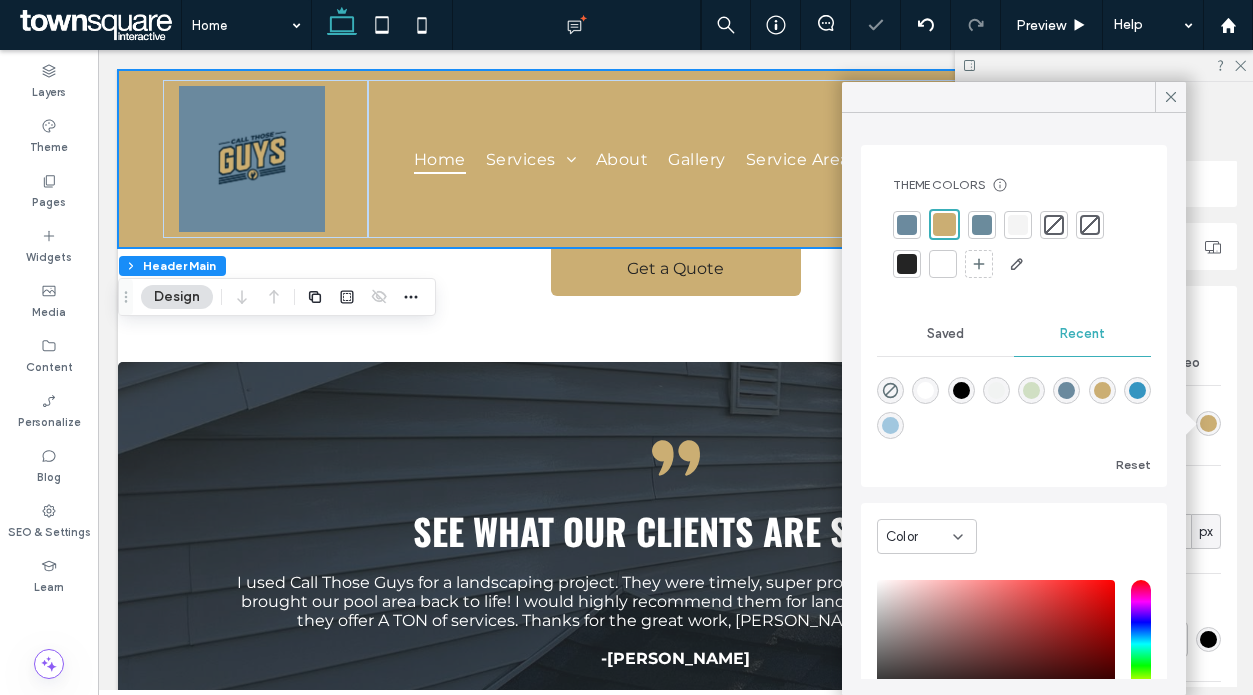 click at bounding box center [907, 225] 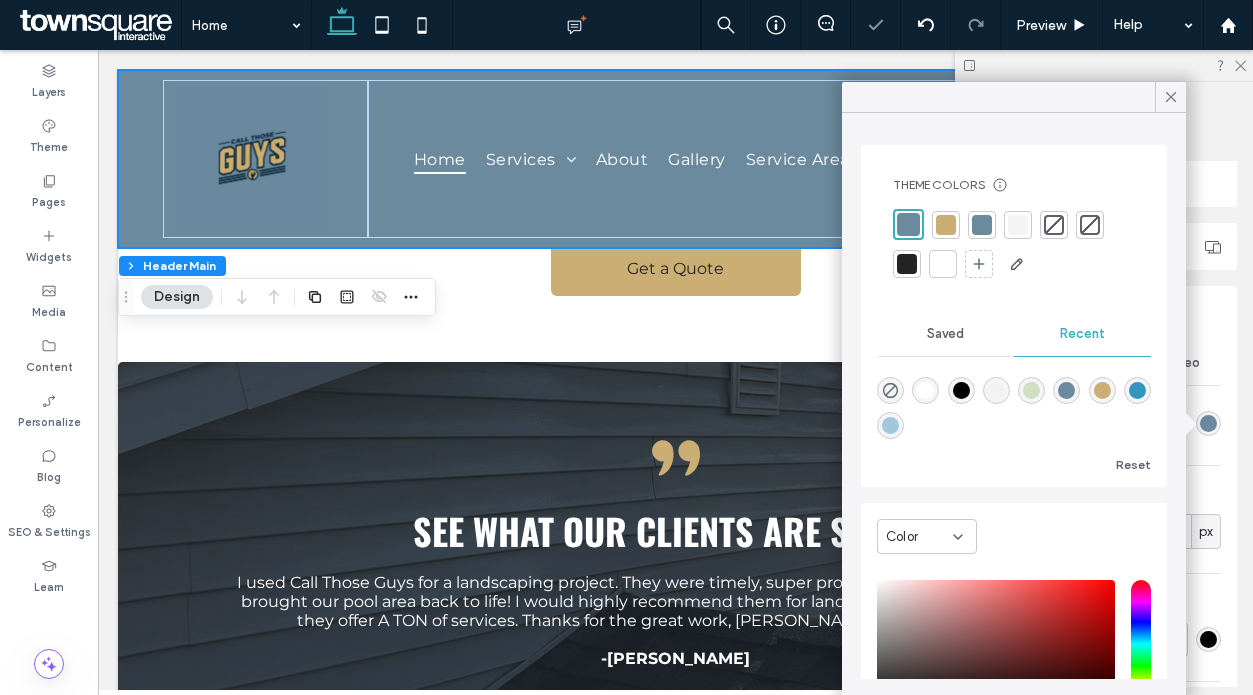 click at bounding box center (982, 225) 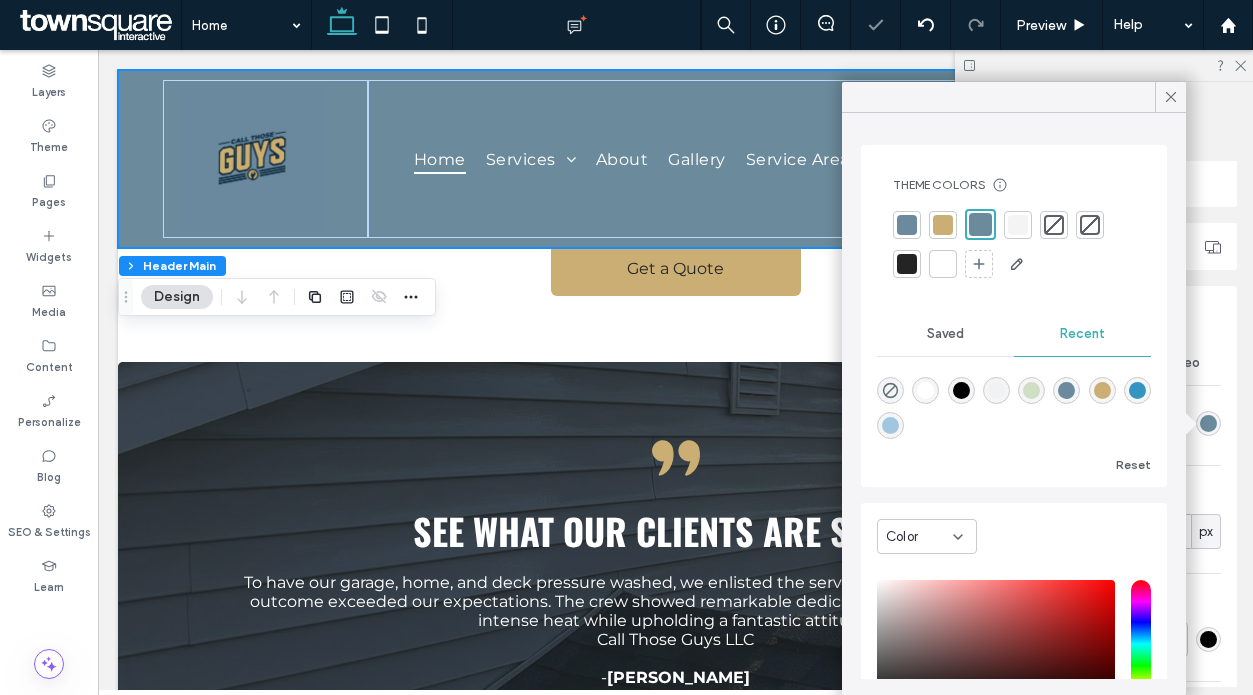 click at bounding box center [907, 225] 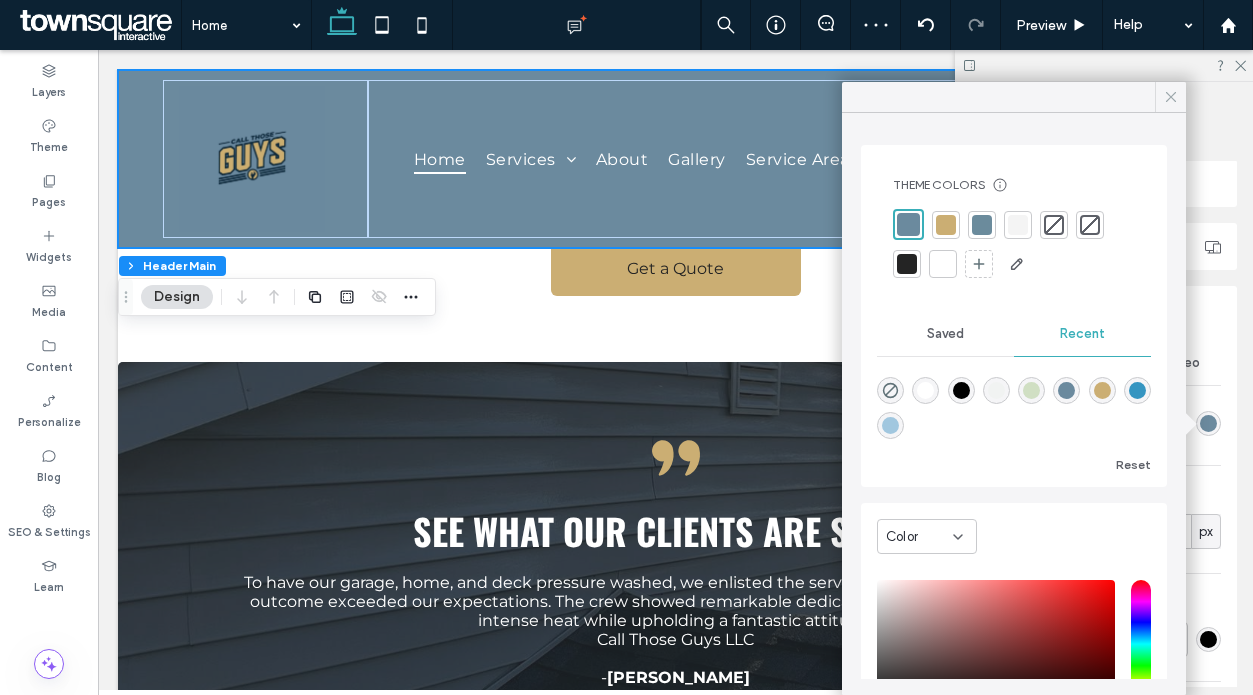 click at bounding box center [1171, 97] 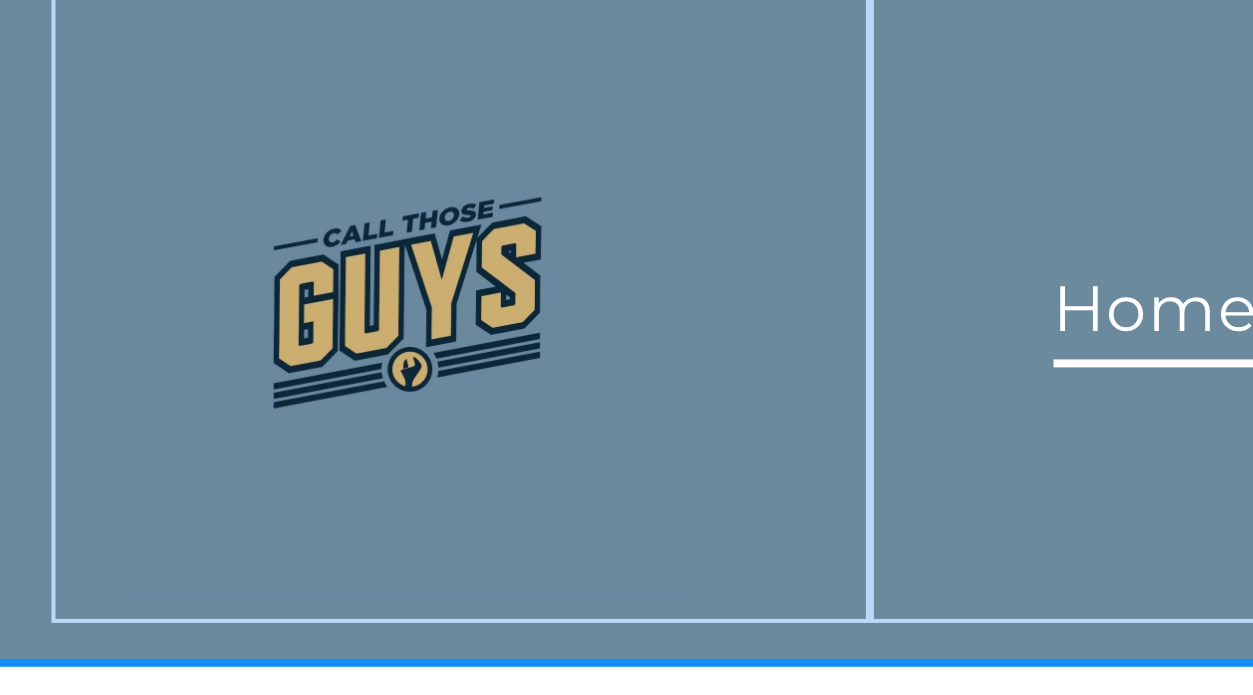 click at bounding box center [626, 347] 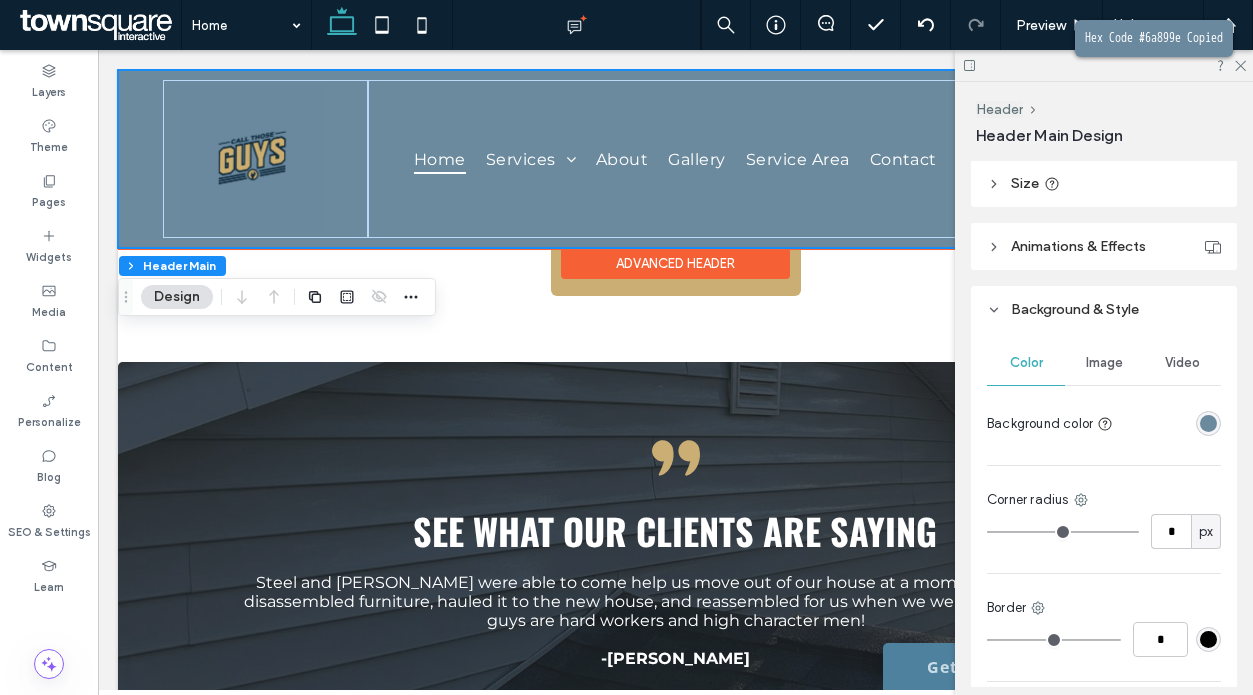 click on "**********" at bounding box center (675, 159) 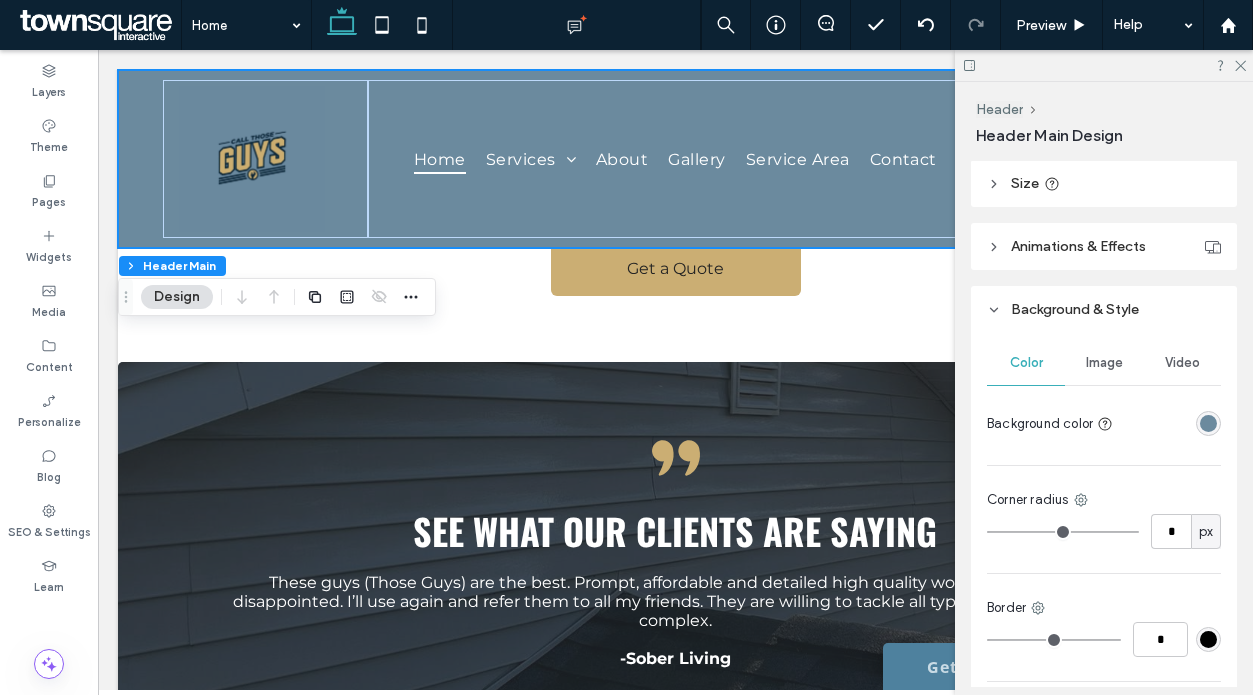 click at bounding box center (1208, 423) 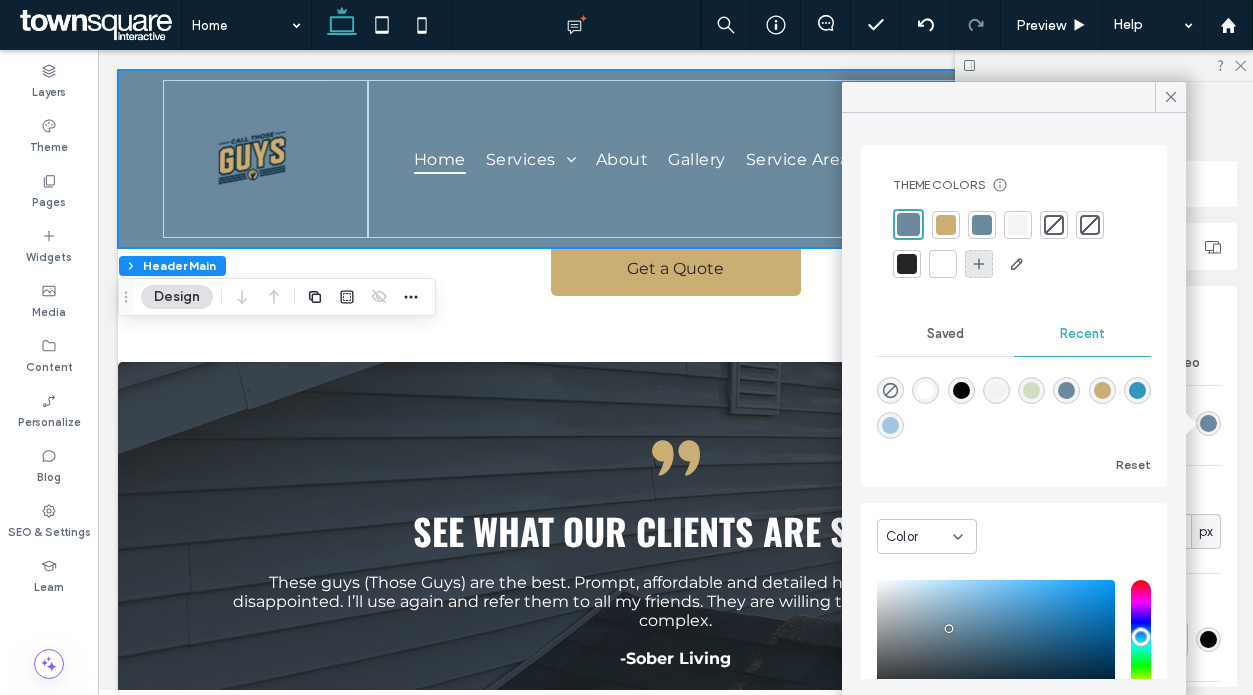 click 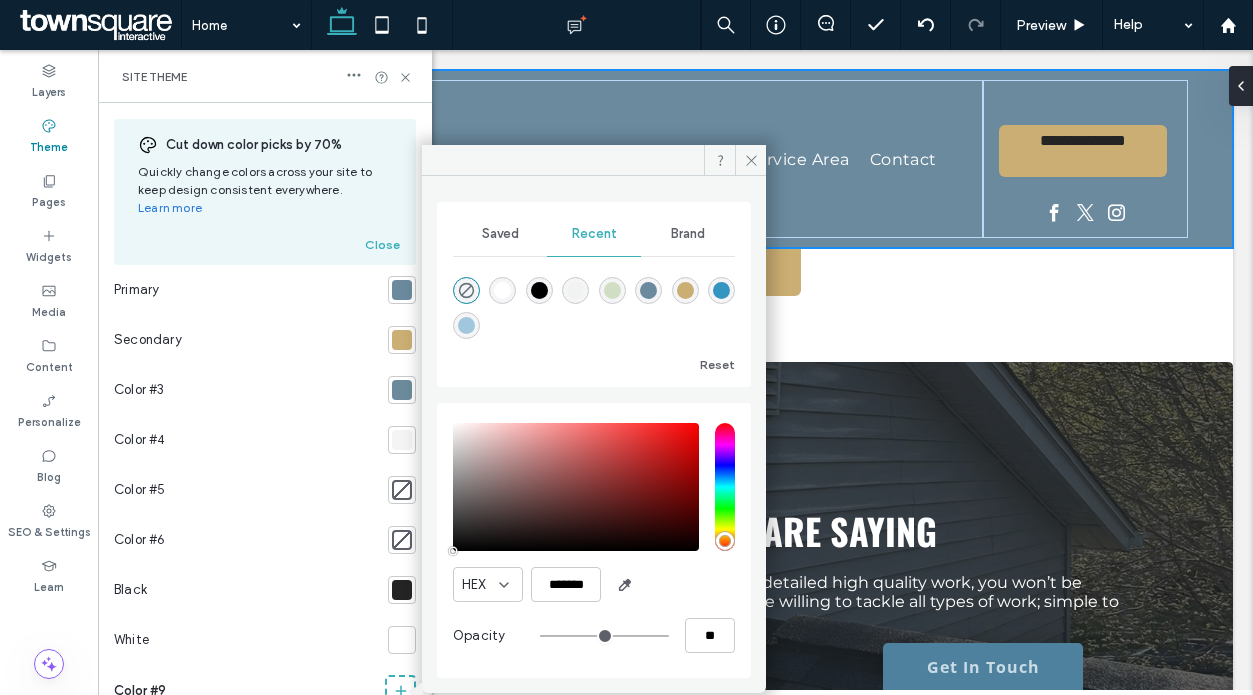 scroll, scrollTop: 10, scrollLeft: 0, axis: vertical 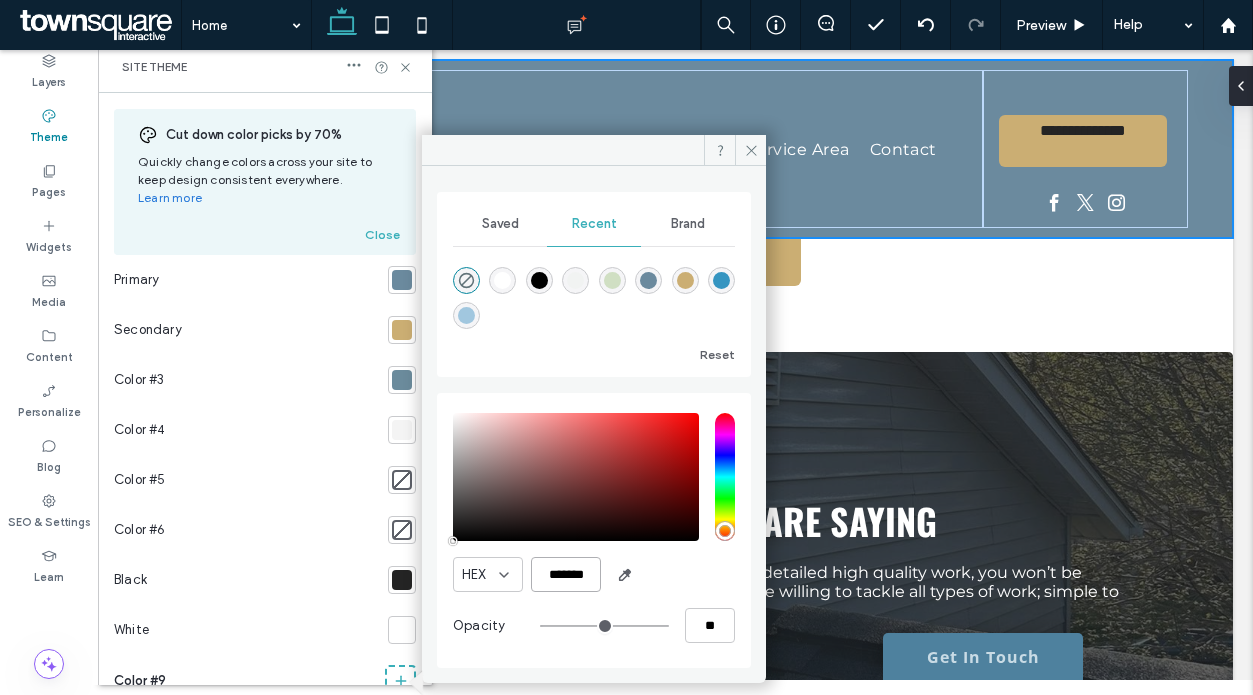 click on "*******" at bounding box center (566, 574) 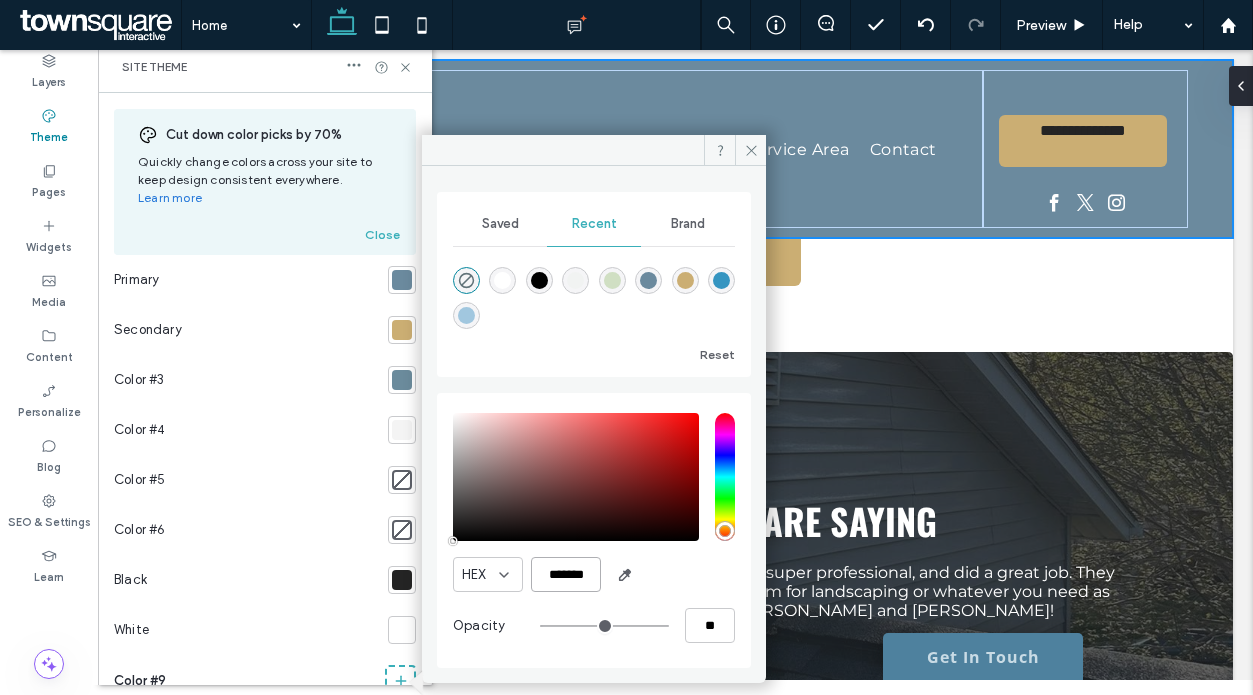 paste on "*" 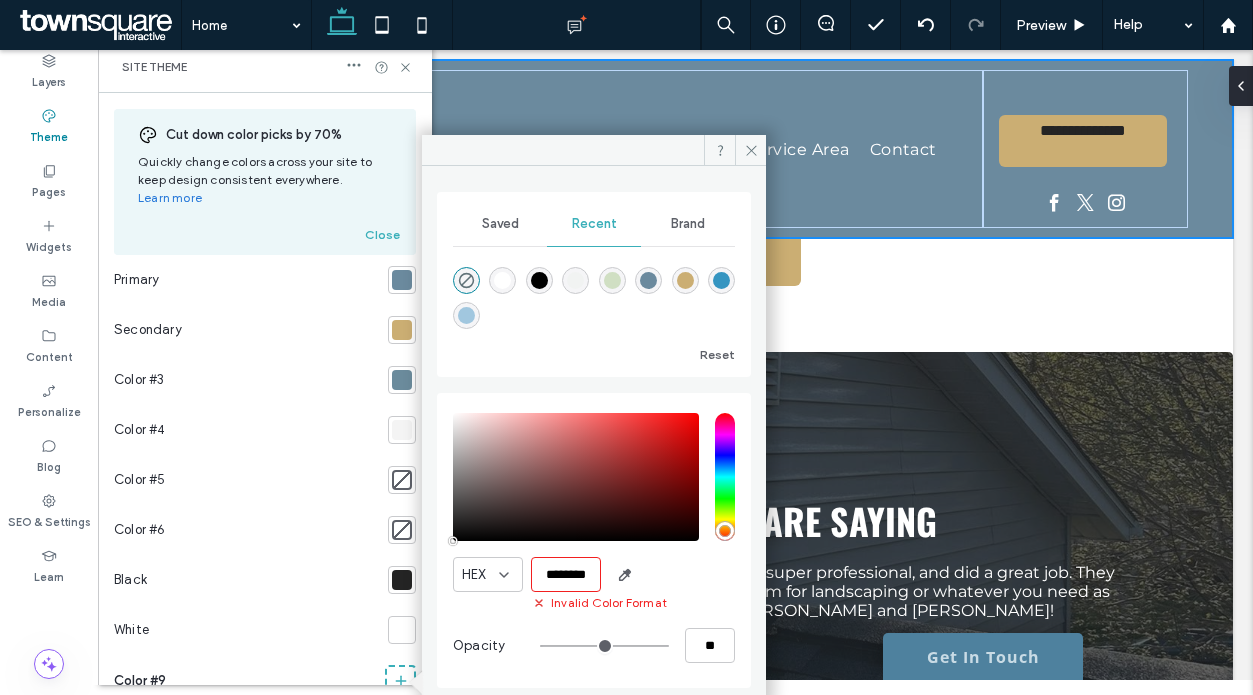 scroll, scrollTop: 0, scrollLeft: 0, axis: both 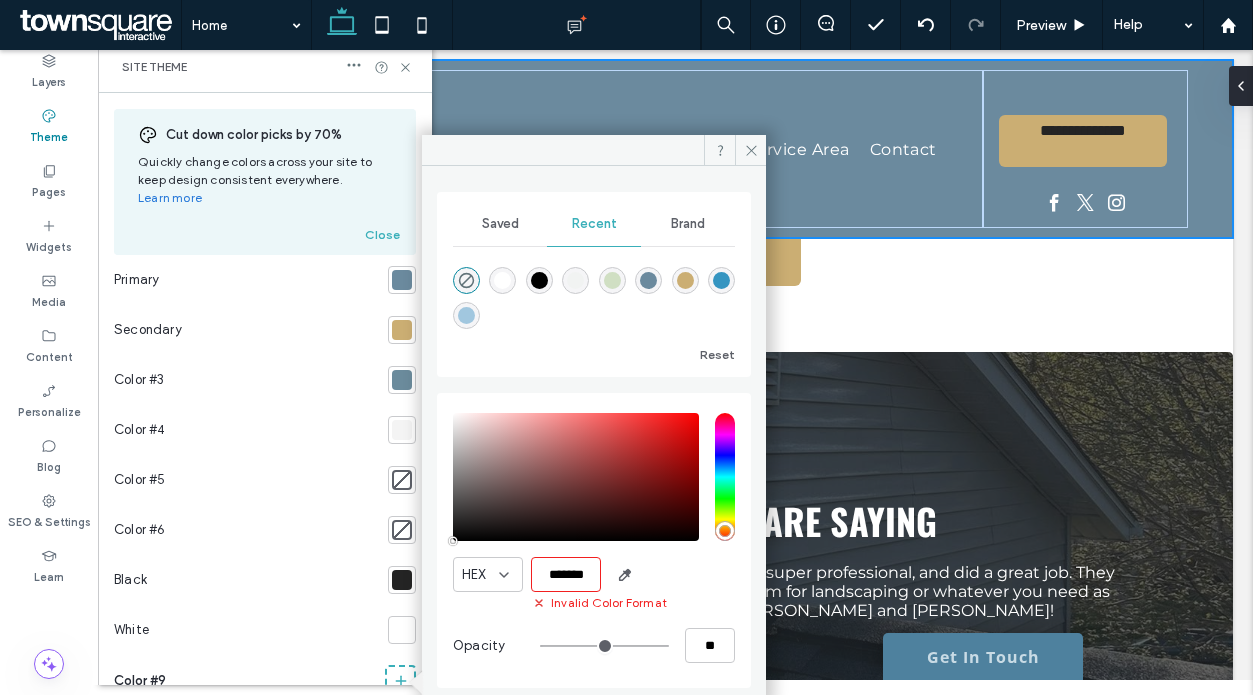 type on "***" 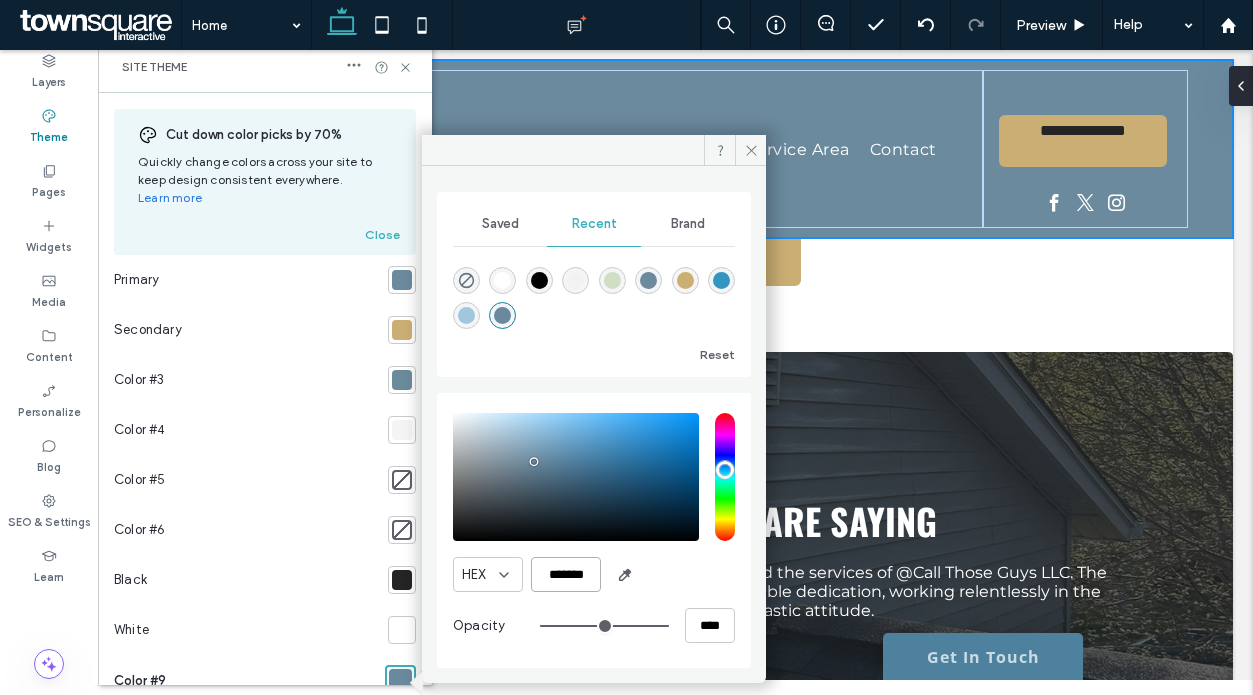 type on "*******" 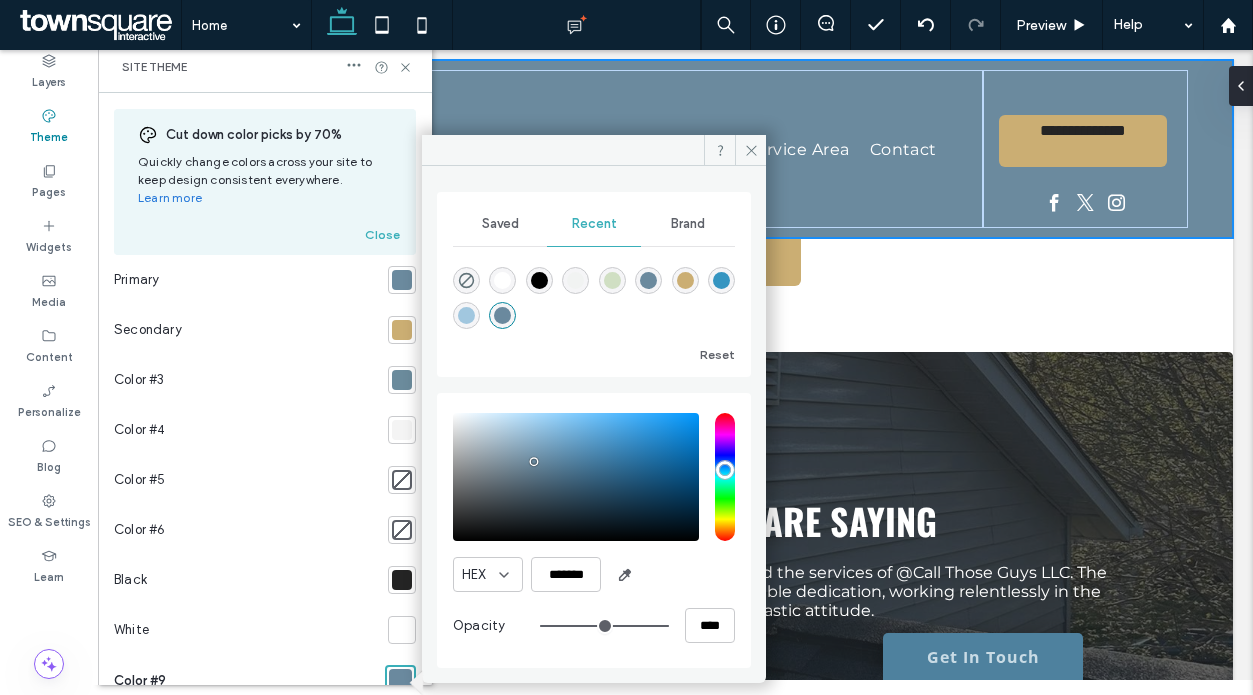 click at bounding box center (502, 315) 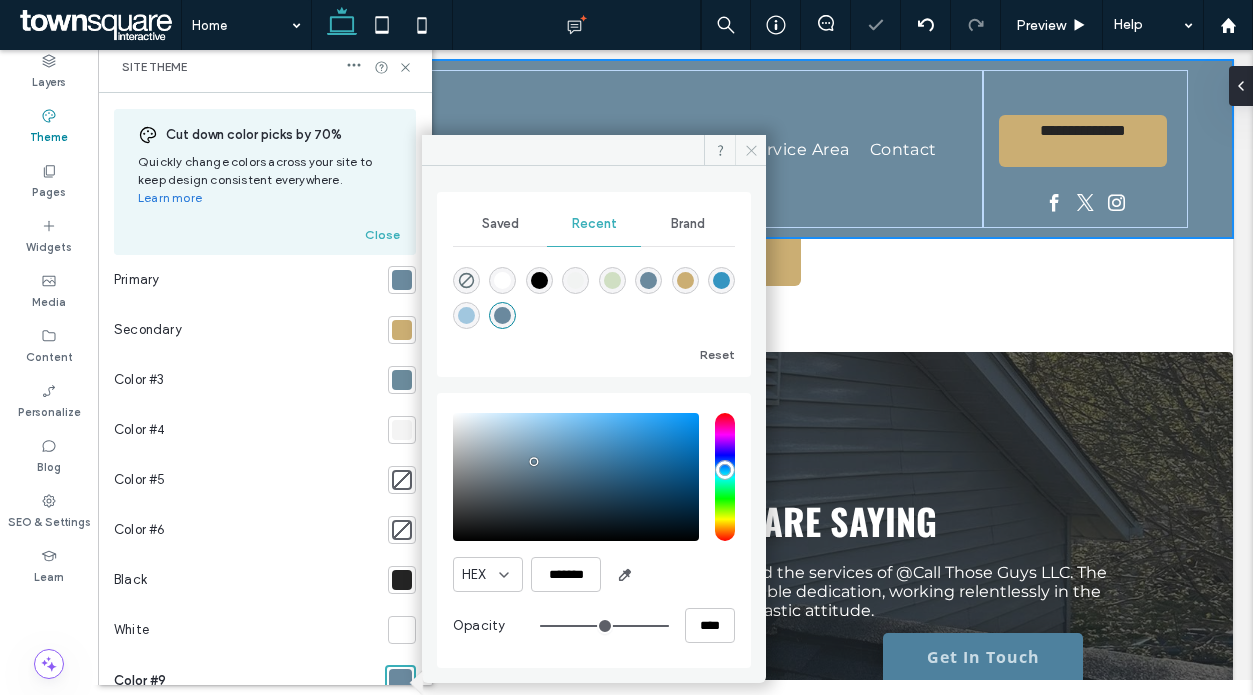 click 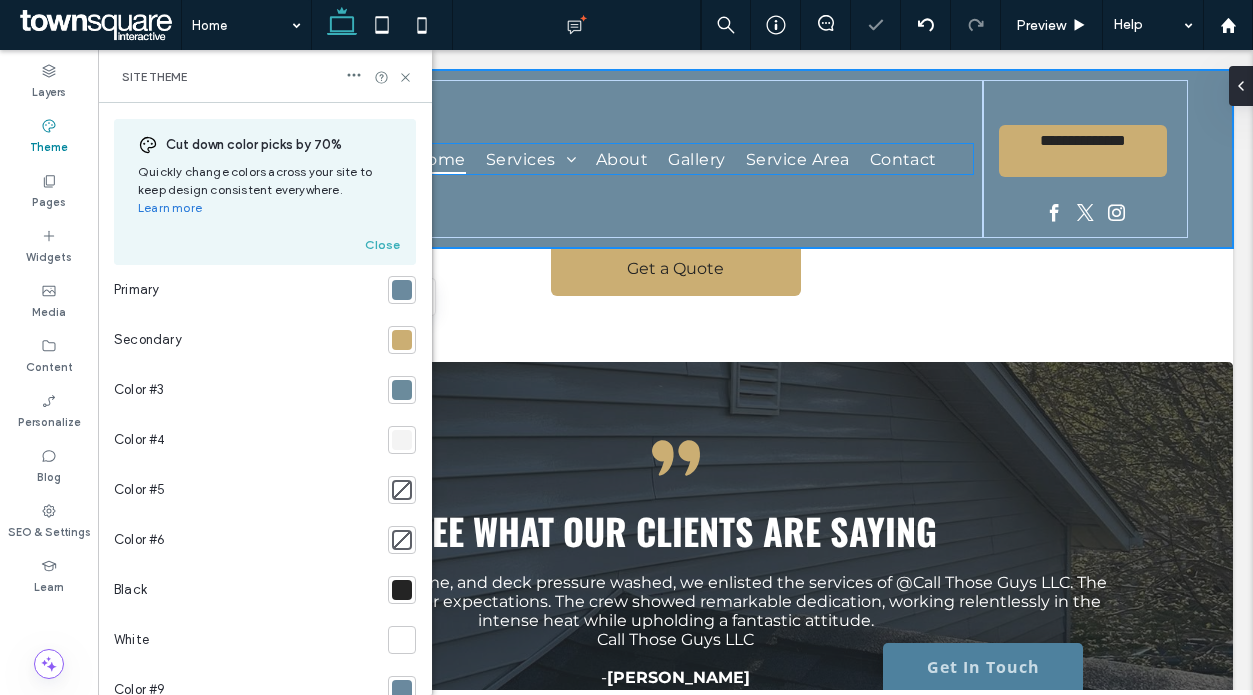 scroll, scrollTop: 3760, scrollLeft: 0, axis: vertical 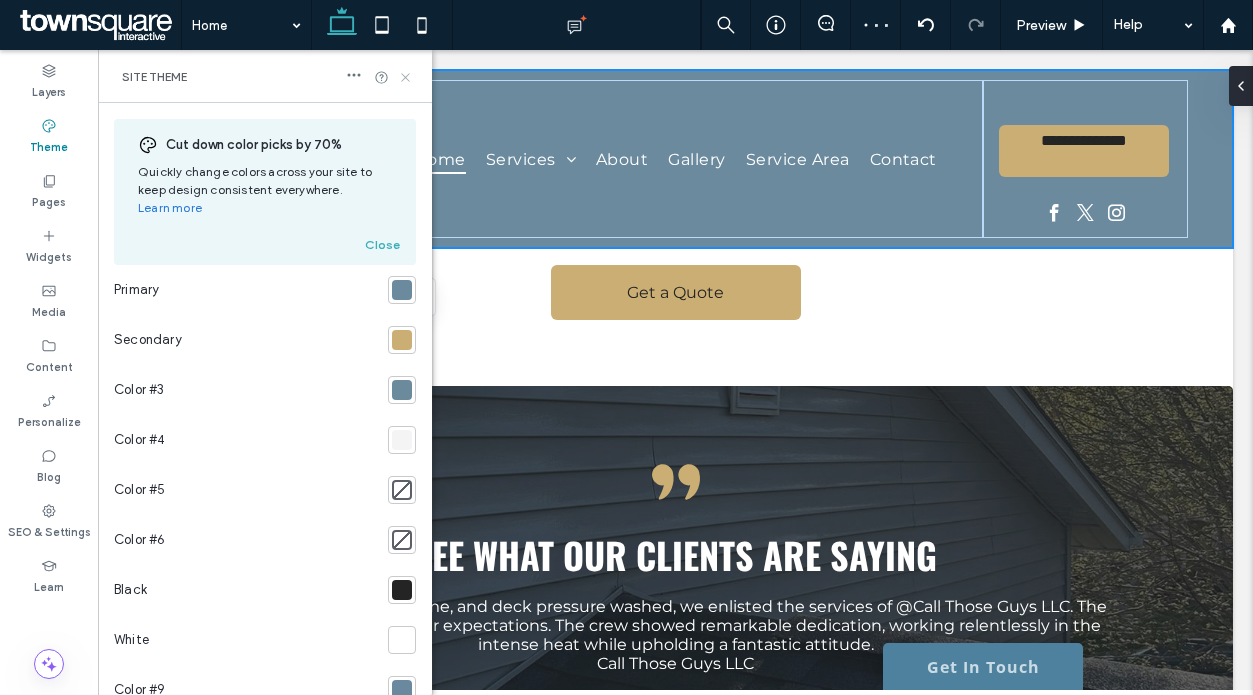 click 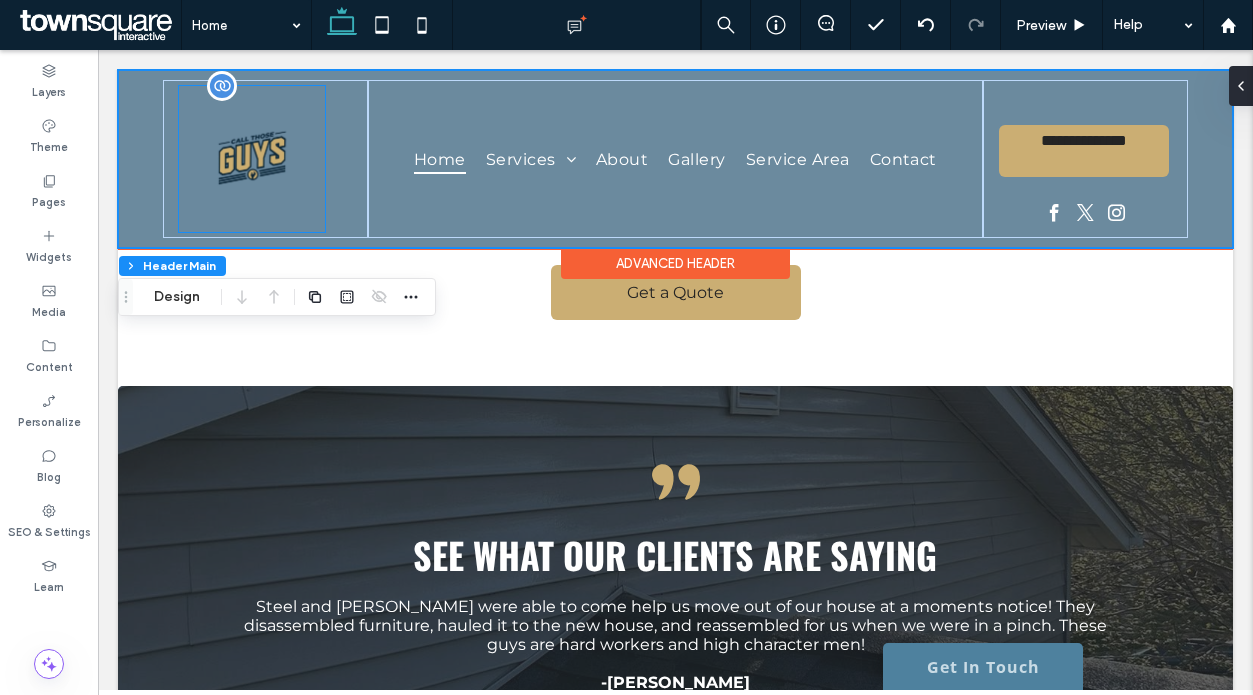 click at bounding box center (252, 159) 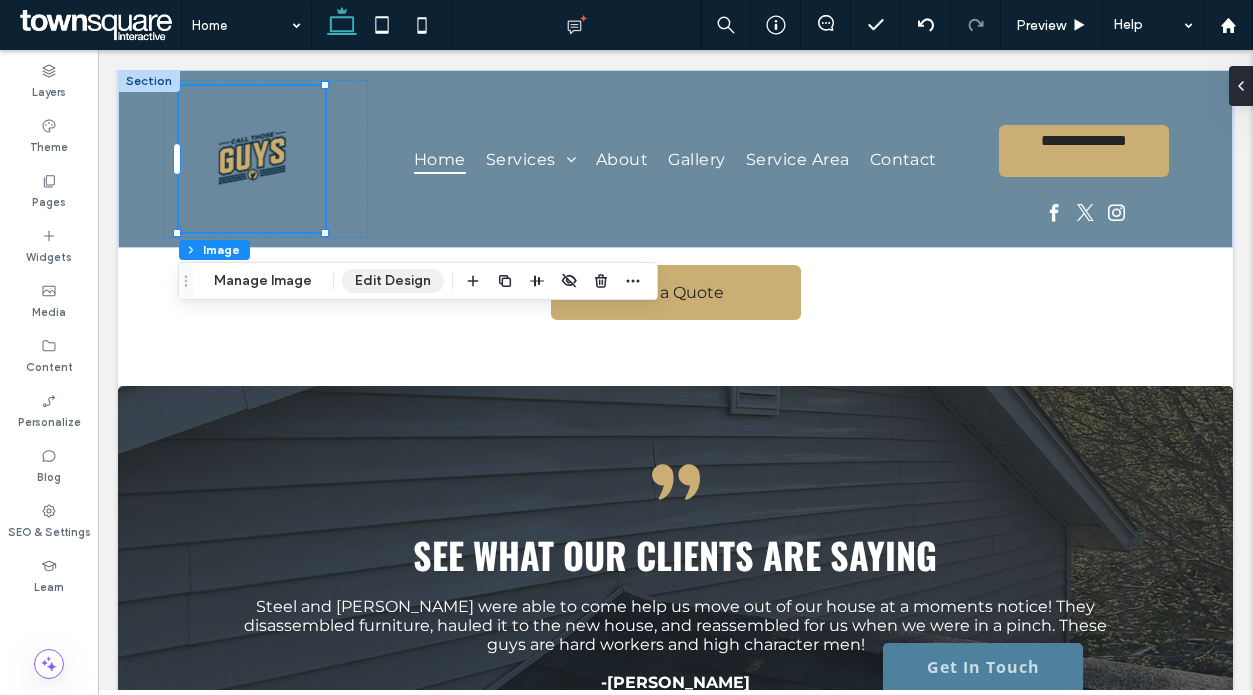 click on "Edit Design" at bounding box center [393, 281] 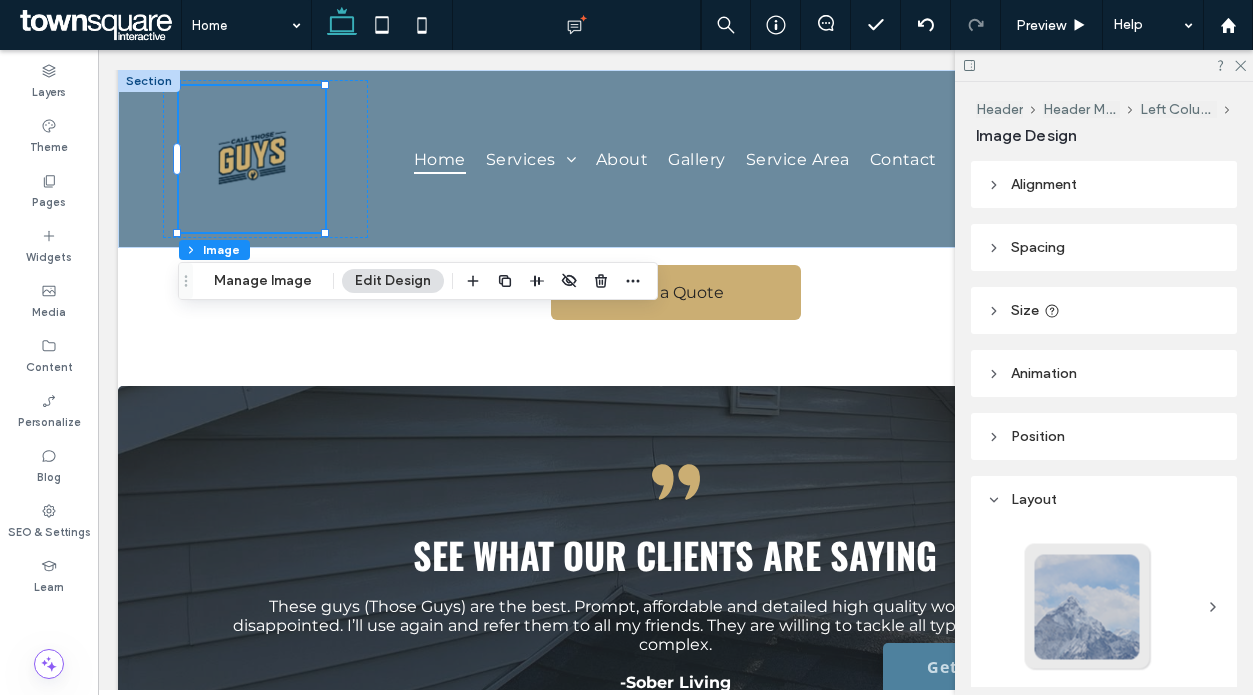 scroll, scrollTop: 18, scrollLeft: 0, axis: vertical 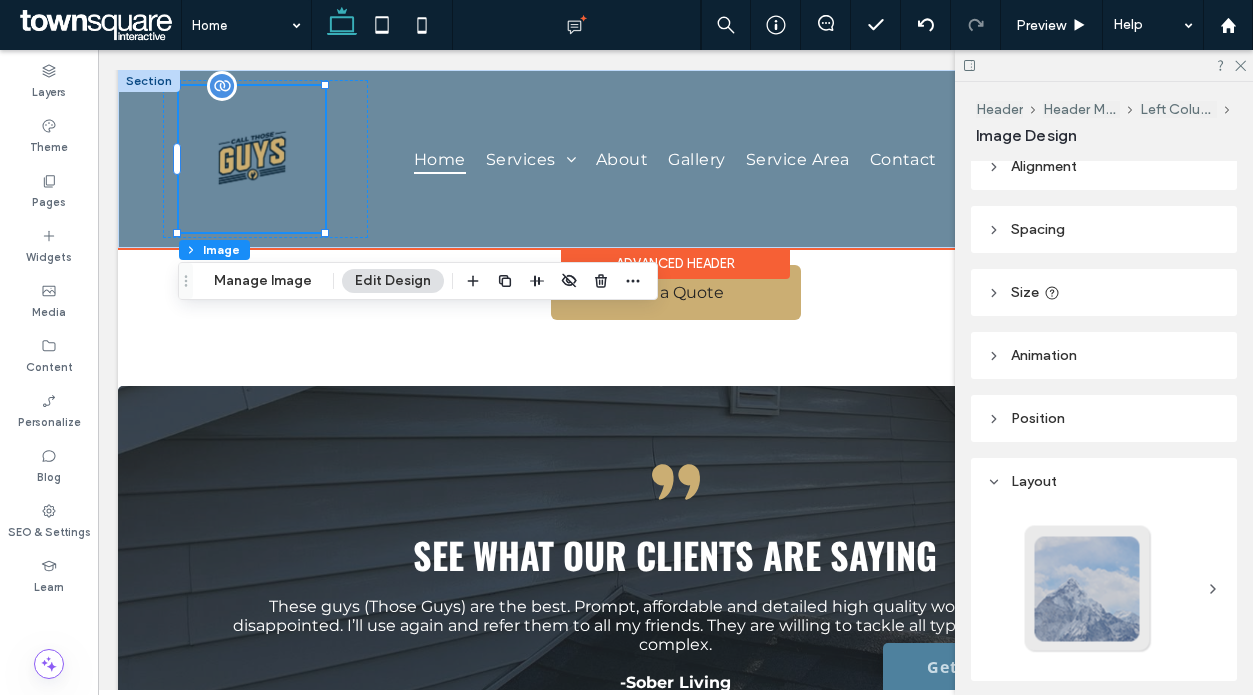 click at bounding box center (252, 159) 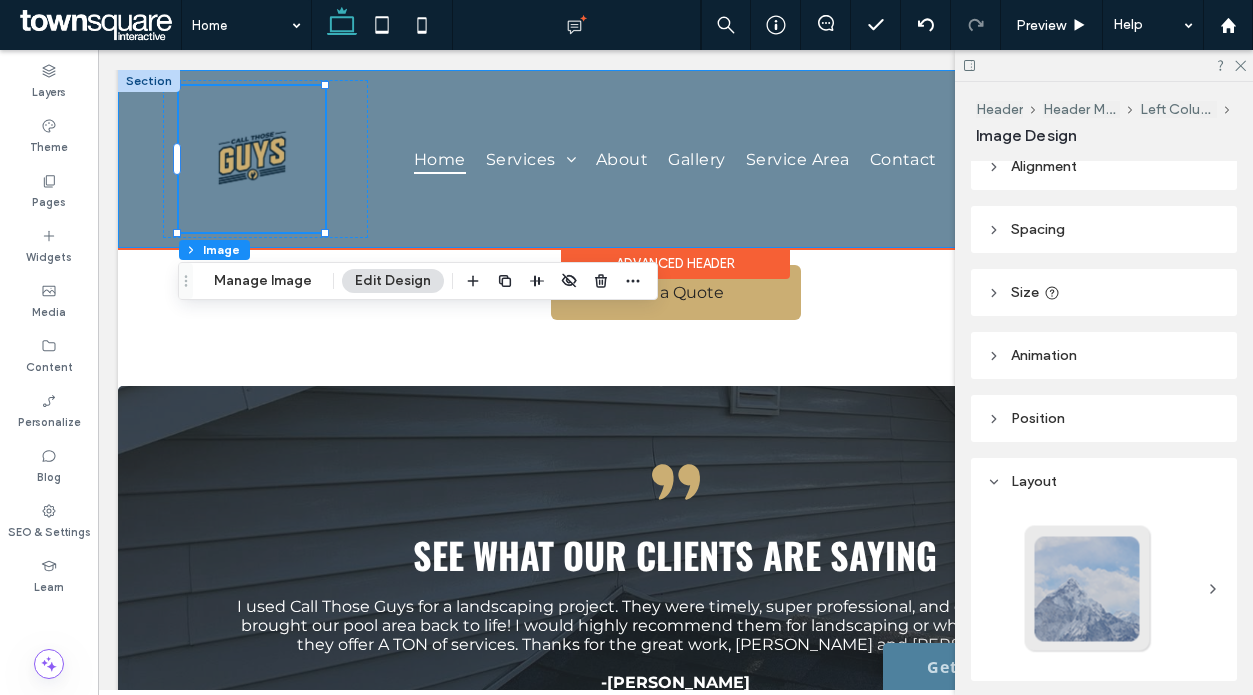 click on "**********" at bounding box center [675, 159] 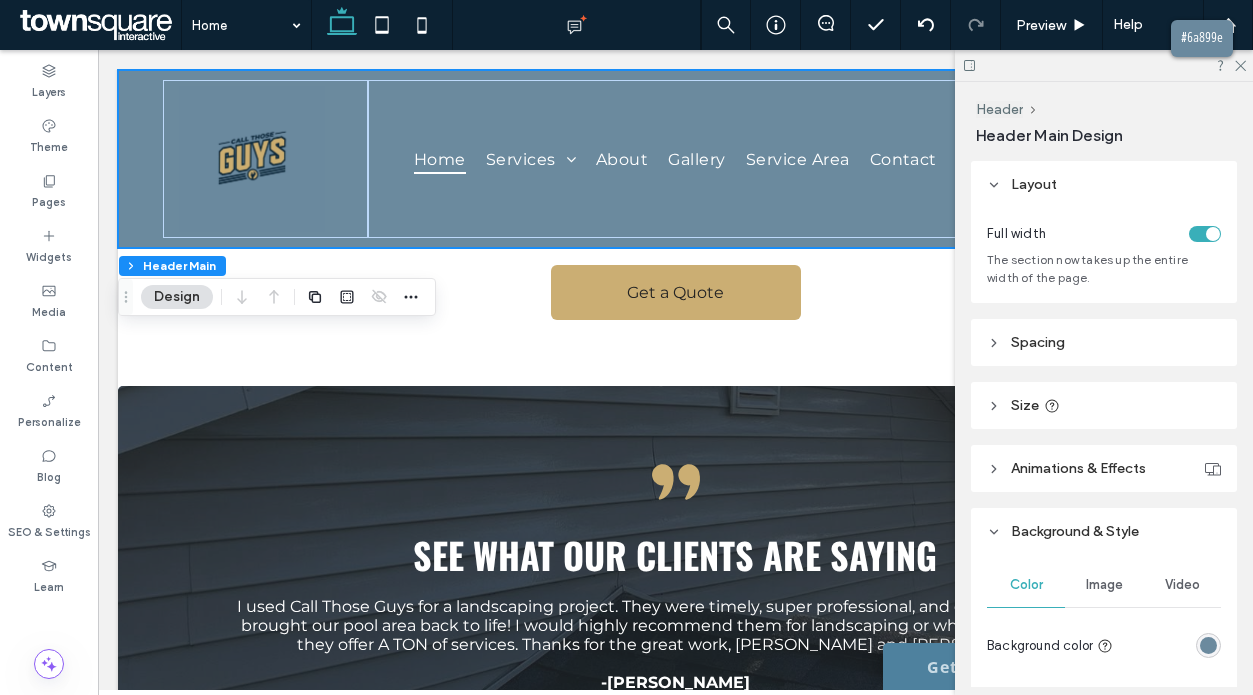 click at bounding box center [626, 347] 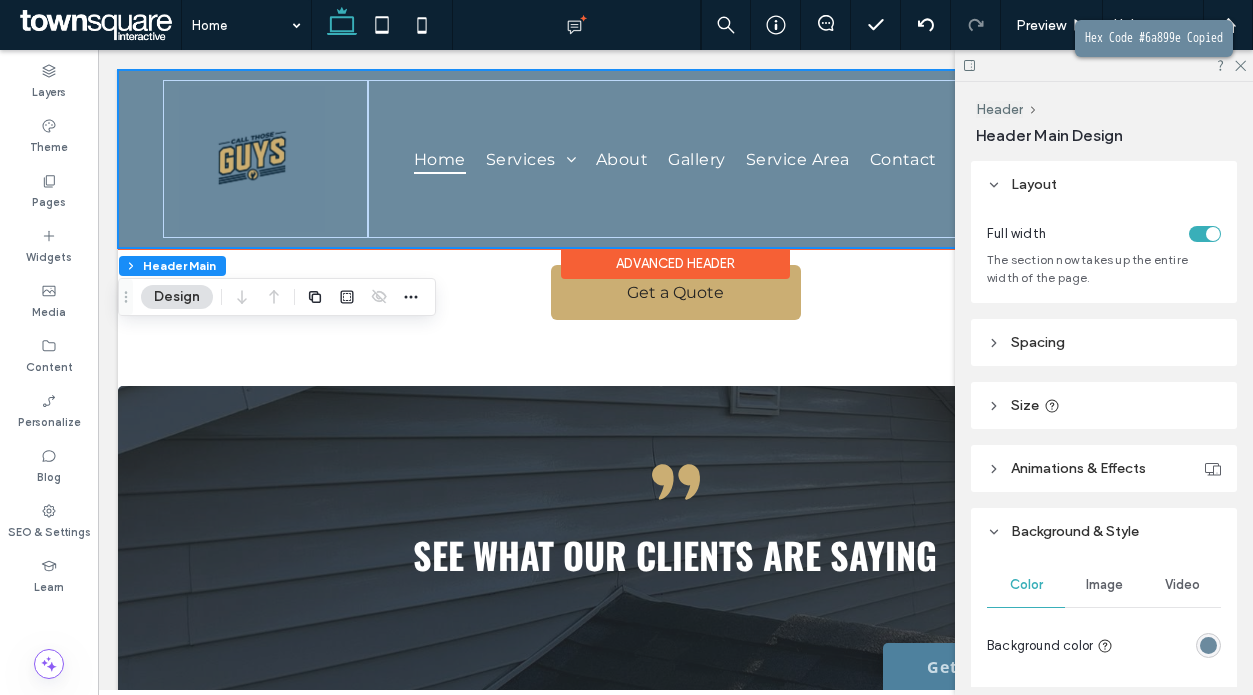 click on "**********" at bounding box center [675, 159] 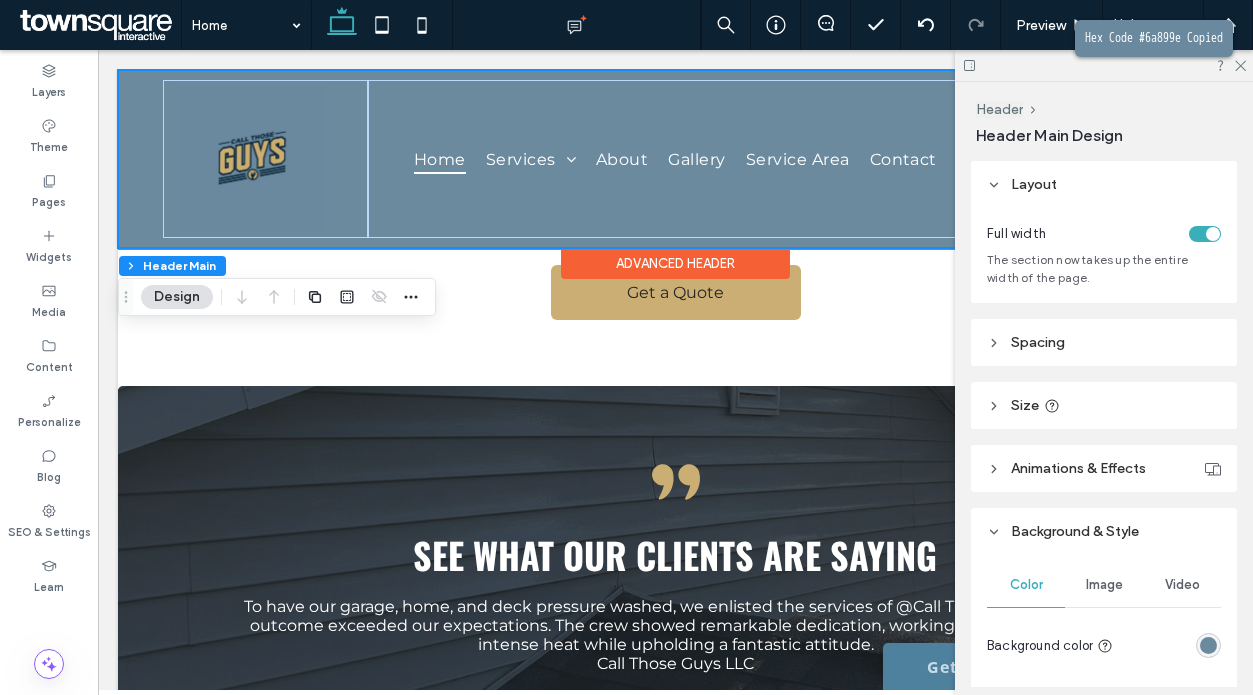 click on "**********" at bounding box center (675, 159) 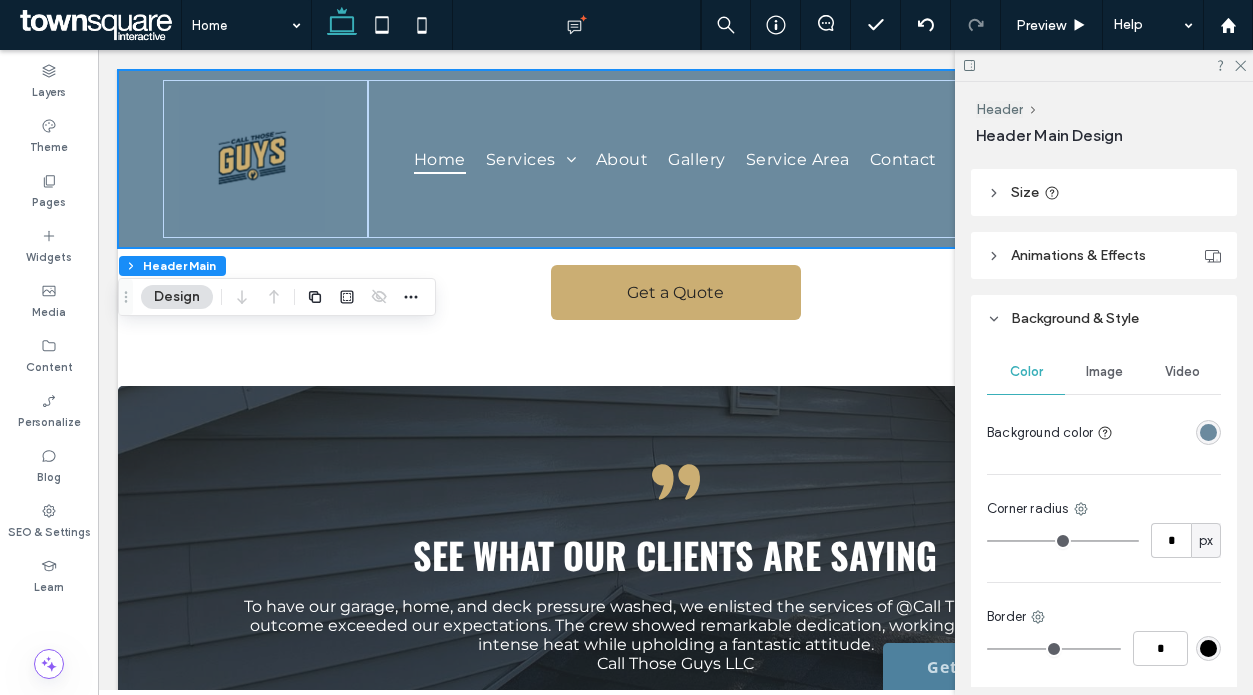 scroll, scrollTop: 214, scrollLeft: 0, axis: vertical 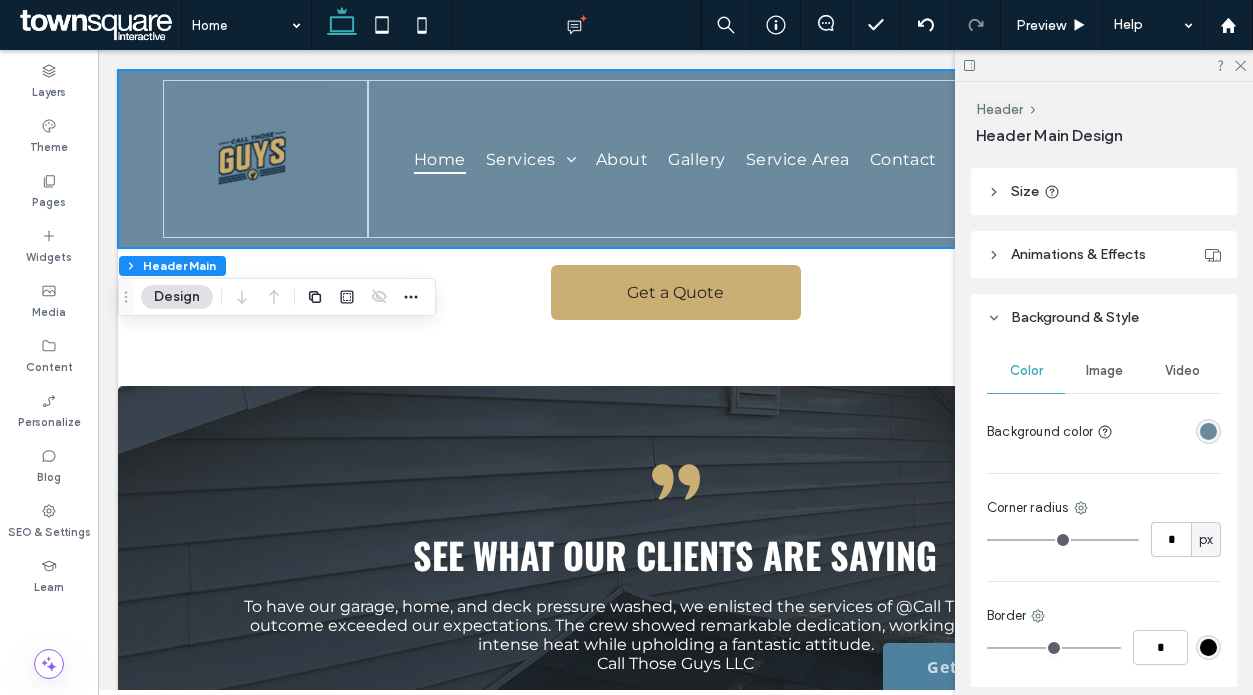 click at bounding box center (1208, 431) 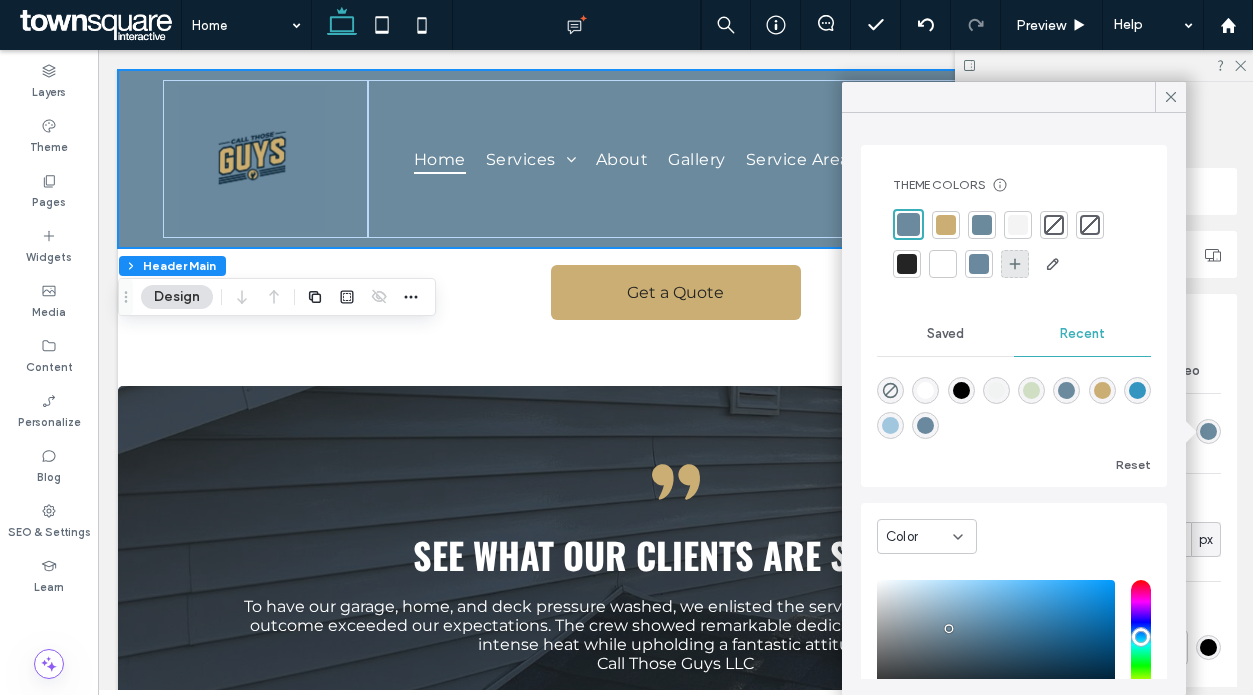 click 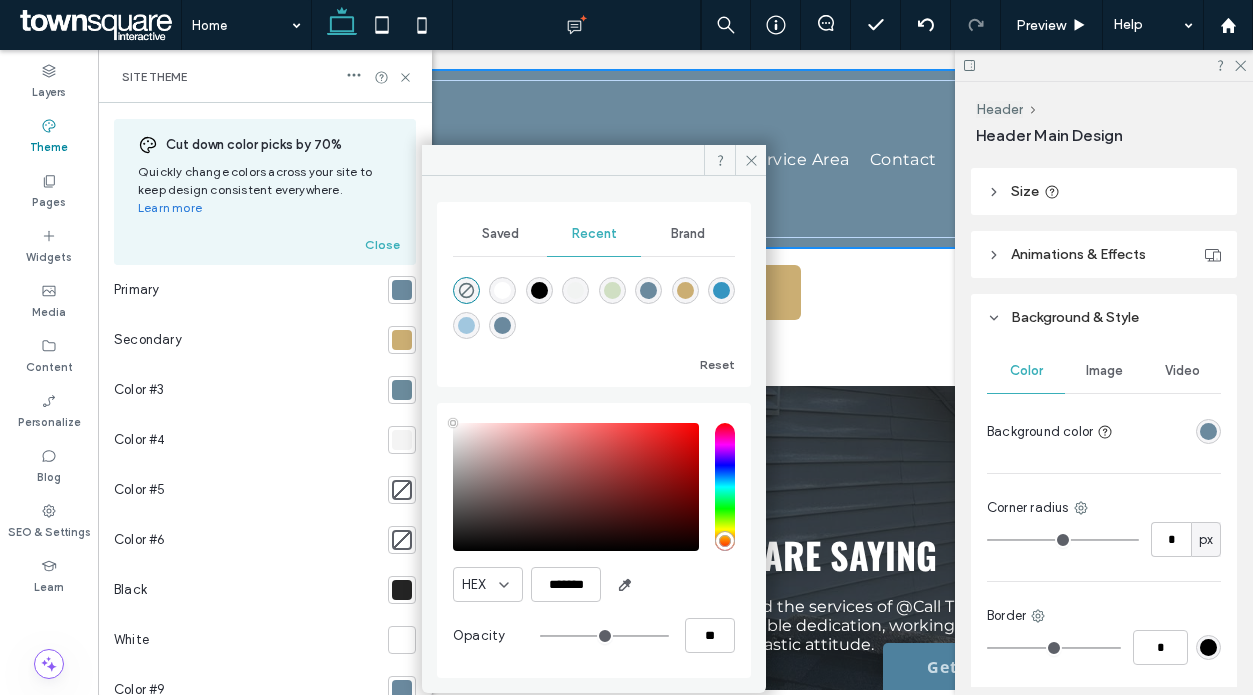 type on "**" 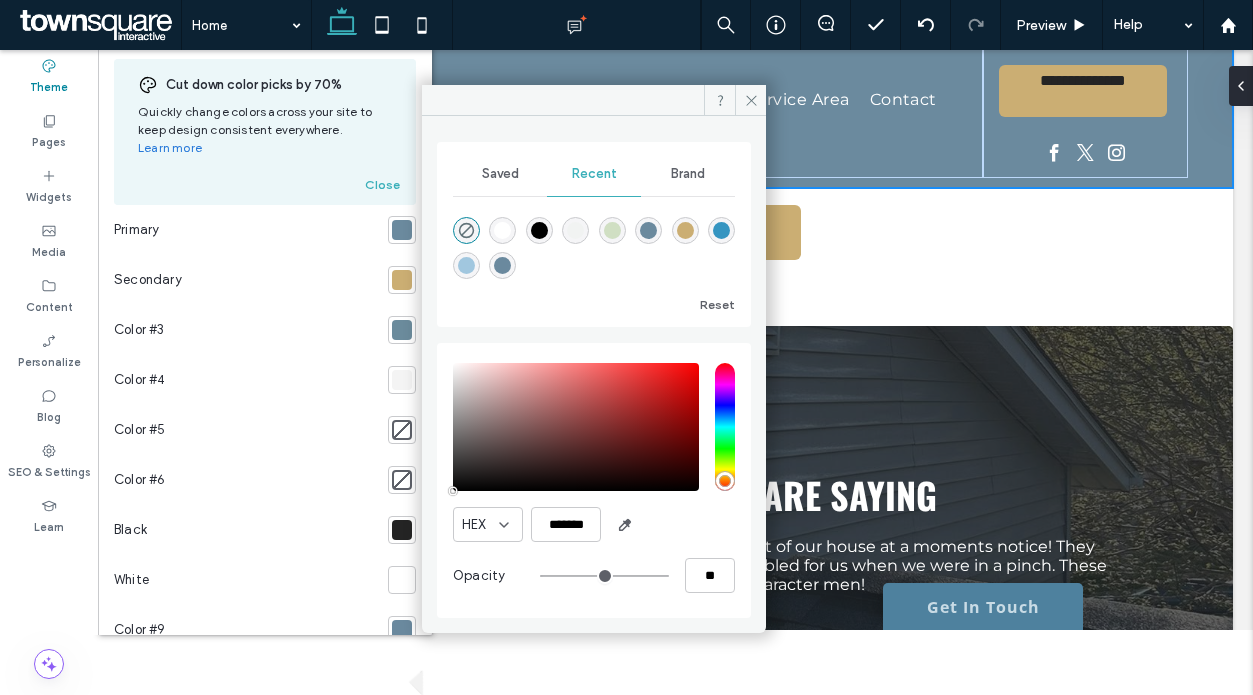 scroll, scrollTop: 60, scrollLeft: 0, axis: vertical 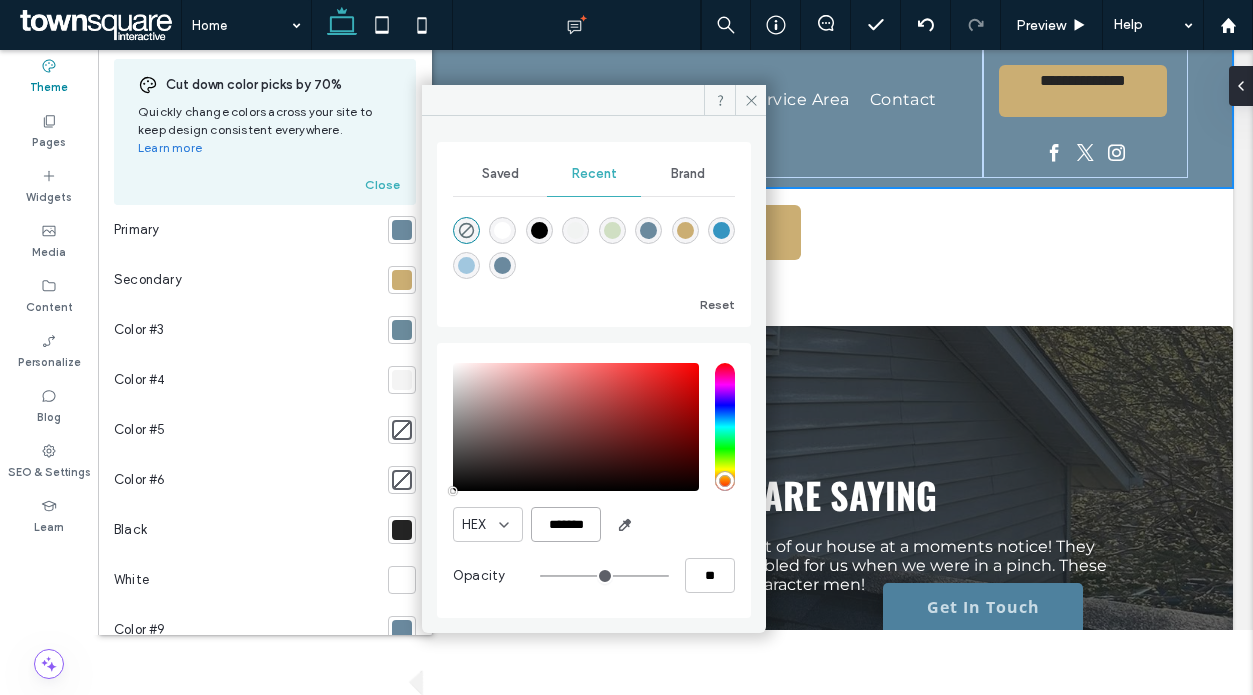 click on "*******" at bounding box center (566, 524) 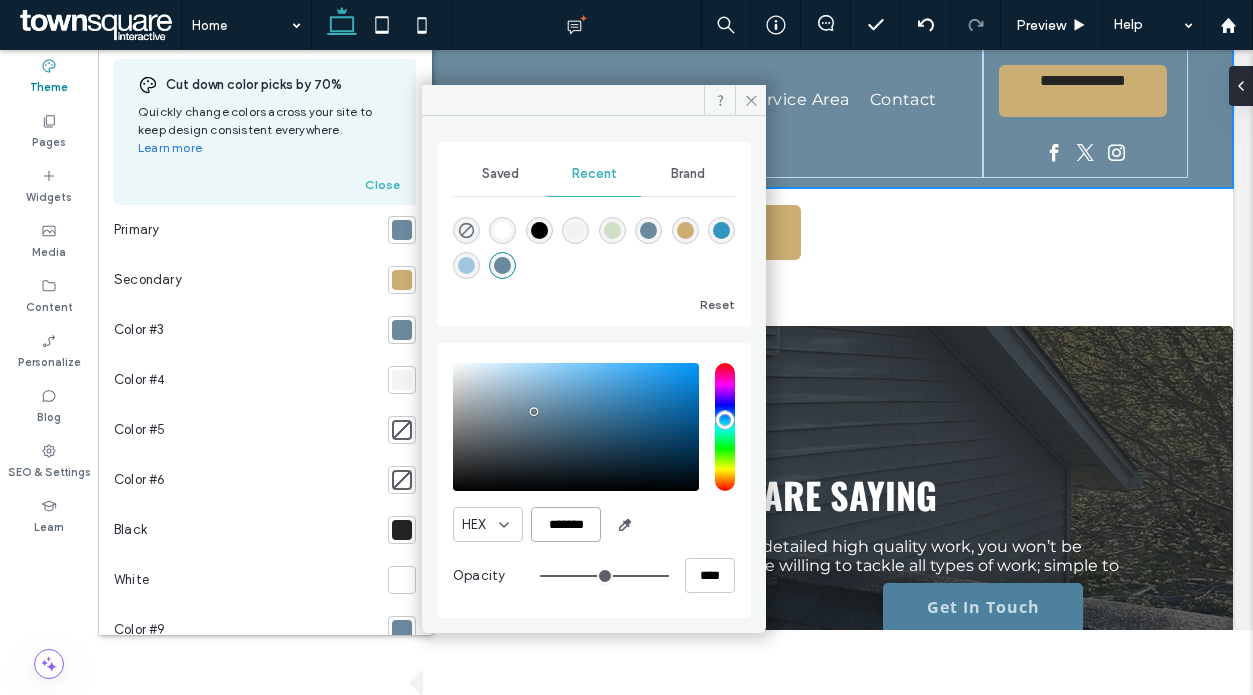 type on "*******" 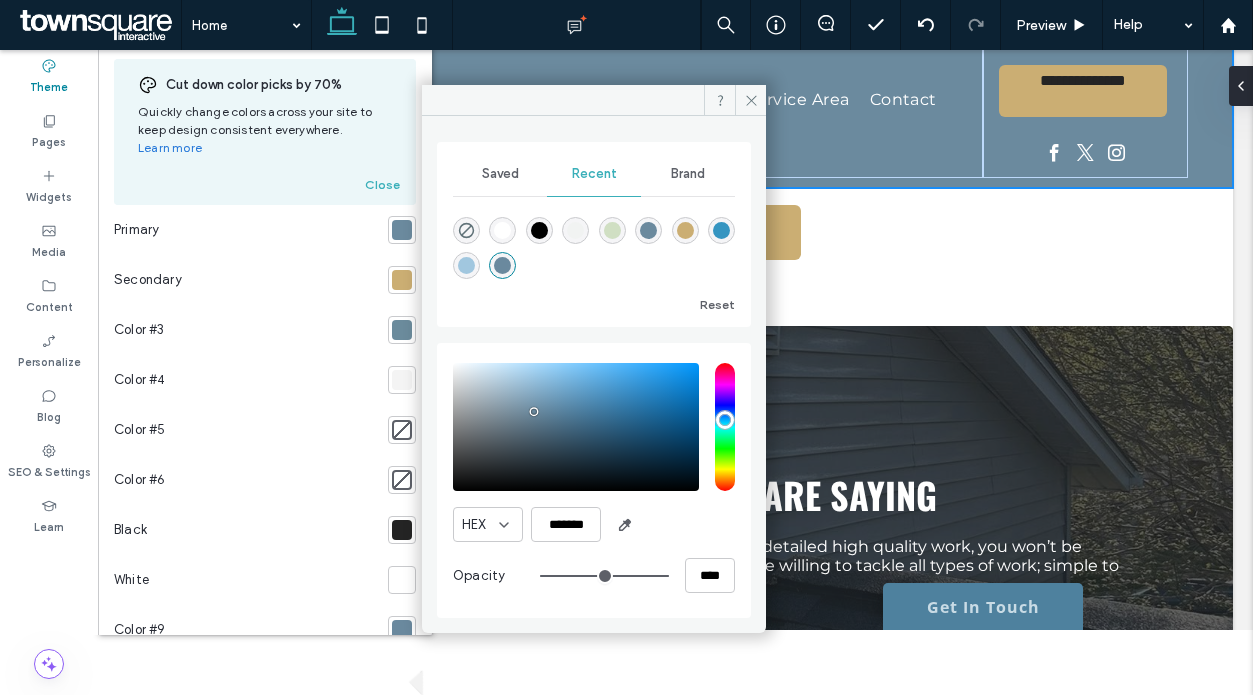 click at bounding box center (502, 265) 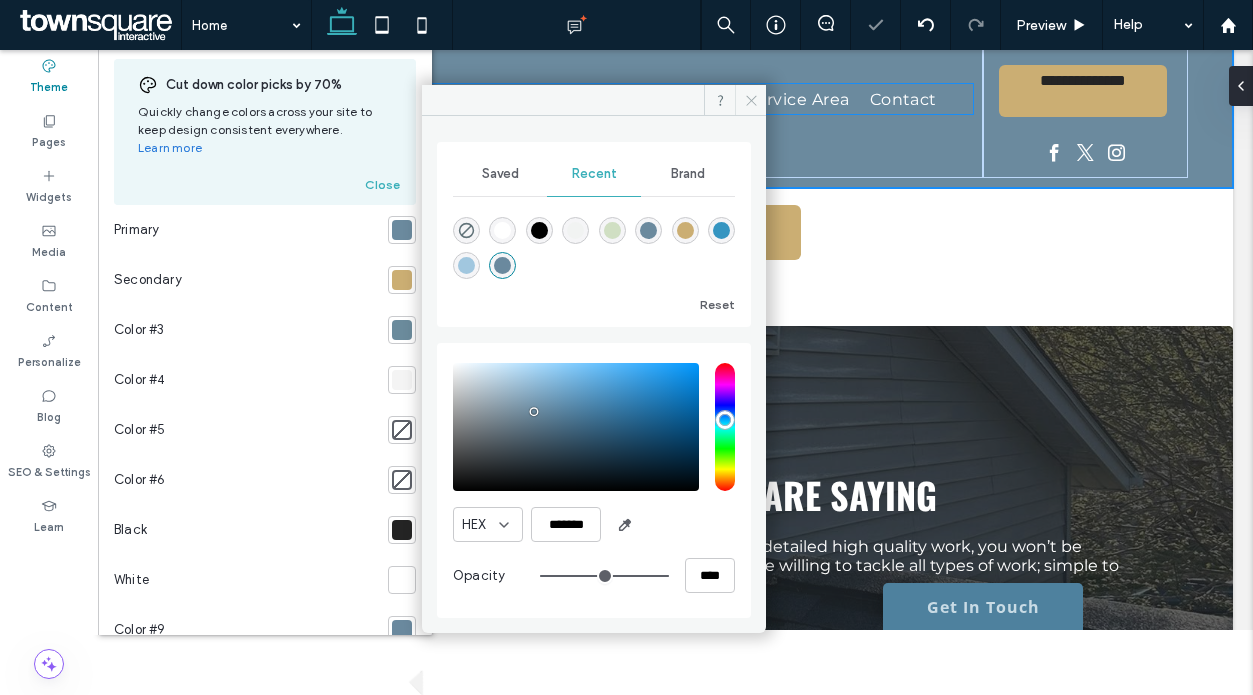 click 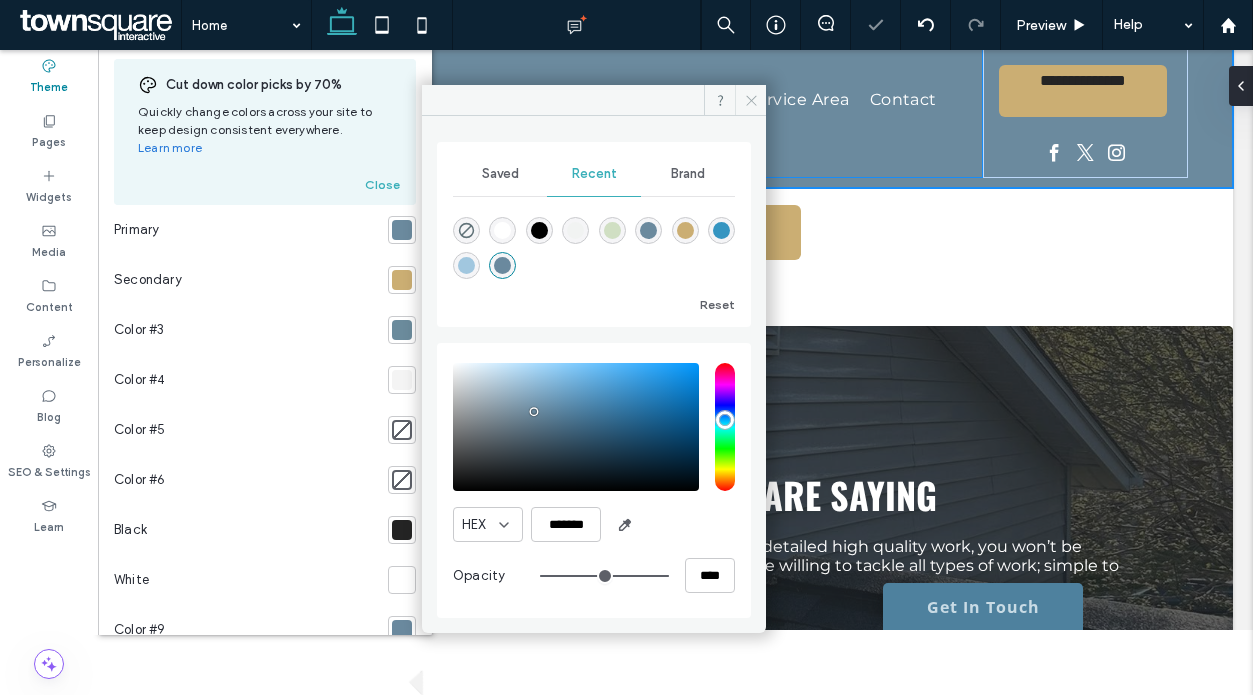 scroll, scrollTop: 3736, scrollLeft: 0, axis: vertical 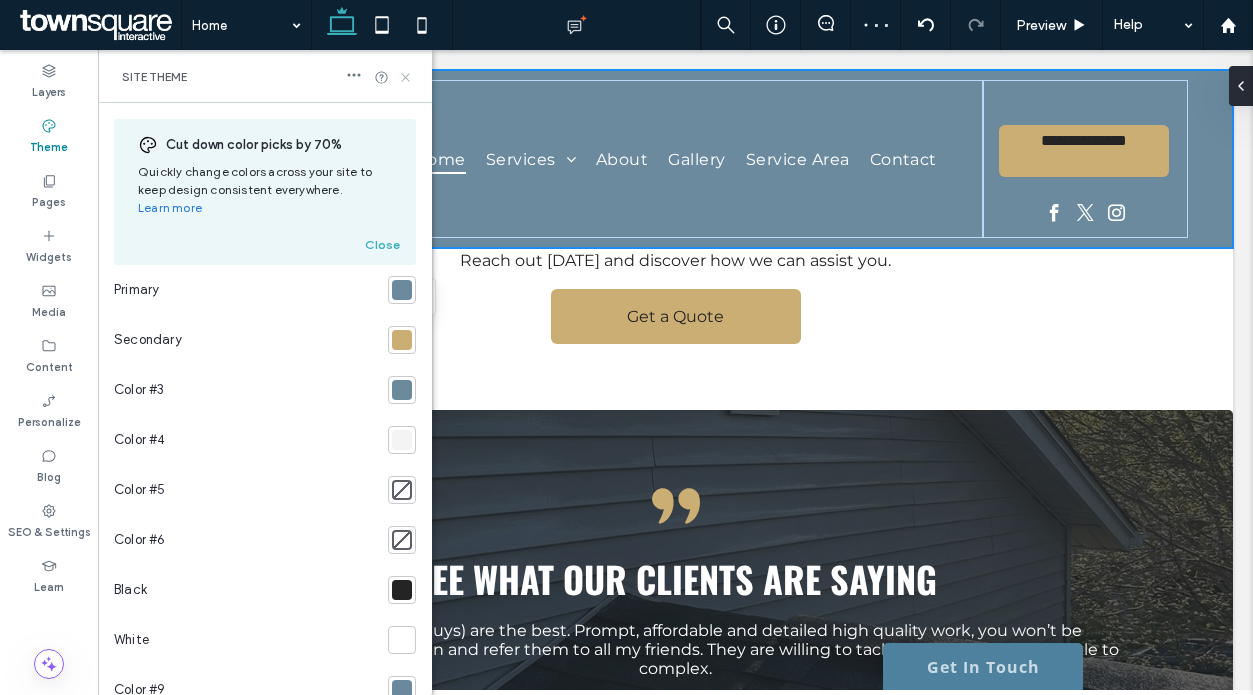 click 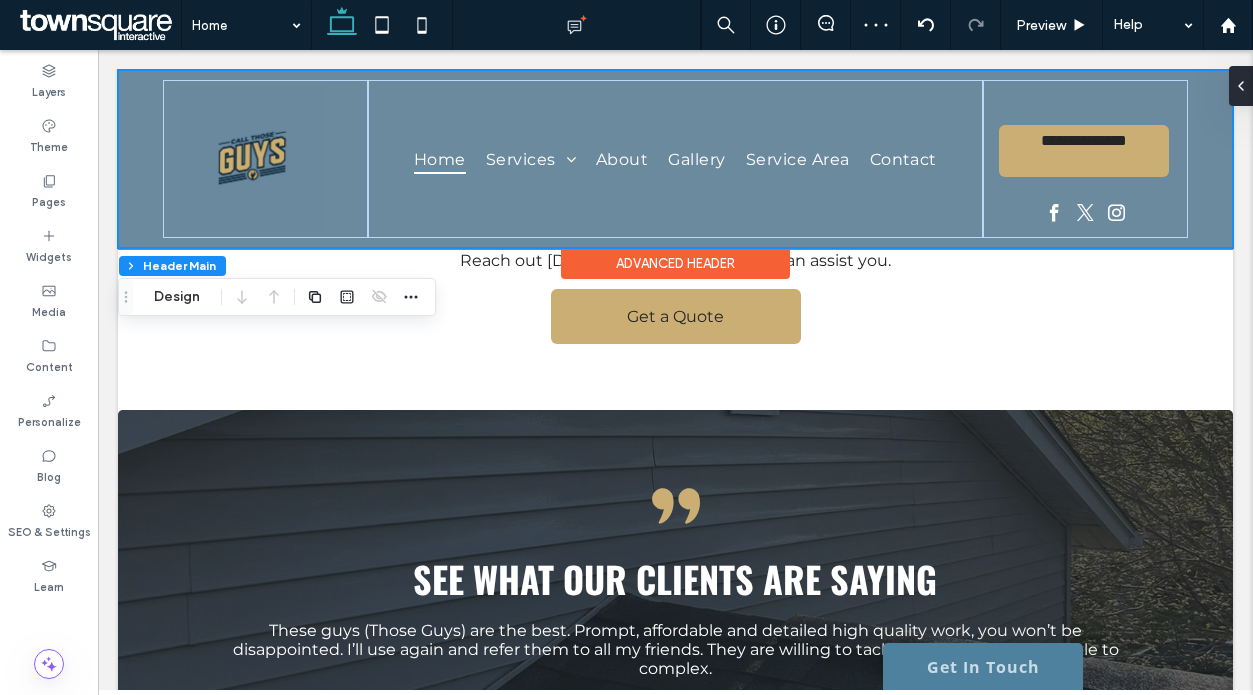 click on "**********" at bounding box center [675, 159] 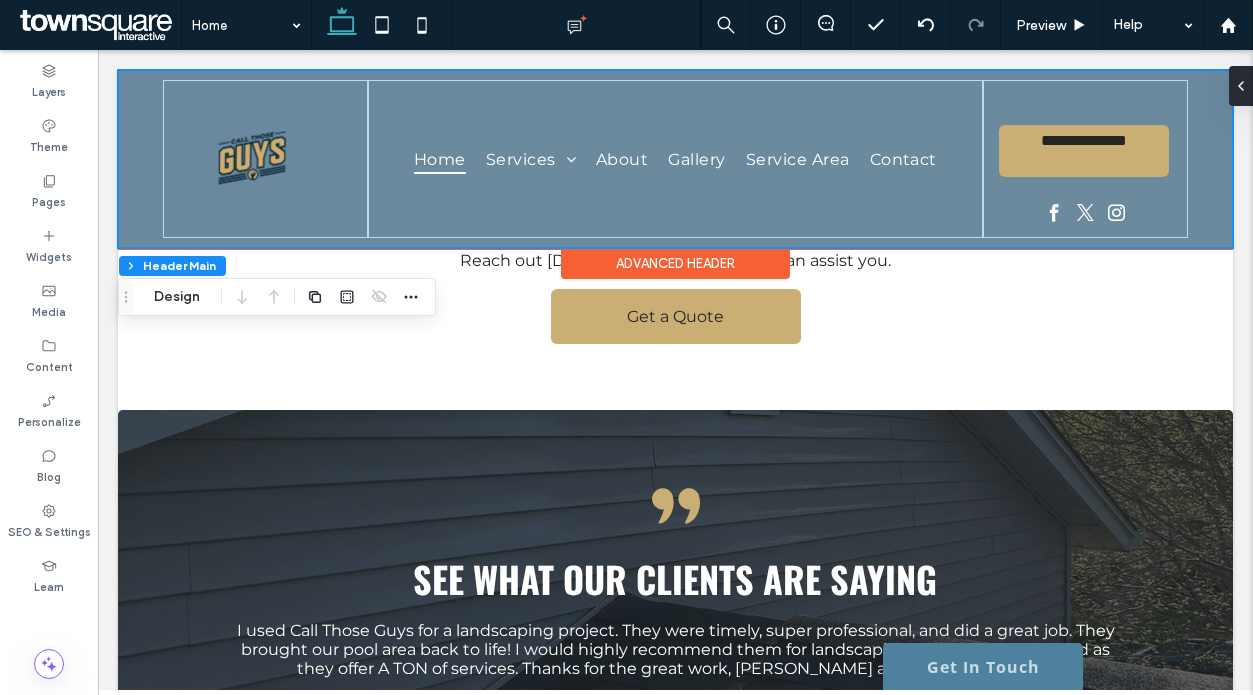 click on "**********" at bounding box center (675, 159) 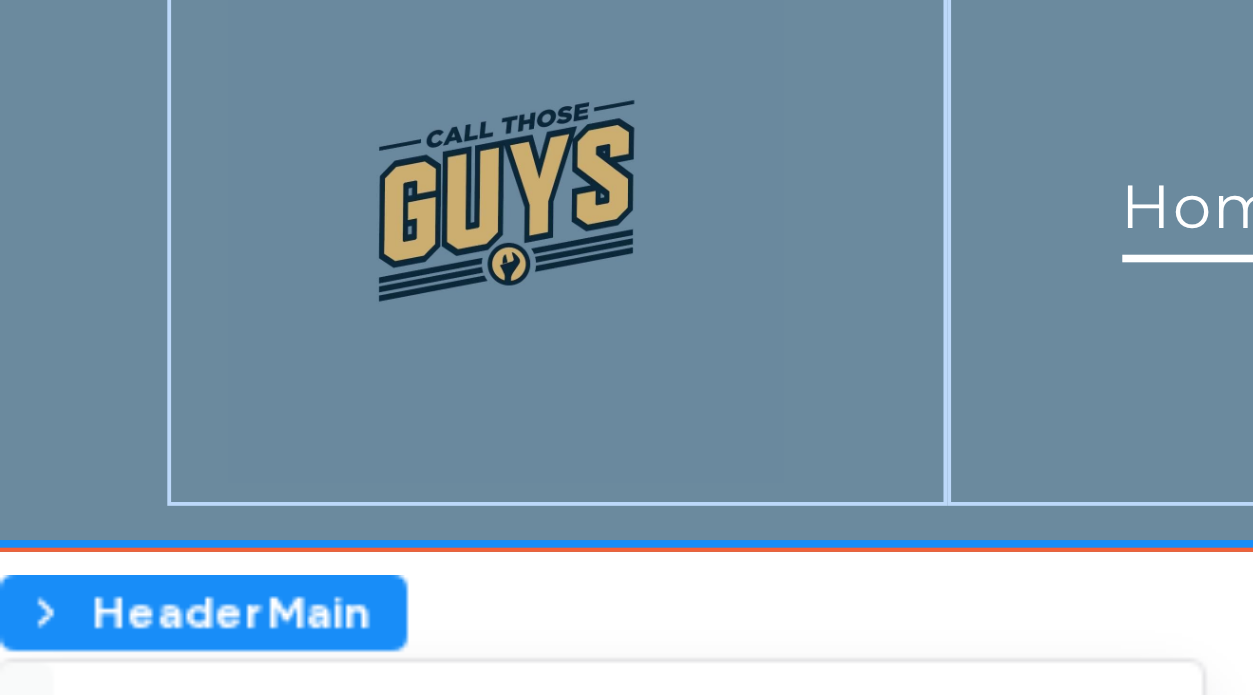 click on "**********" at bounding box center (498, -100) 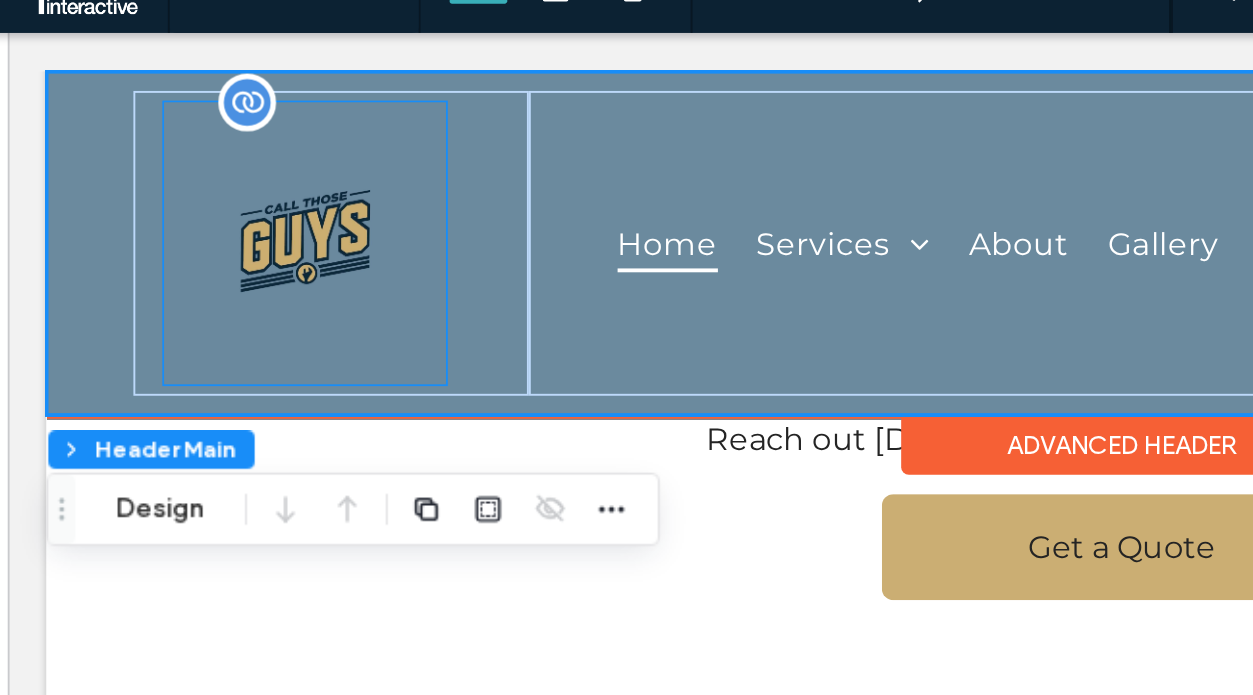 click at bounding box center (161, 141) 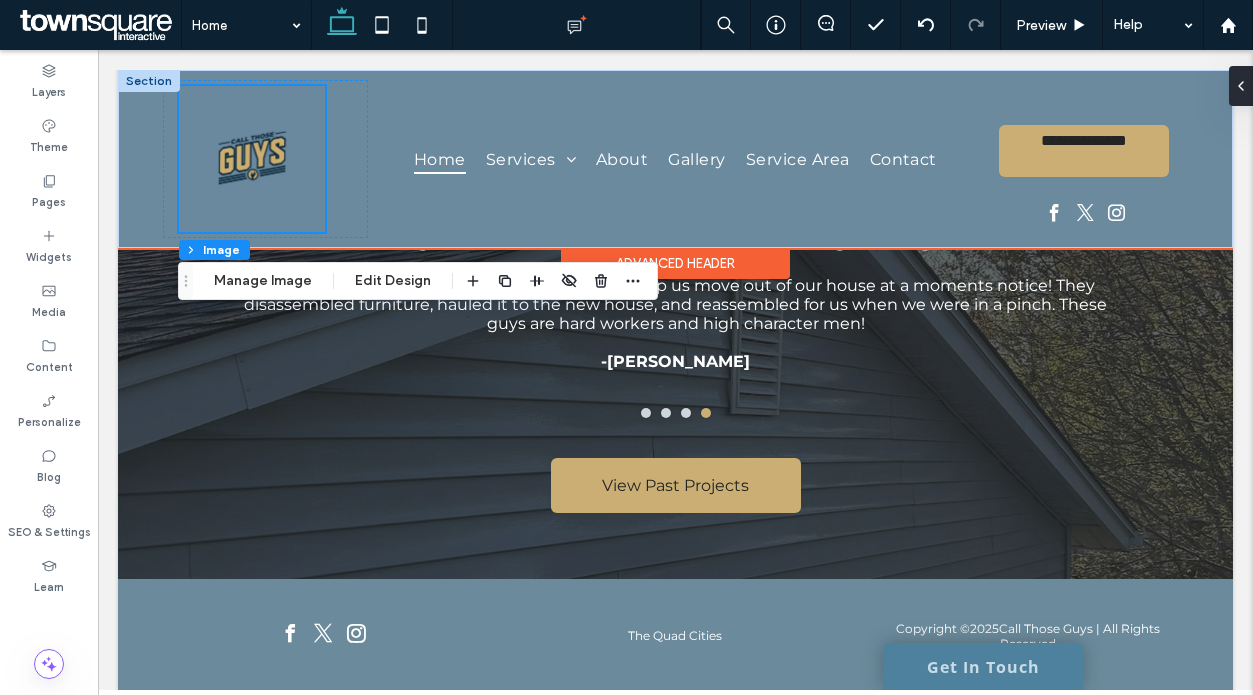 scroll, scrollTop: 4082, scrollLeft: 0, axis: vertical 